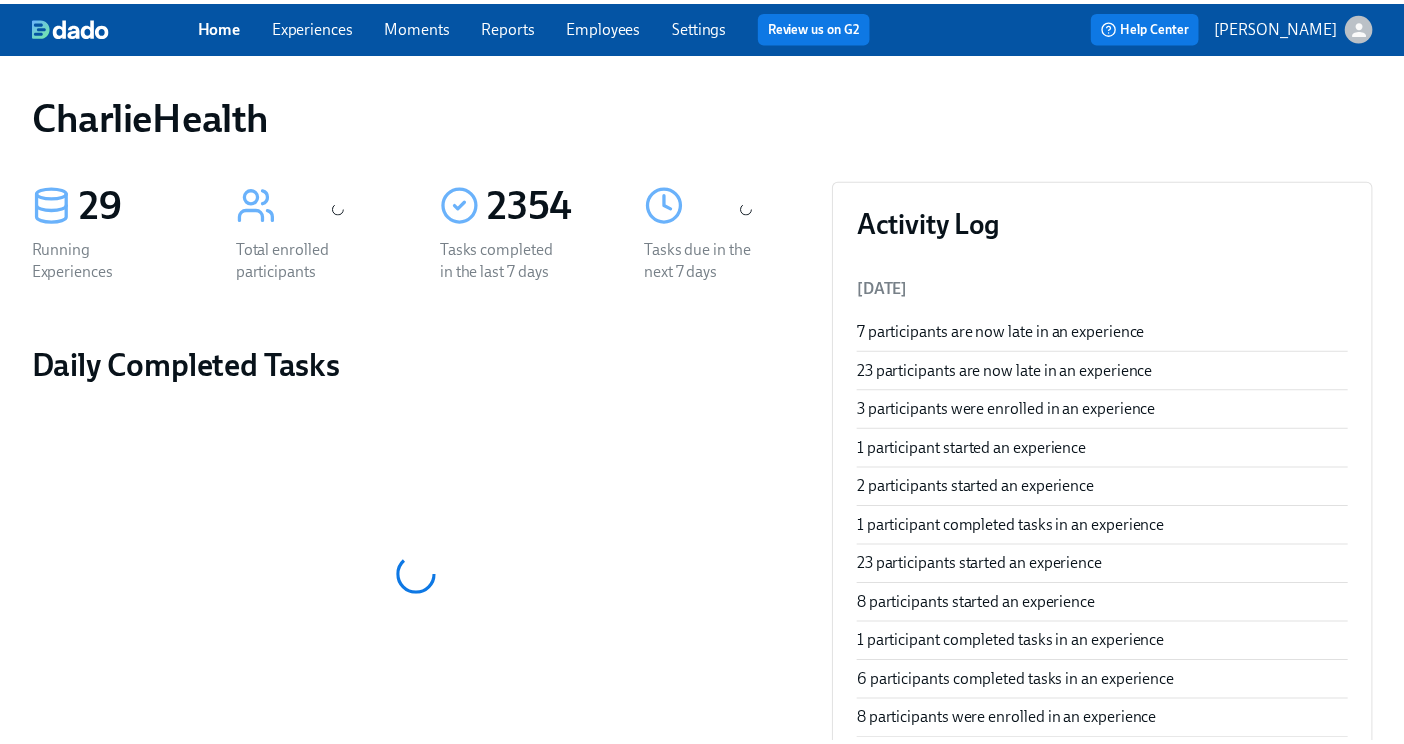 scroll, scrollTop: 0, scrollLeft: 0, axis: both 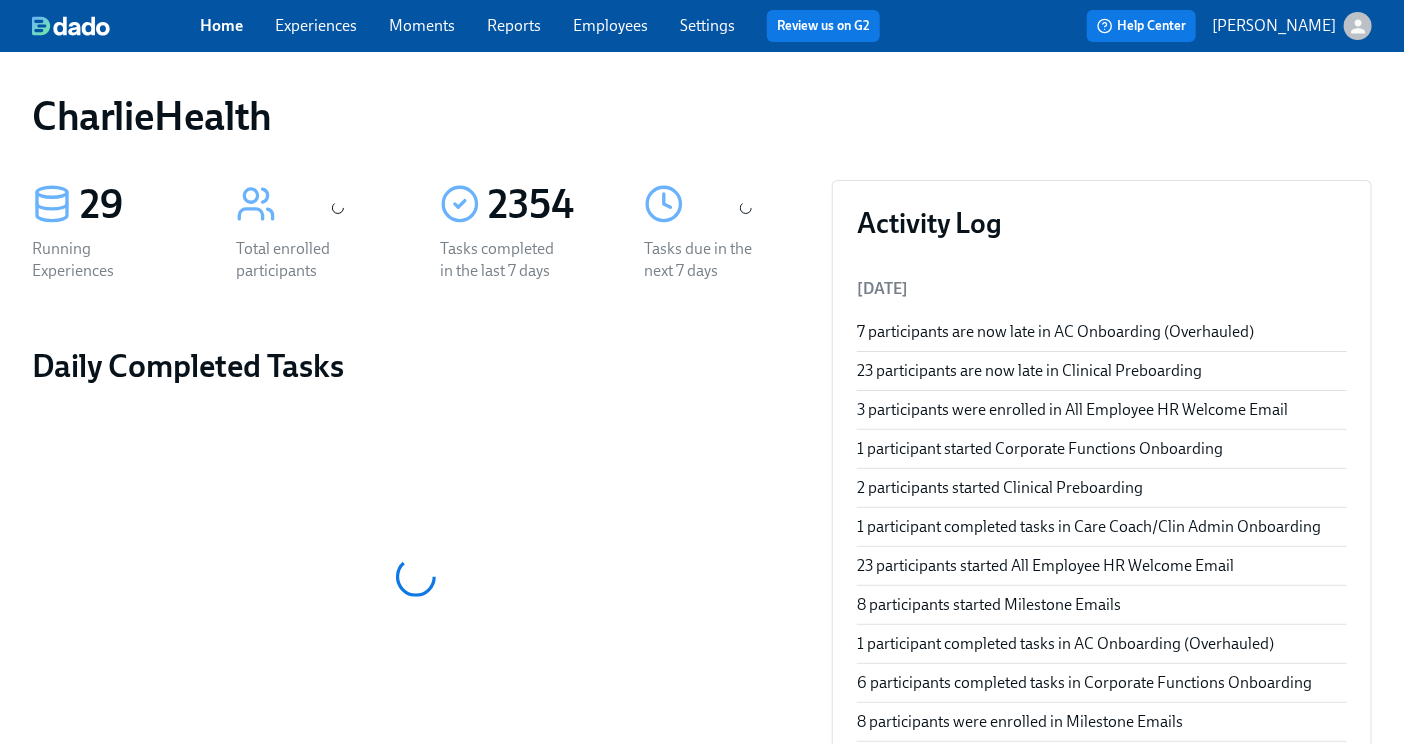 click on "Home Experiences Moments Reports Employees Settings Review us on G2" at bounding box center [548, 26] 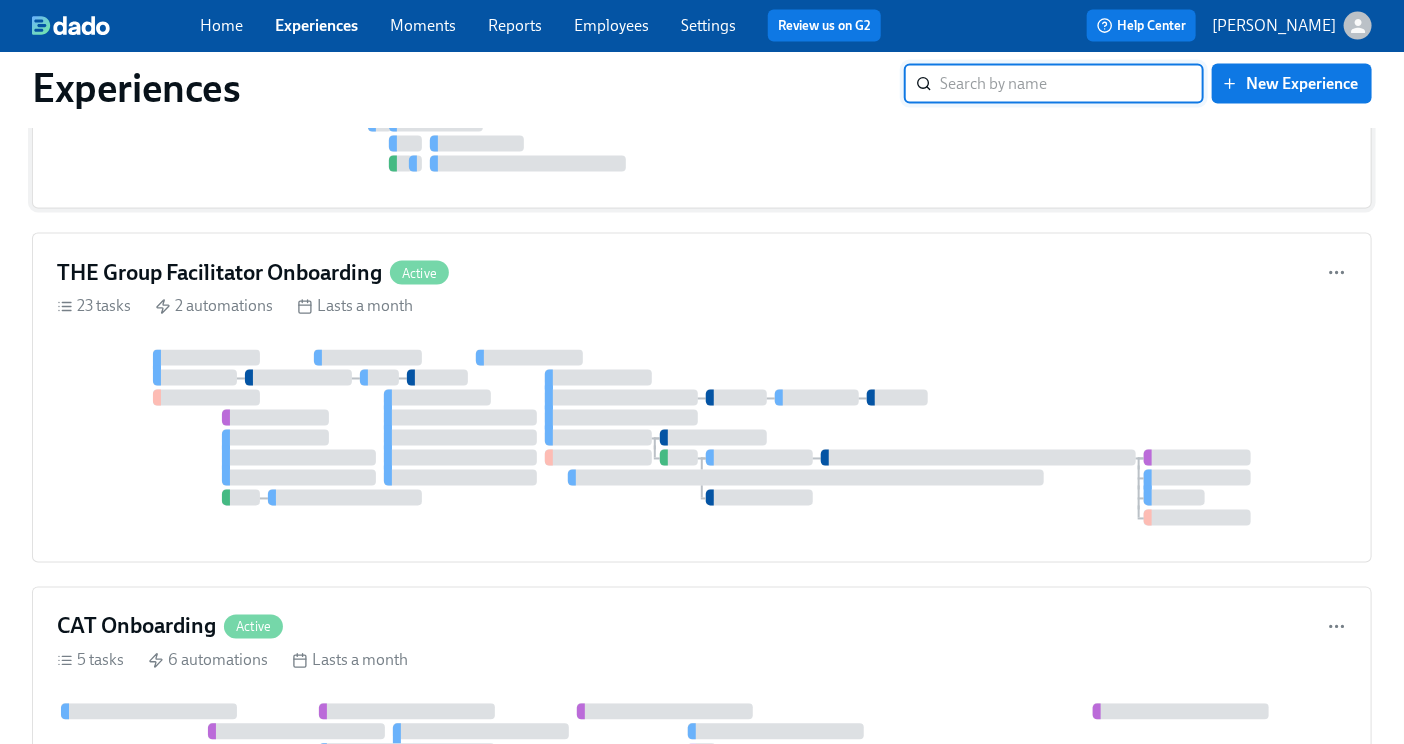 scroll, scrollTop: 1378, scrollLeft: 0, axis: vertical 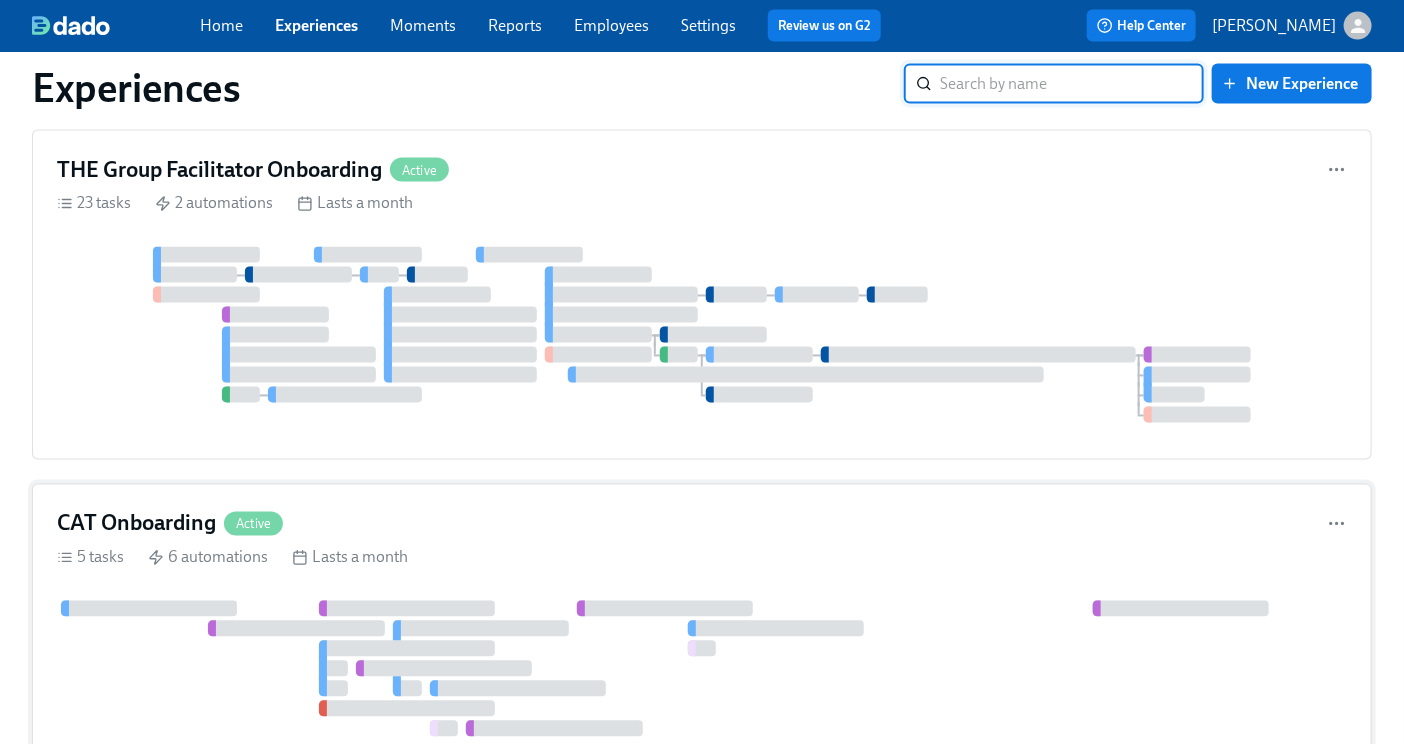 click on "CAT Onboarding  Active 5 tasks   6 automations   Lasts   a month" at bounding box center (702, 629) 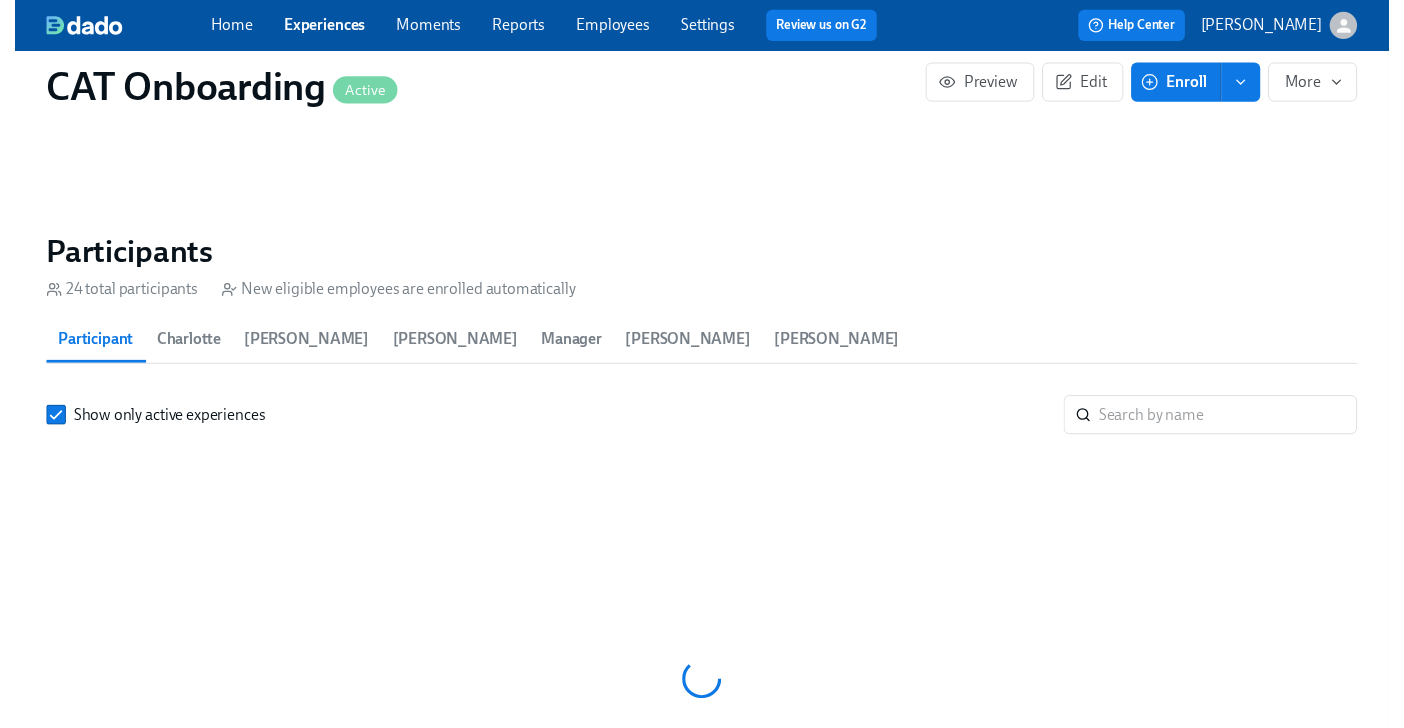 scroll, scrollTop: 1632, scrollLeft: 0, axis: vertical 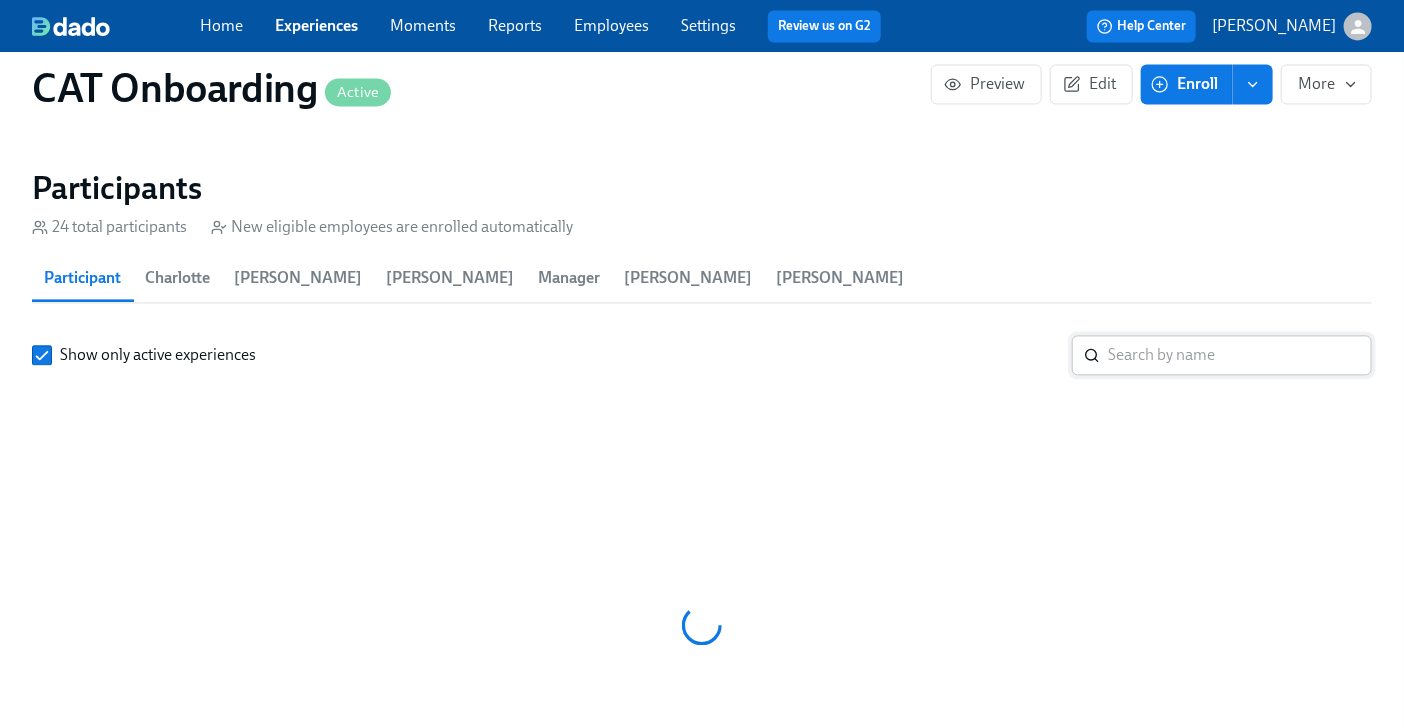 click at bounding box center (1240, 355) 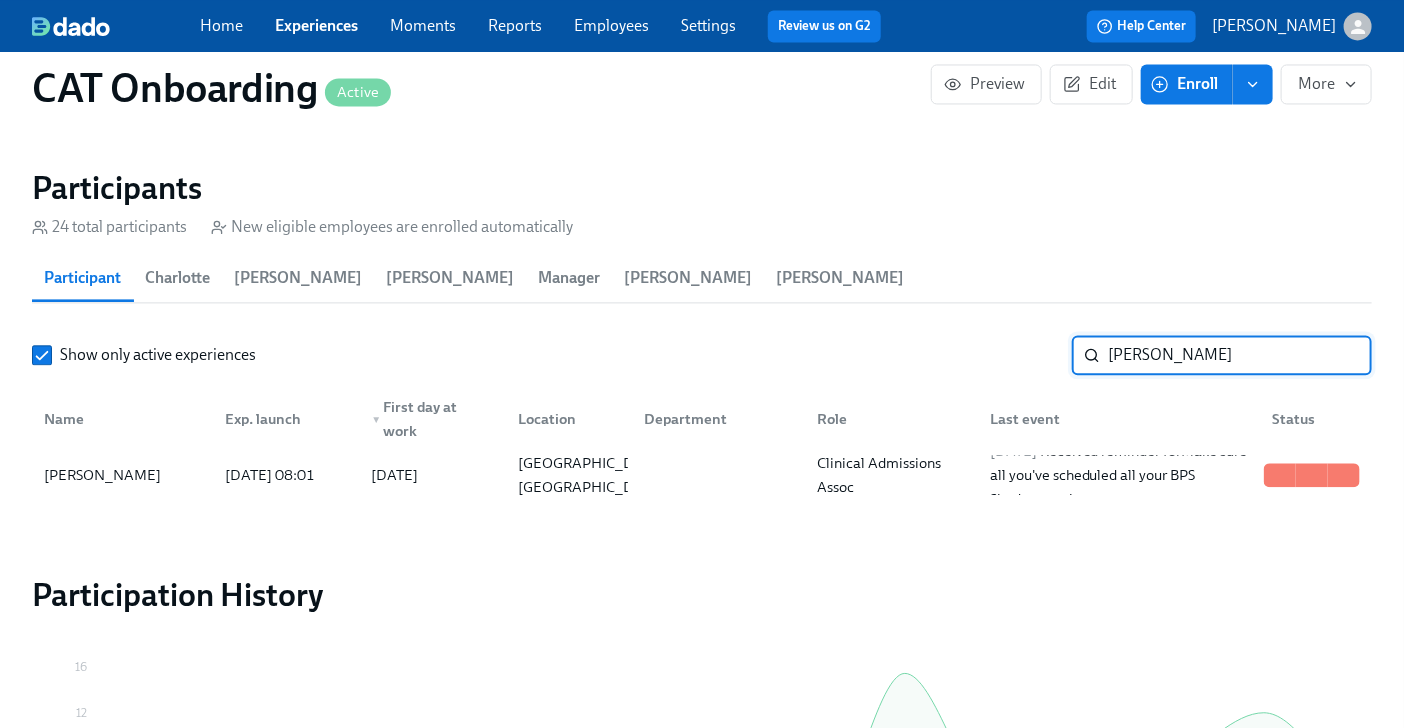click on "[PERSON_NAME]" at bounding box center [1240, 355] 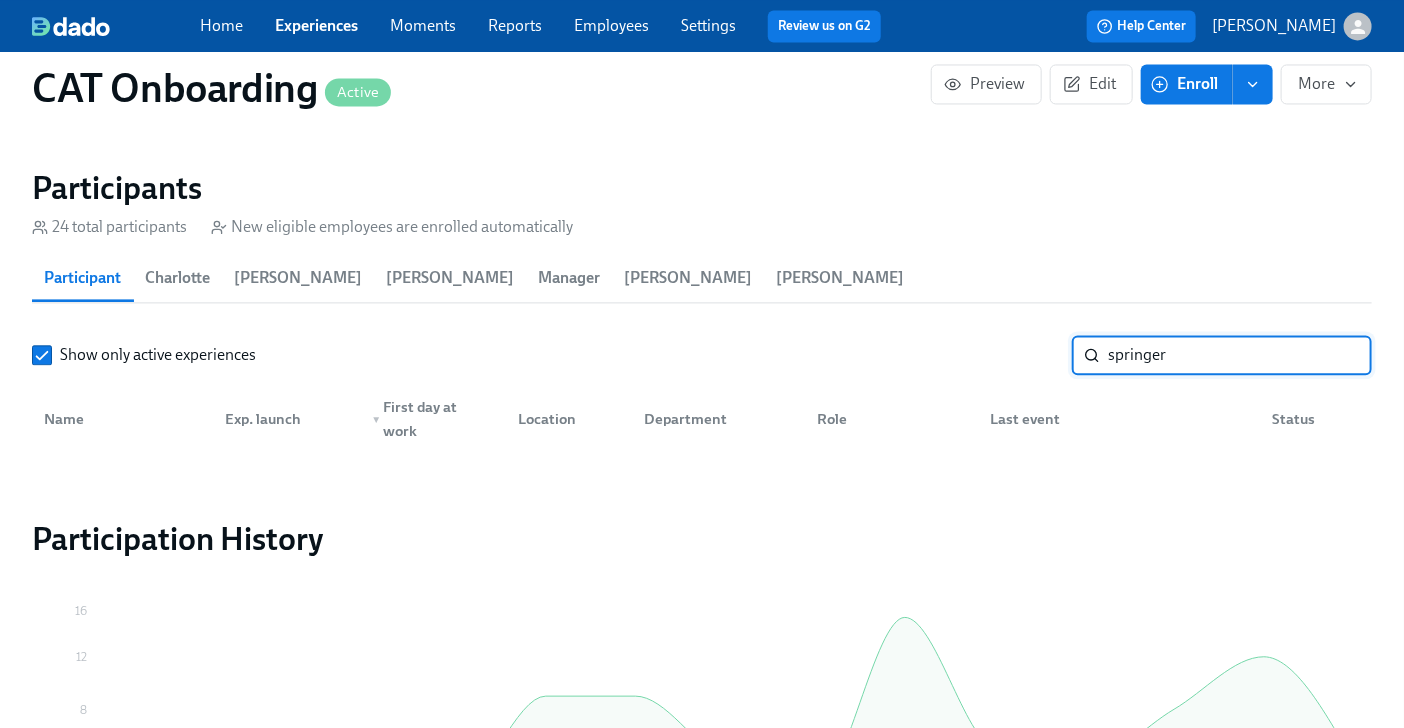type on "springer" 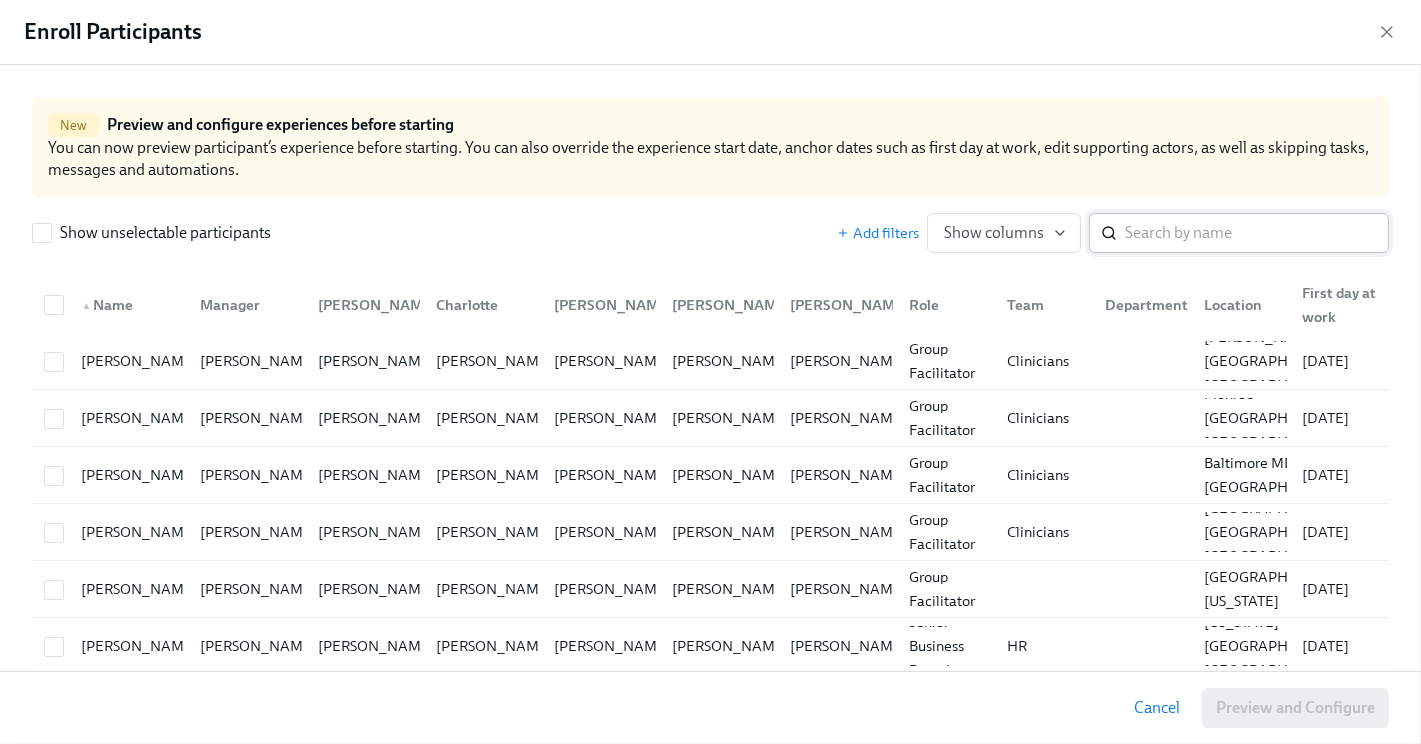 click at bounding box center [1257, 233] 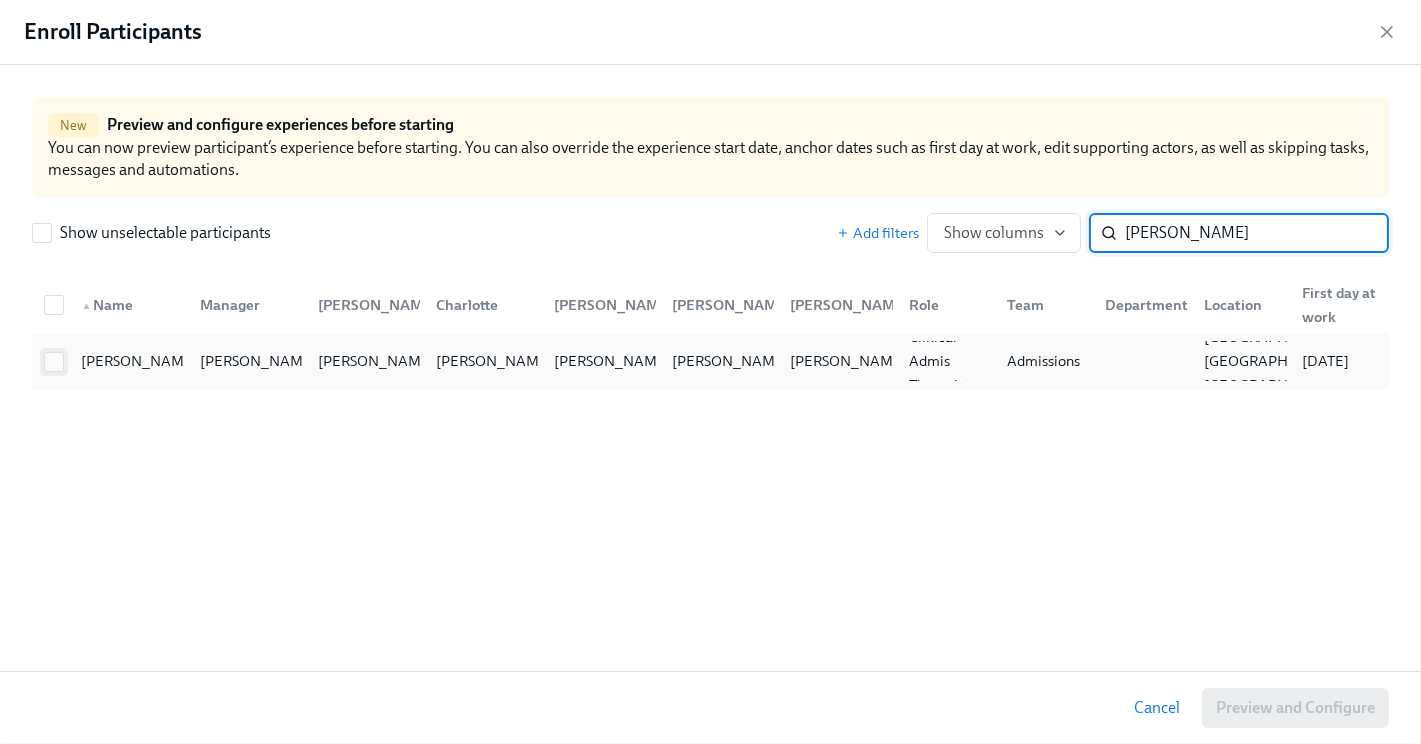 type on "[PERSON_NAME]" 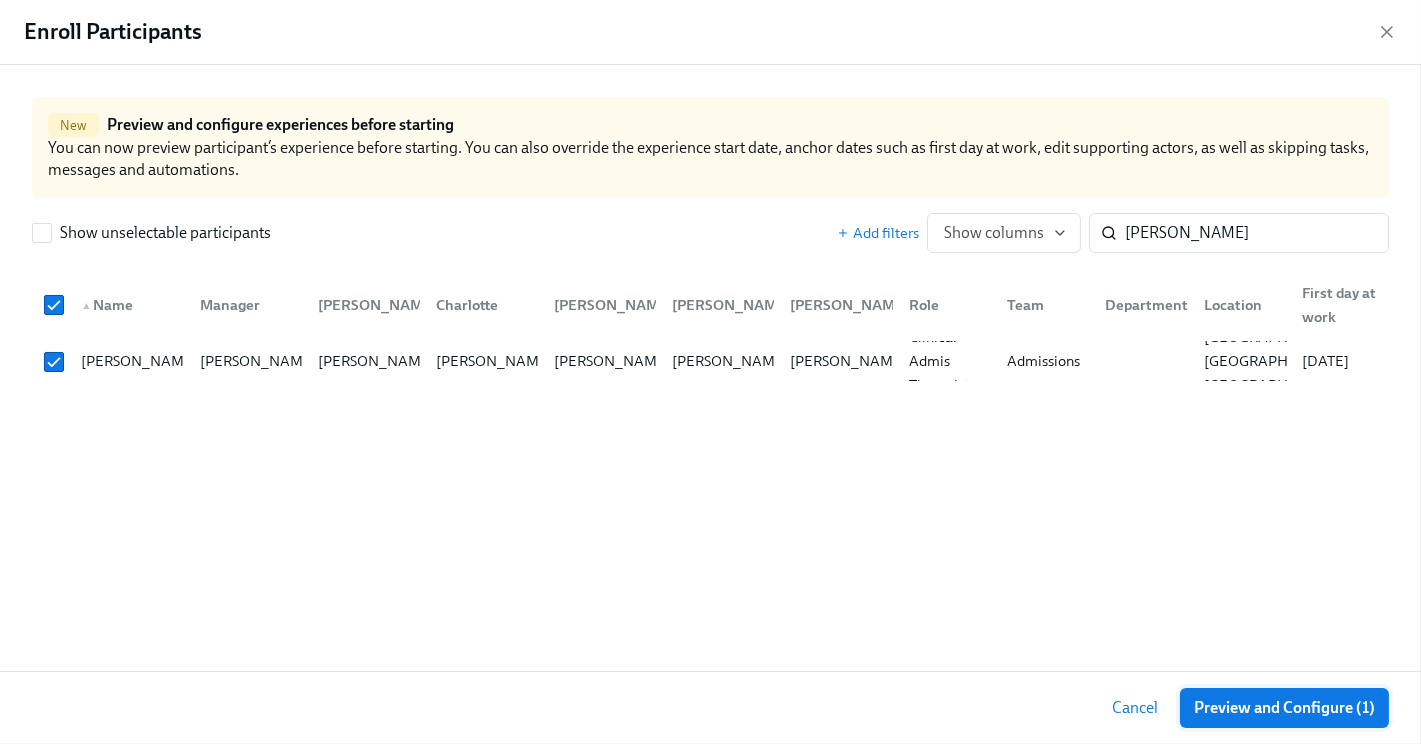 click on "Preview and Configure (1)" at bounding box center [1284, 708] 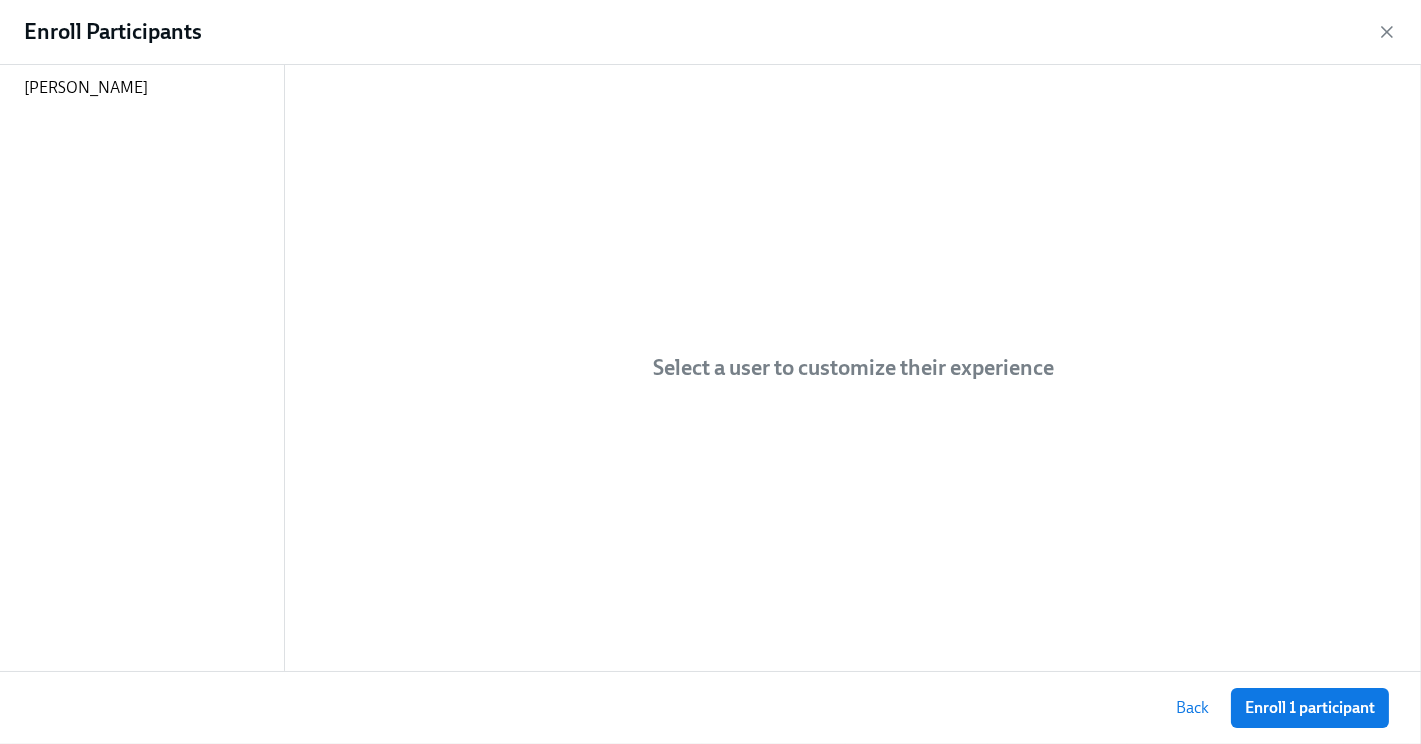 click on "Enroll 1 participant" at bounding box center (1310, 708) 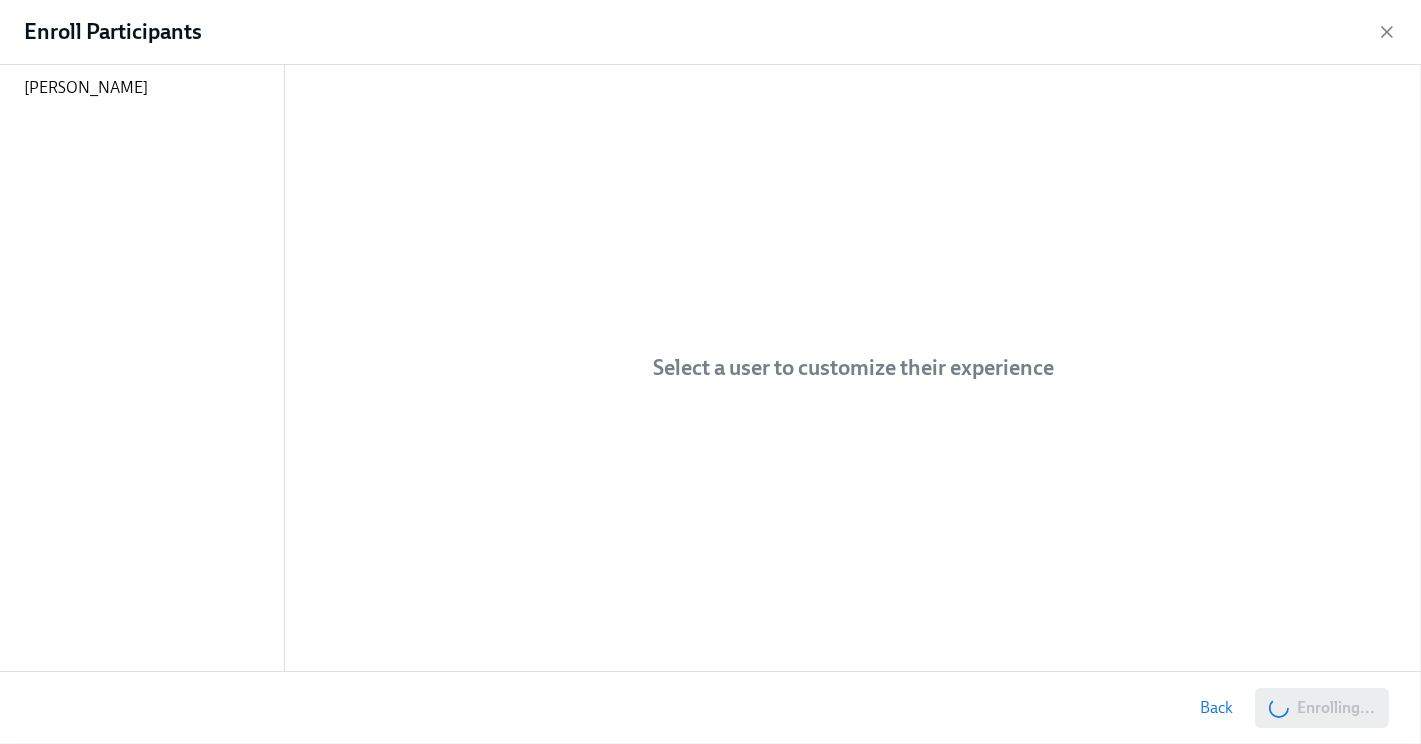 scroll, scrollTop: 0, scrollLeft: 10385, axis: horizontal 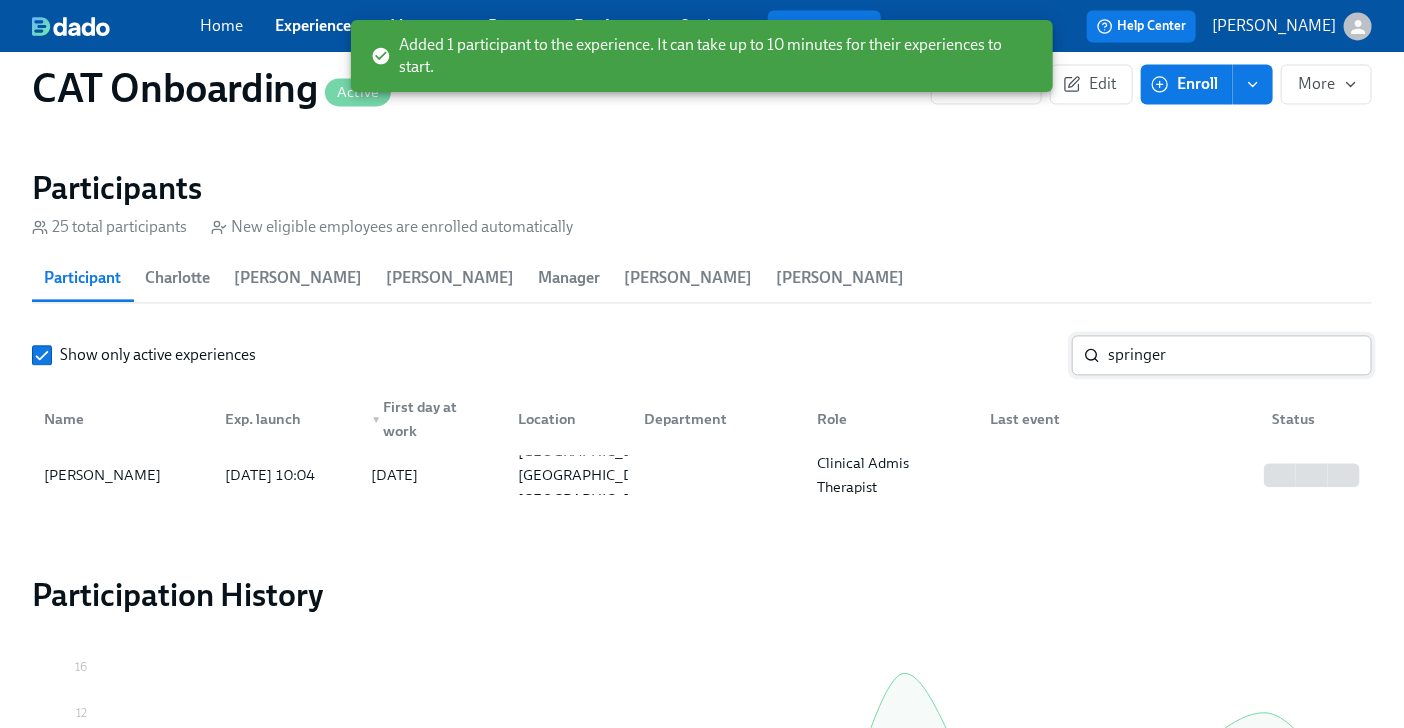 click on "springer" at bounding box center (1240, 355) 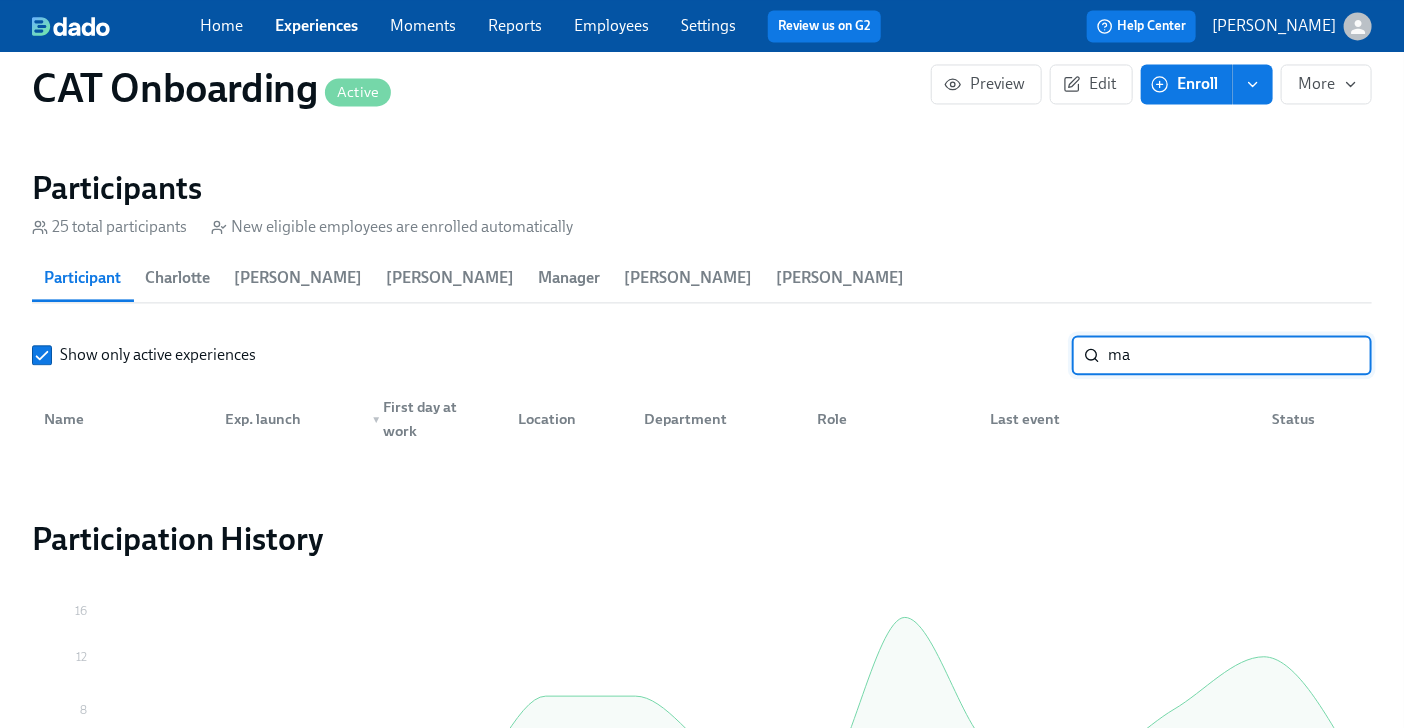 type on "m" 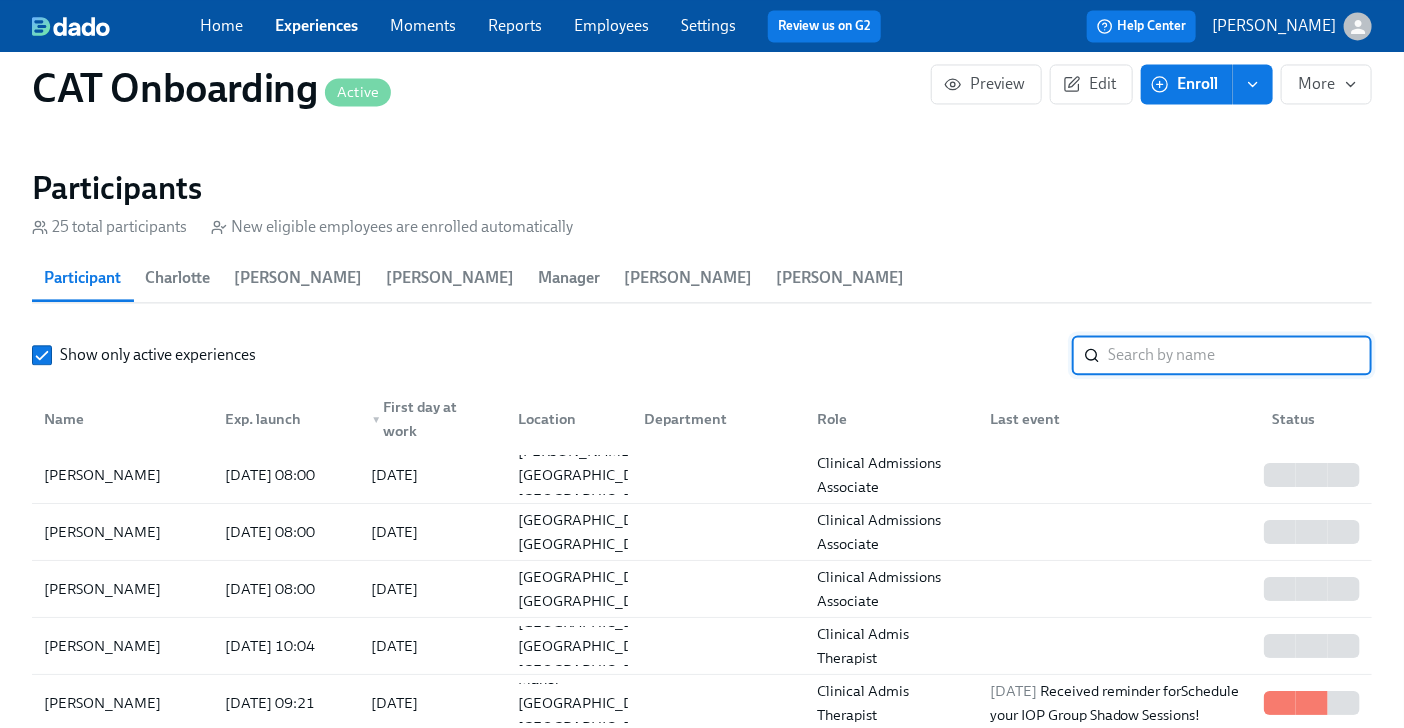 type 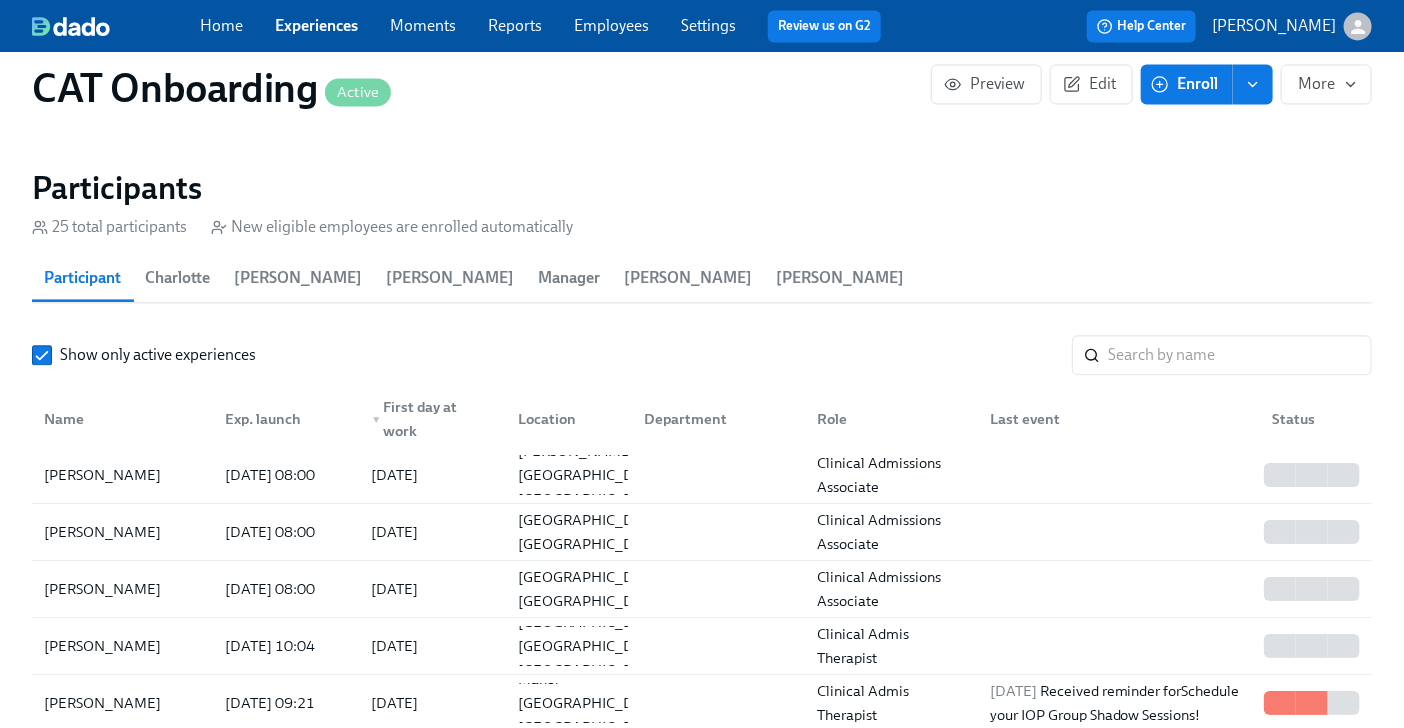 click 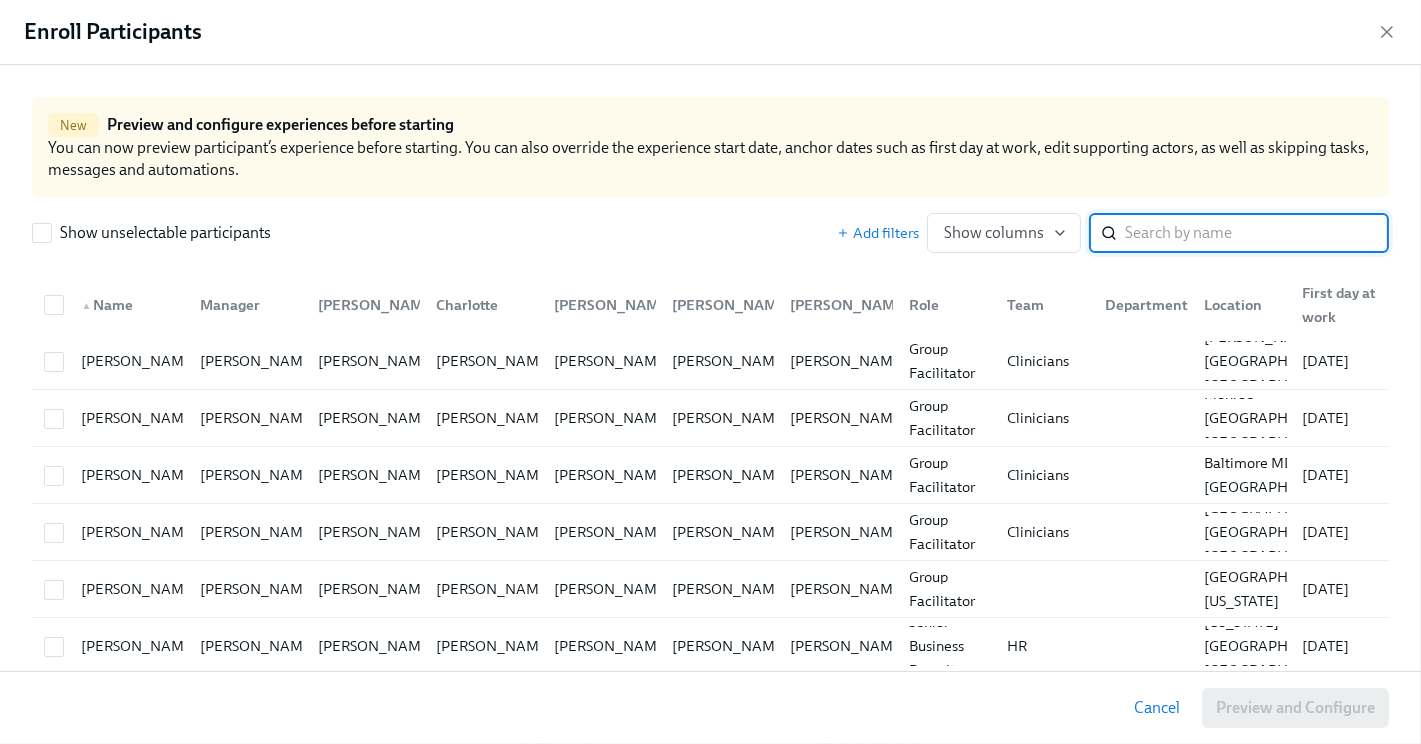 click at bounding box center [1257, 233] 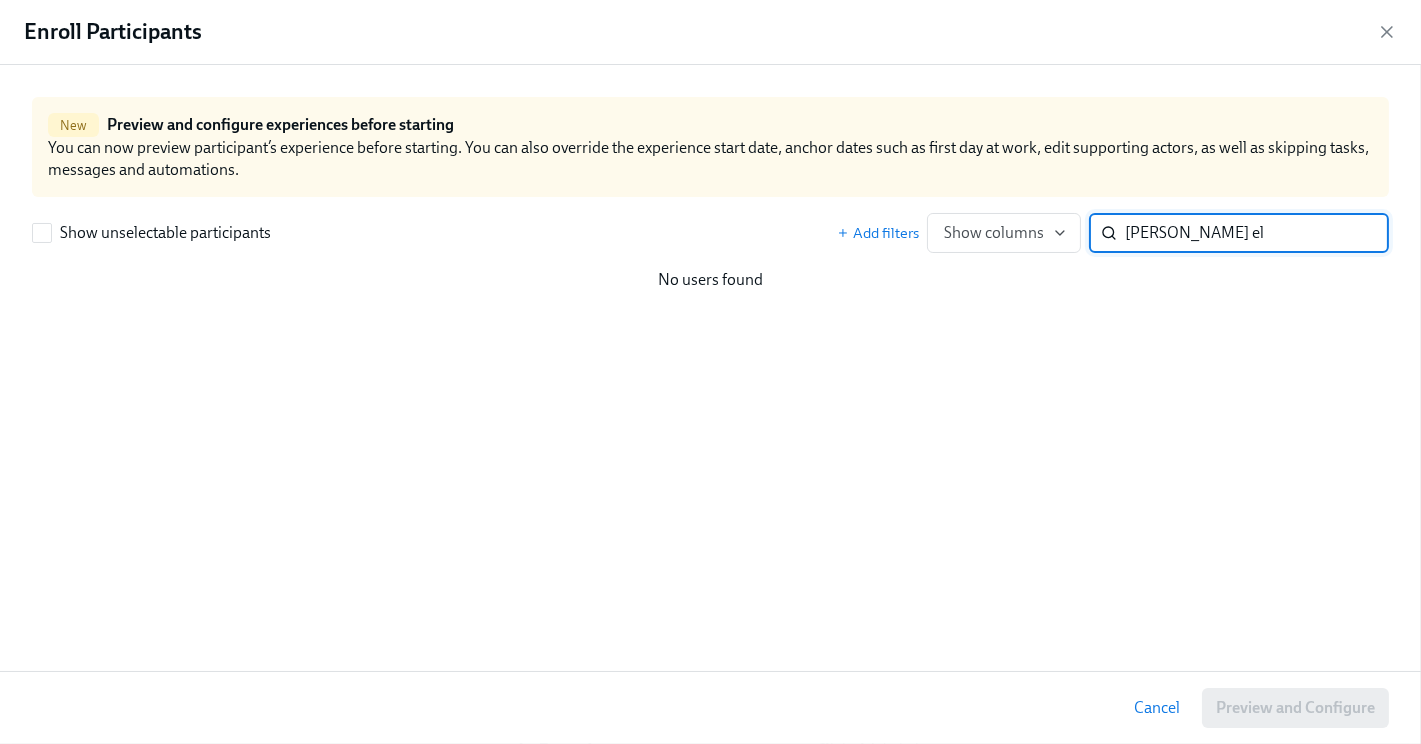 click on "[PERSON_NAME] el" at bounding box center (1257, 233) 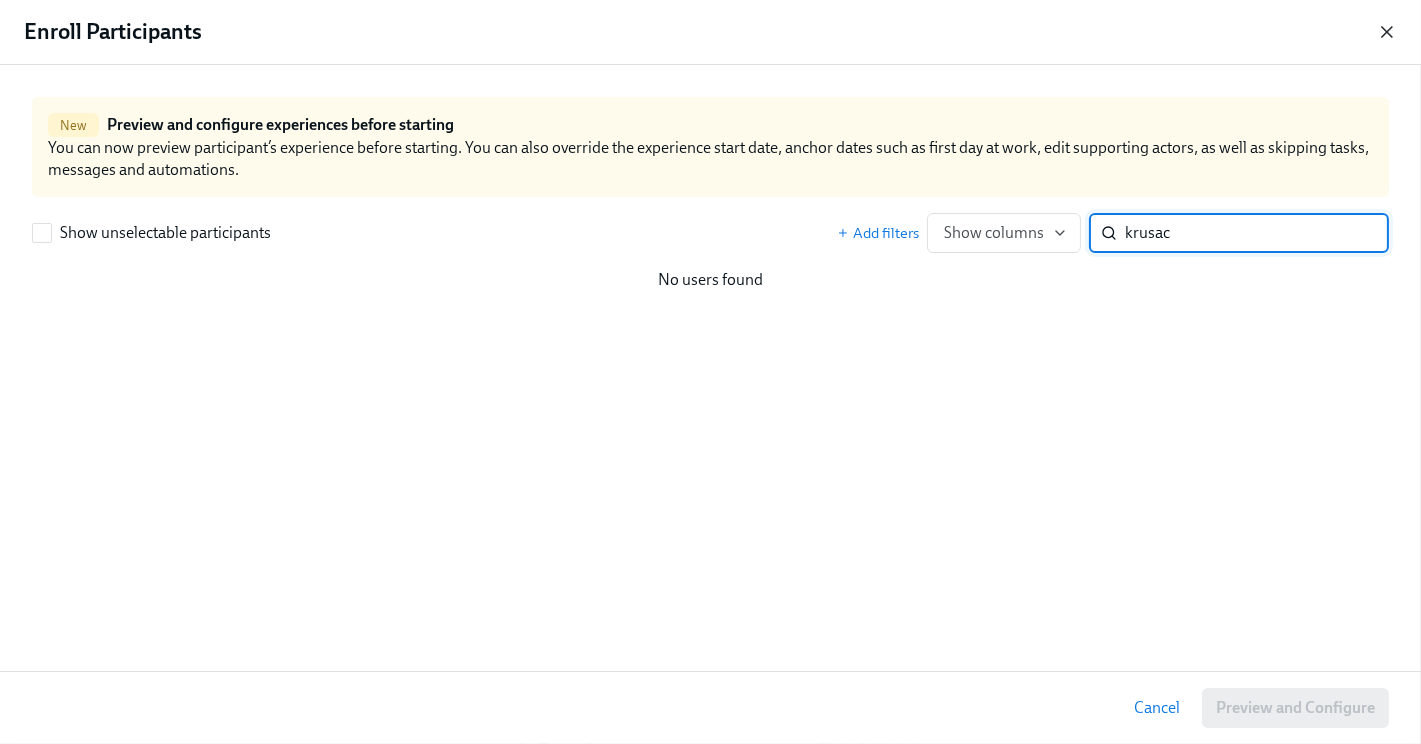 type on "krusac" 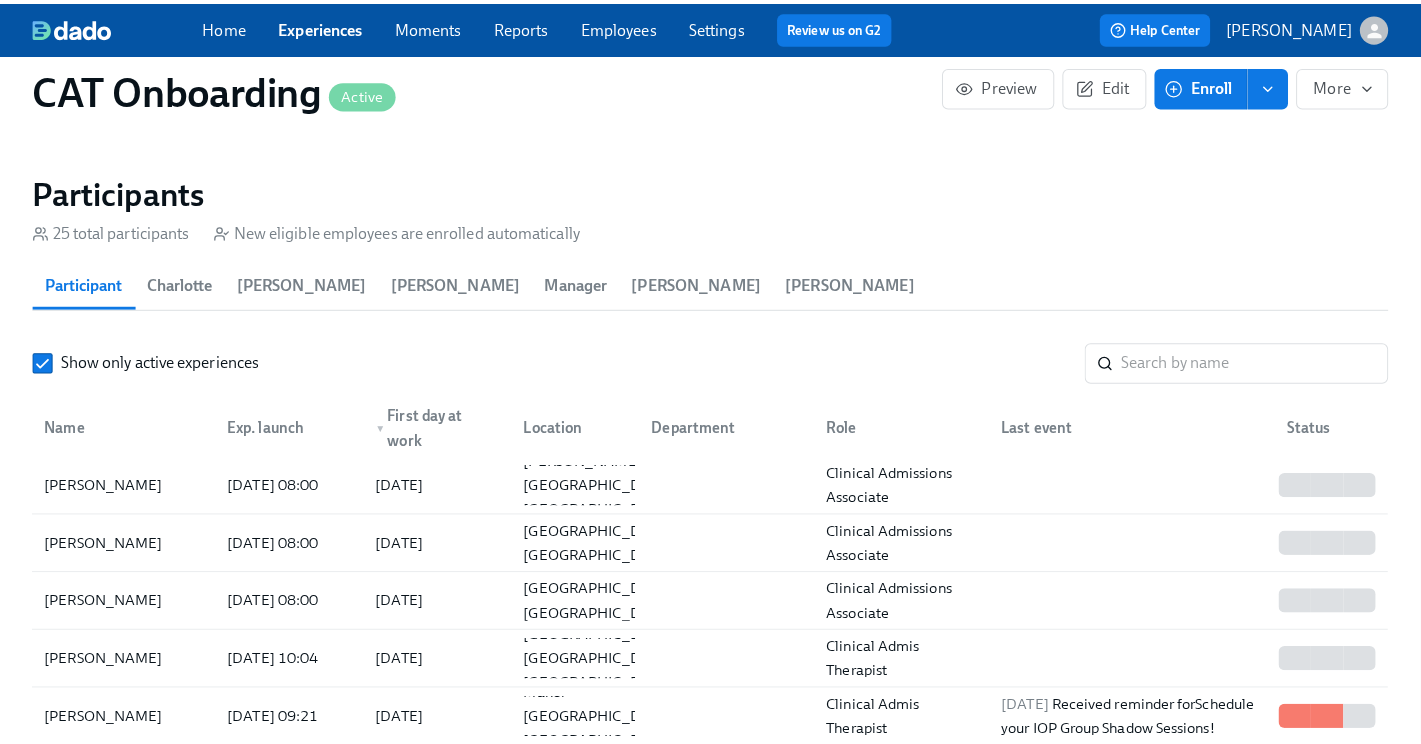 scroll, scrollTop: 0, scrollLeft: 11582, axis: horizontal 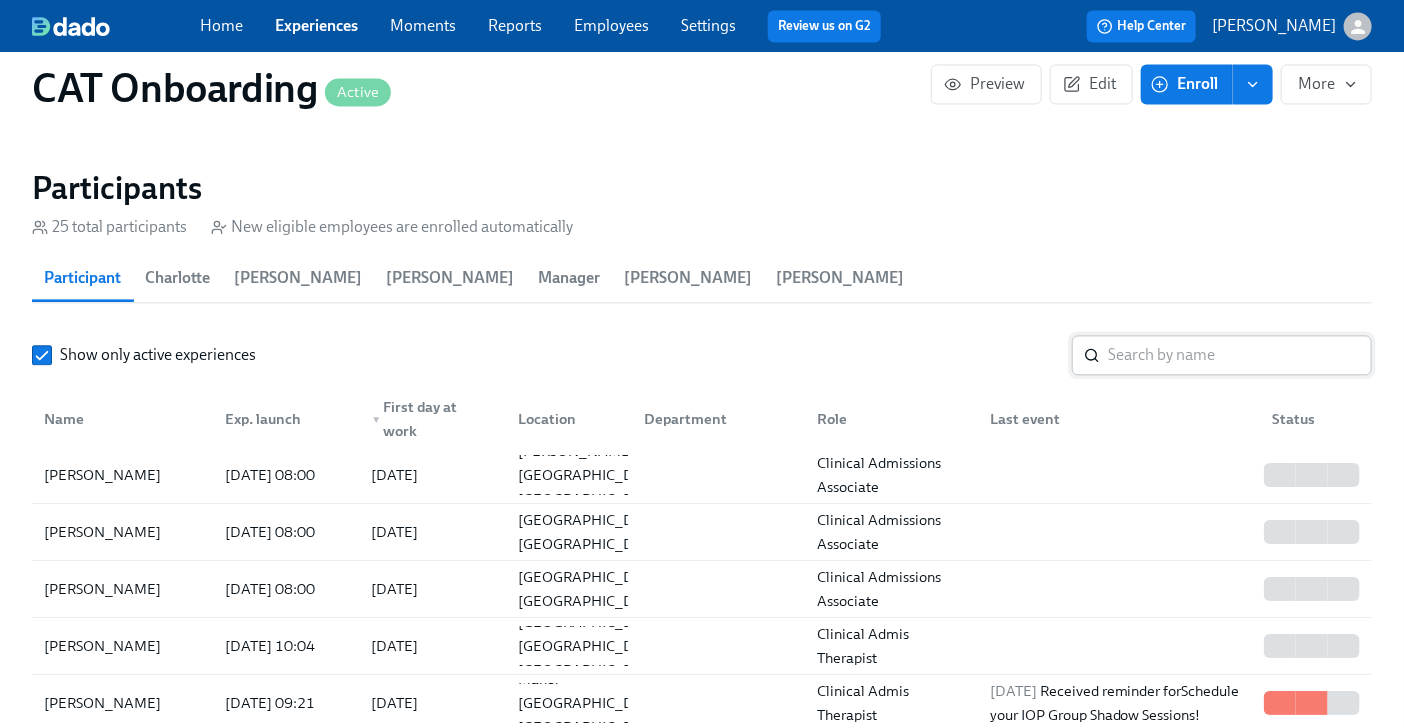 click at bounding box center (1240, 355) 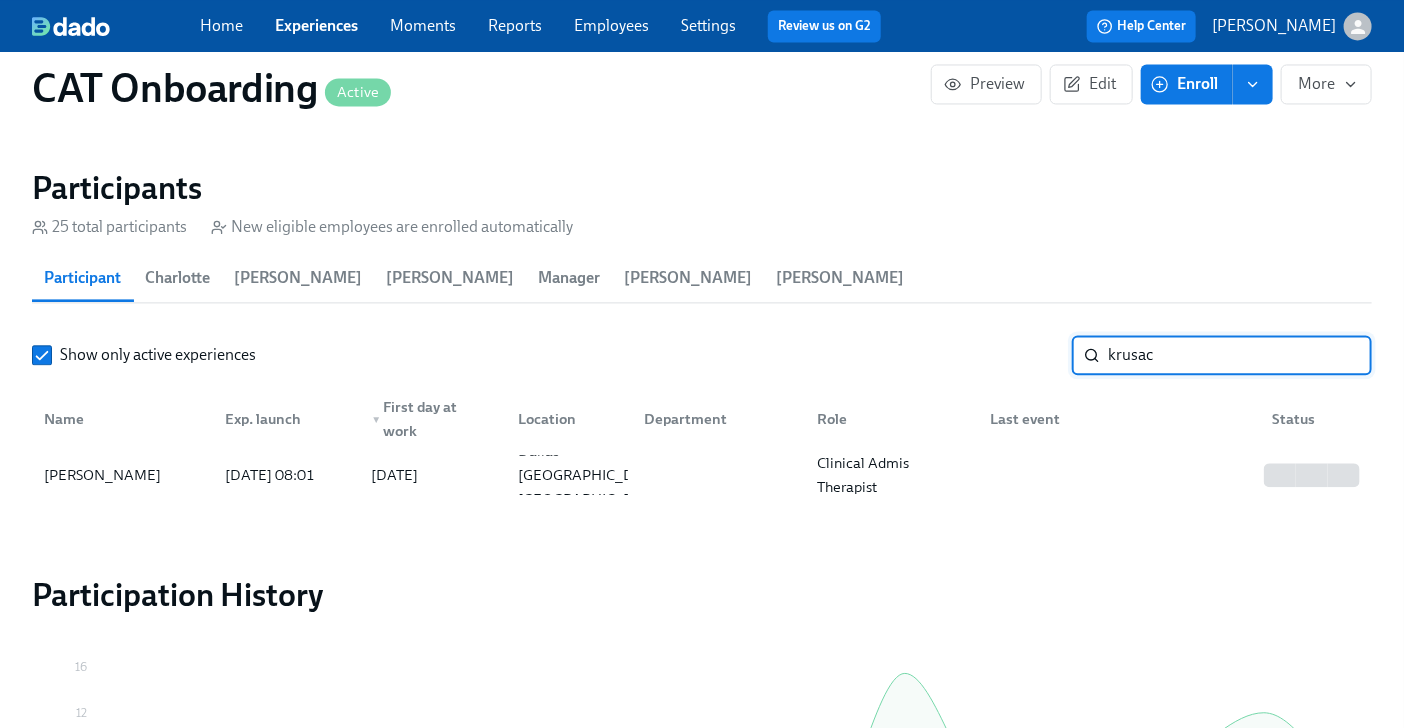 click on "krusac" at bounding box center (1240, 355) 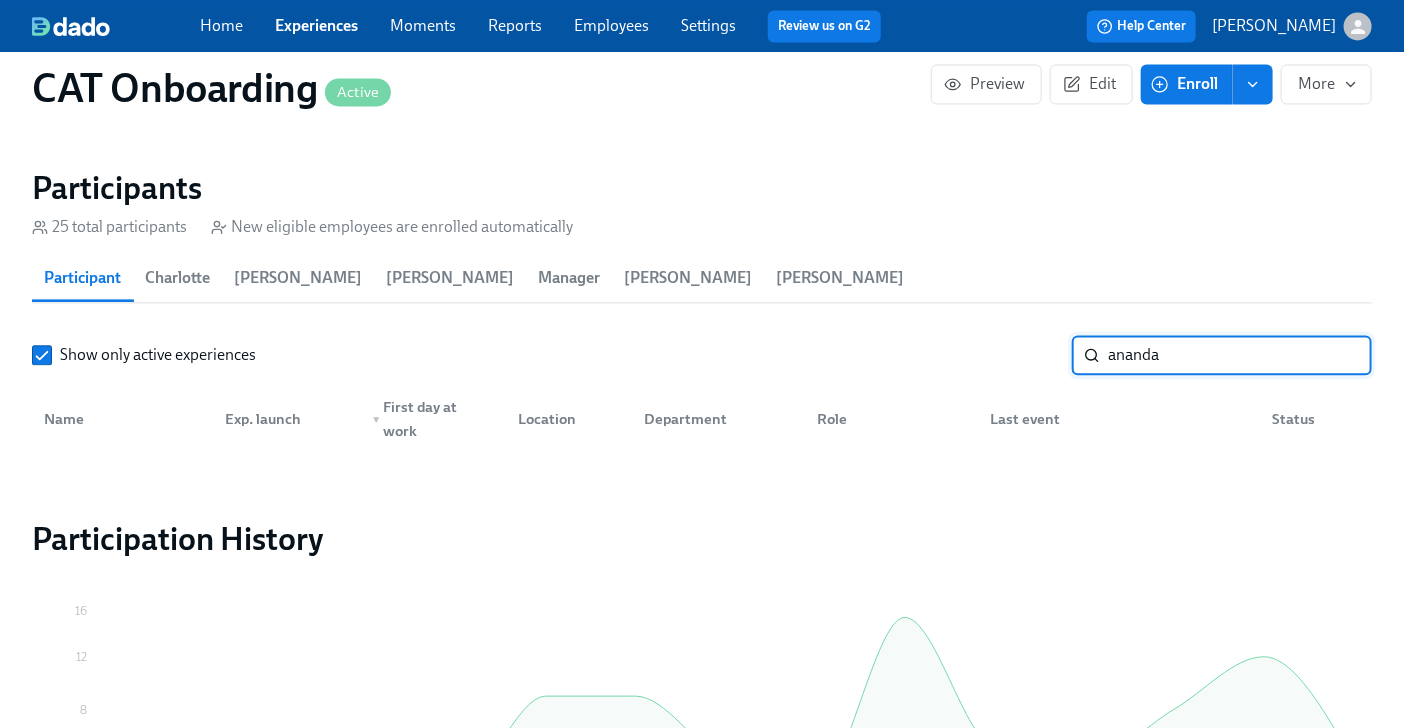 click on "ananda" at bounding box center [1240, 355] 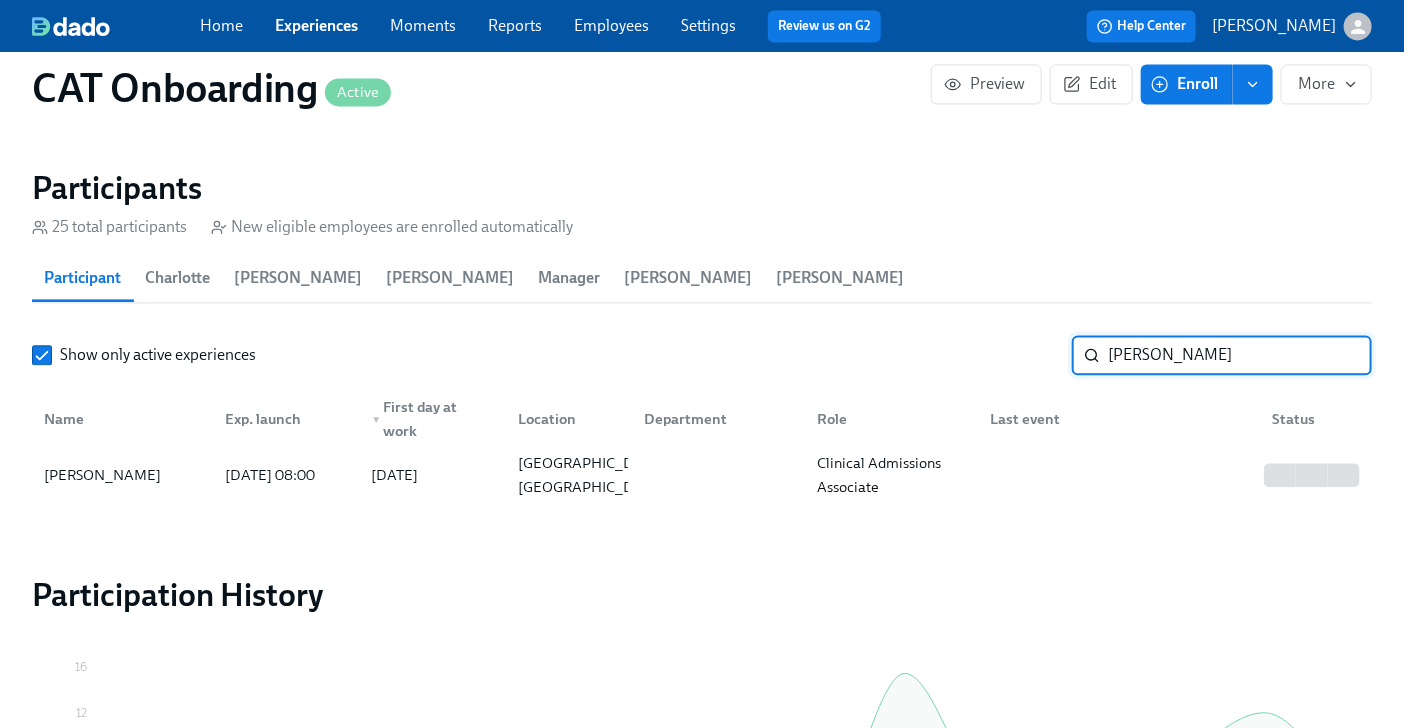 type on "[PERSON_NAME]" 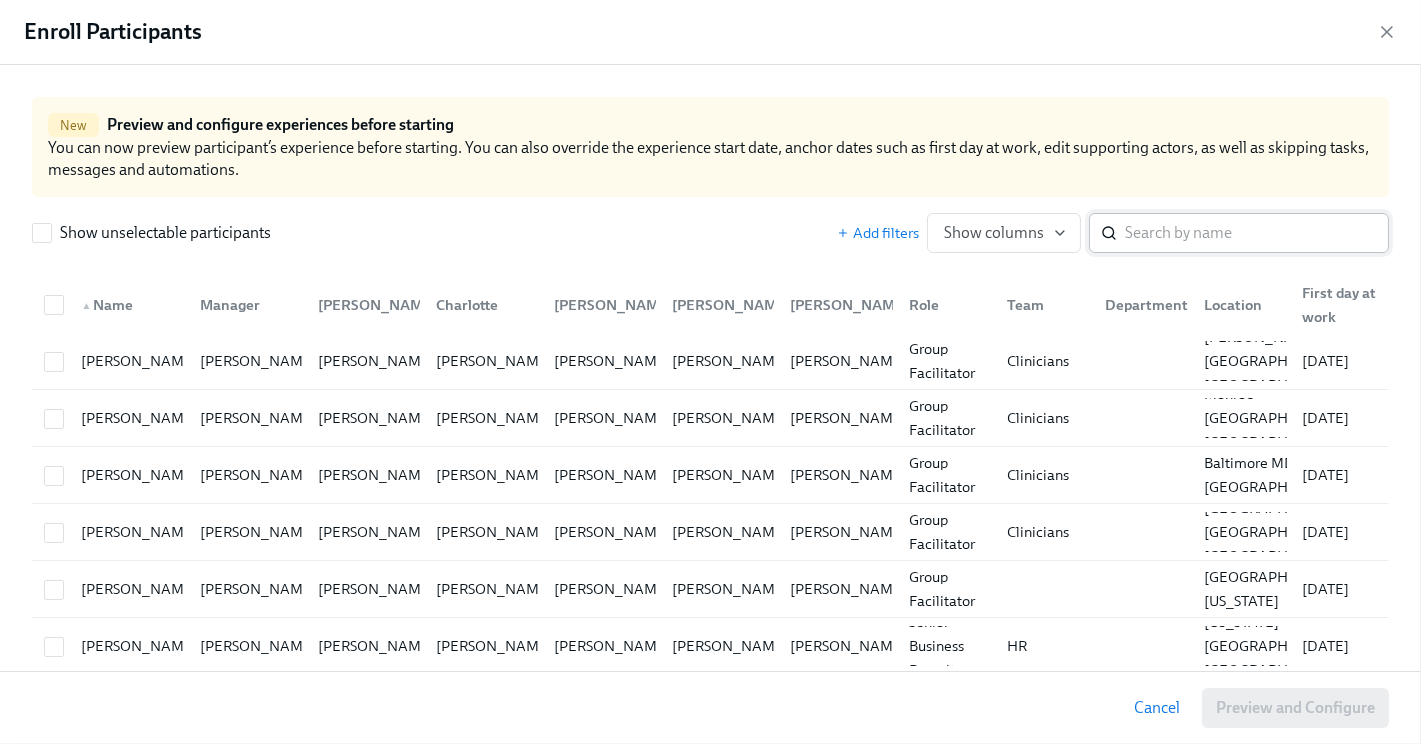 click at bounding box center (1257, 233) 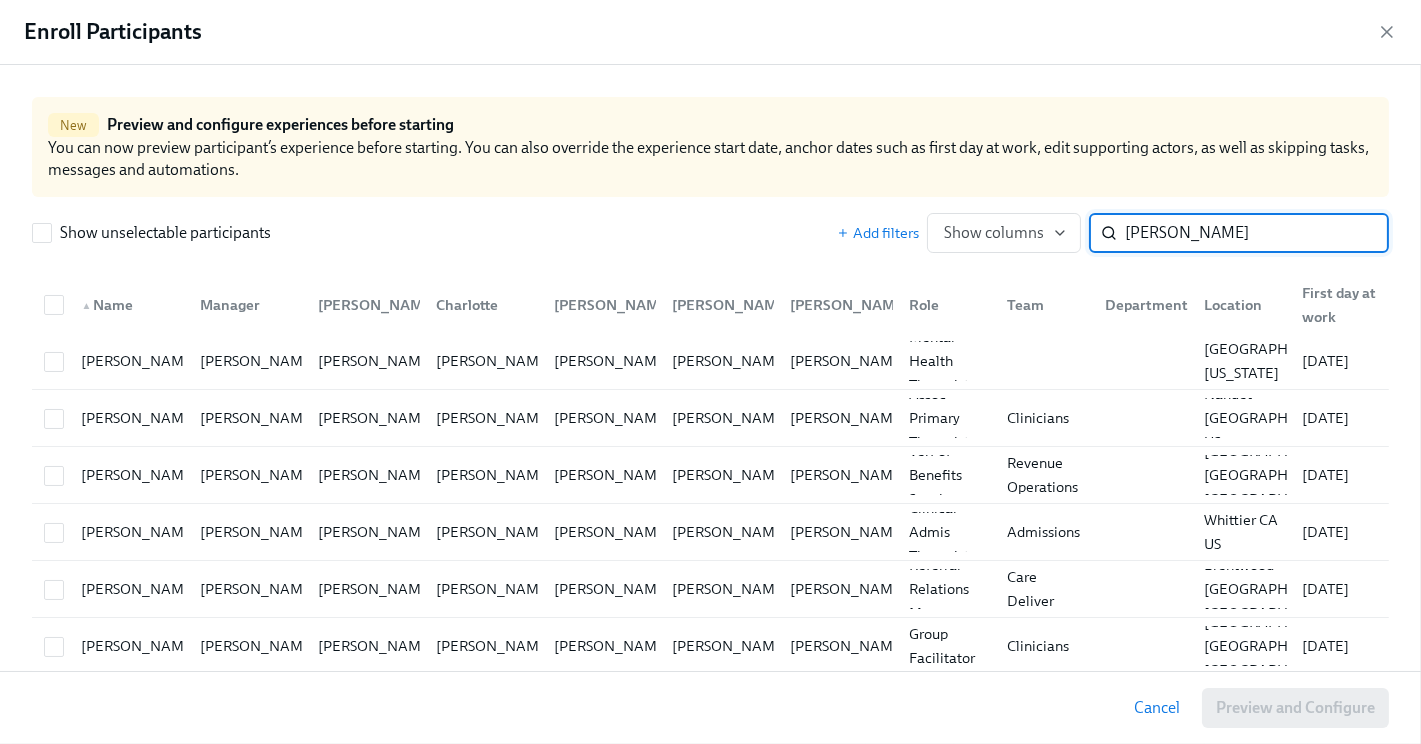 type on "[PERSON_NAME]" 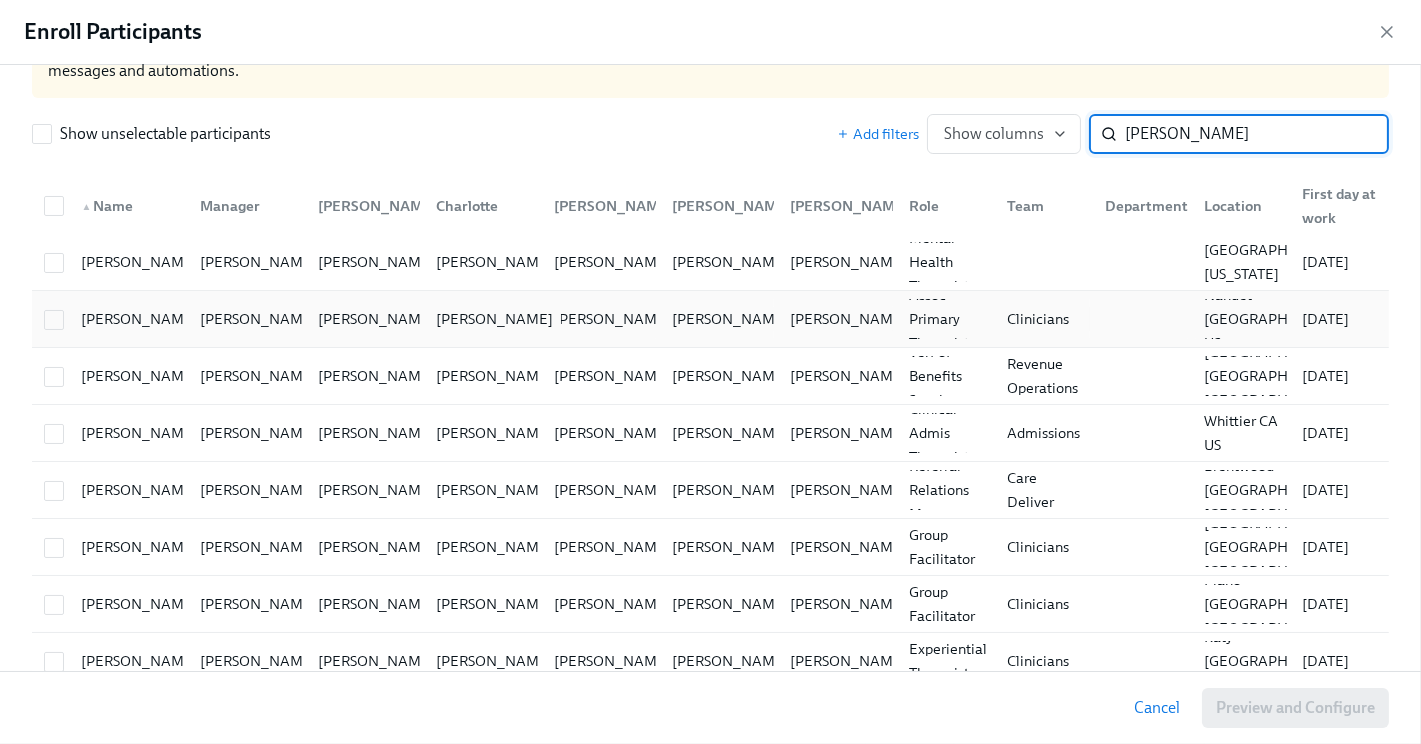 scroll, scrollTop: 101, scrollLeft: 0, axis: vertical 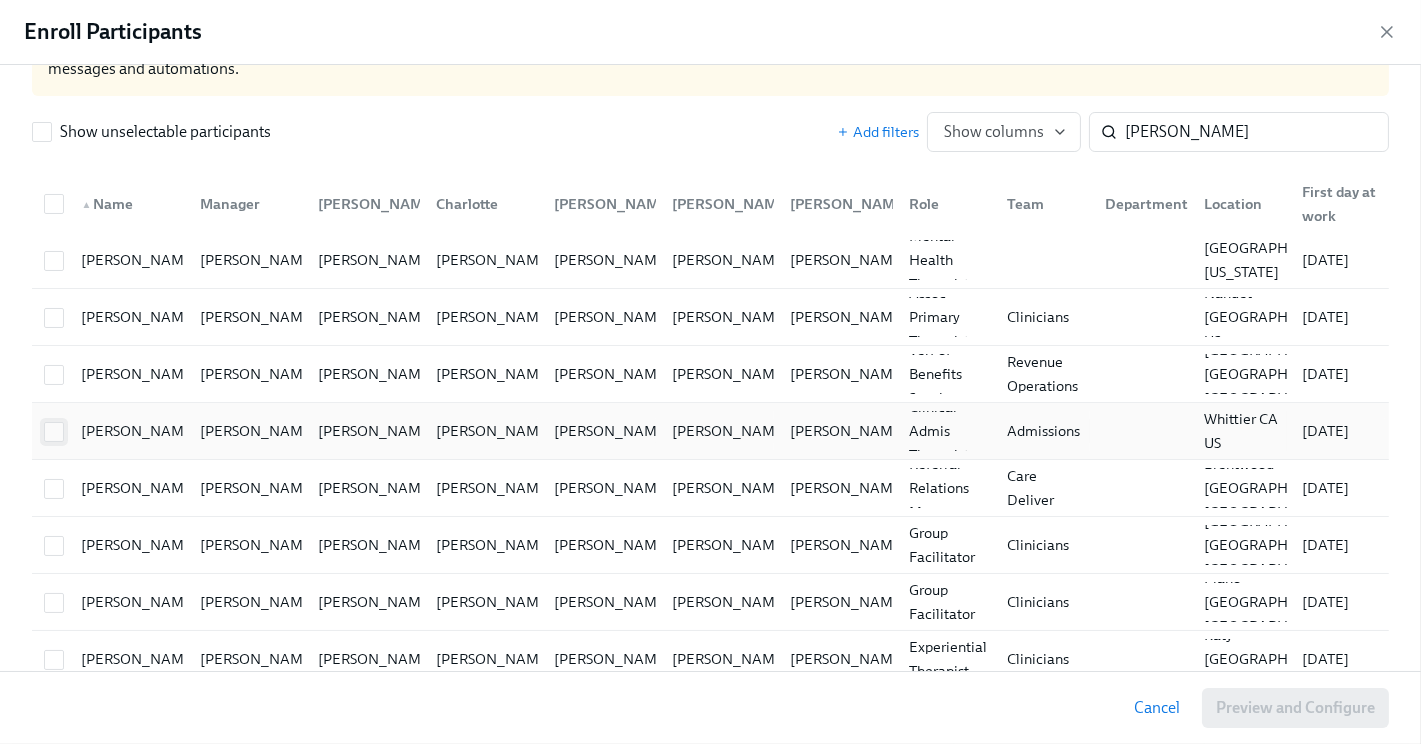 click at bounding box center (54, 432) 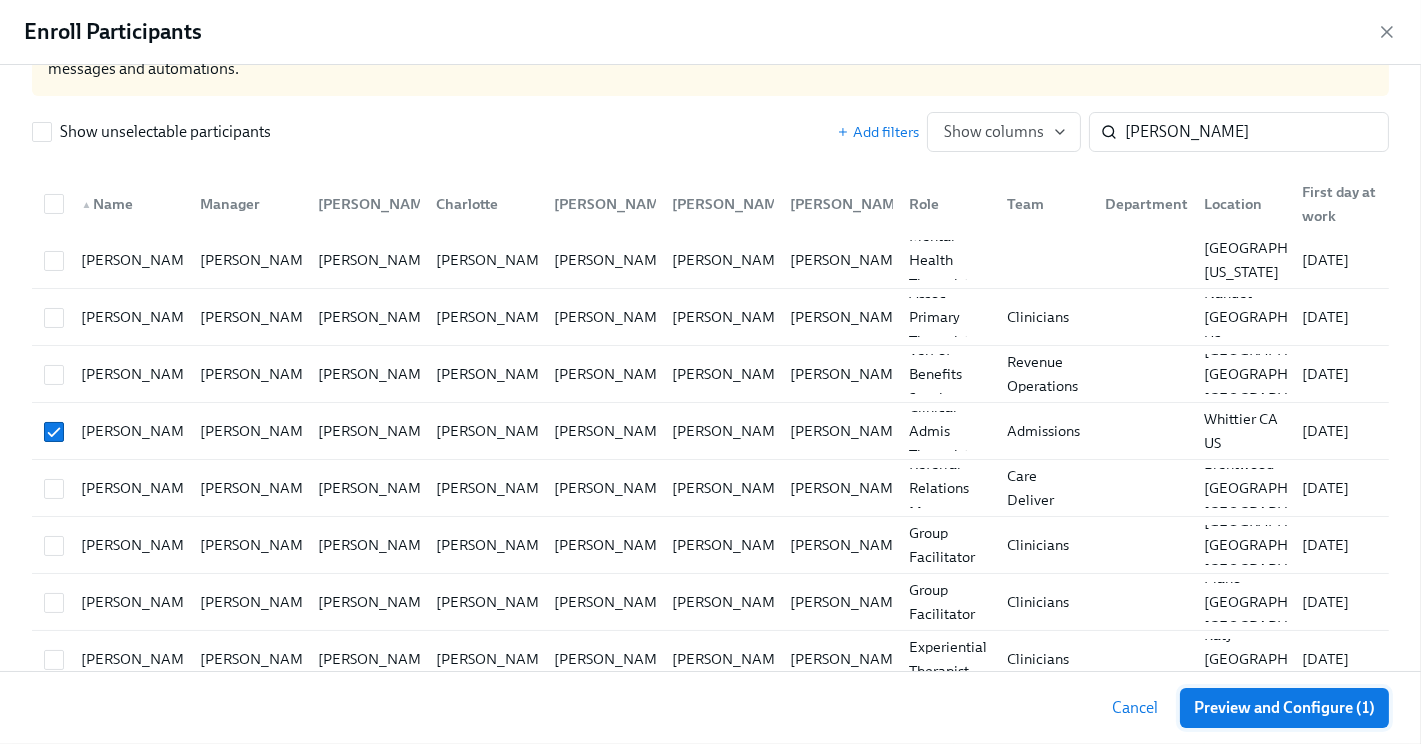 click on "Preview and Configure (1)" at bounding box center (1284, 708) 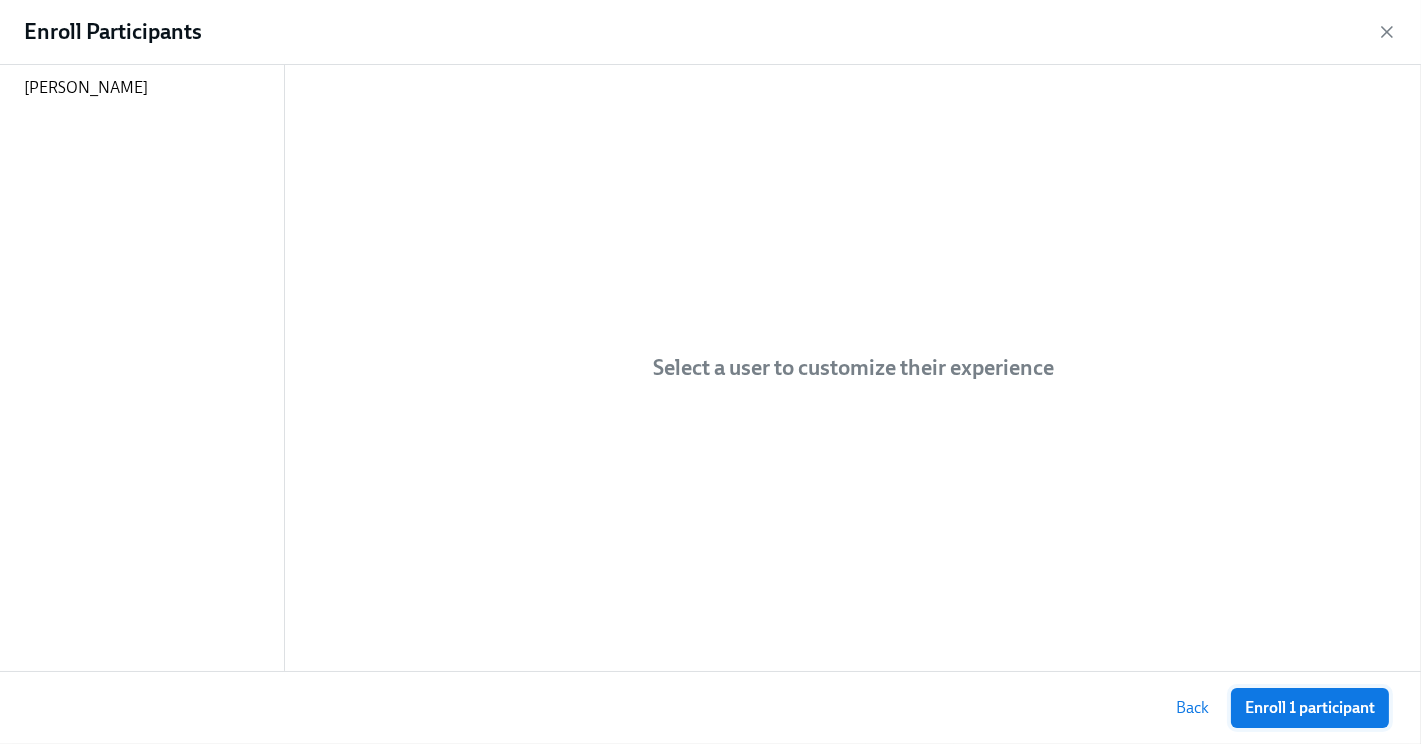 click on "Enroll 1 participant" at bounding box center [1310, 708] 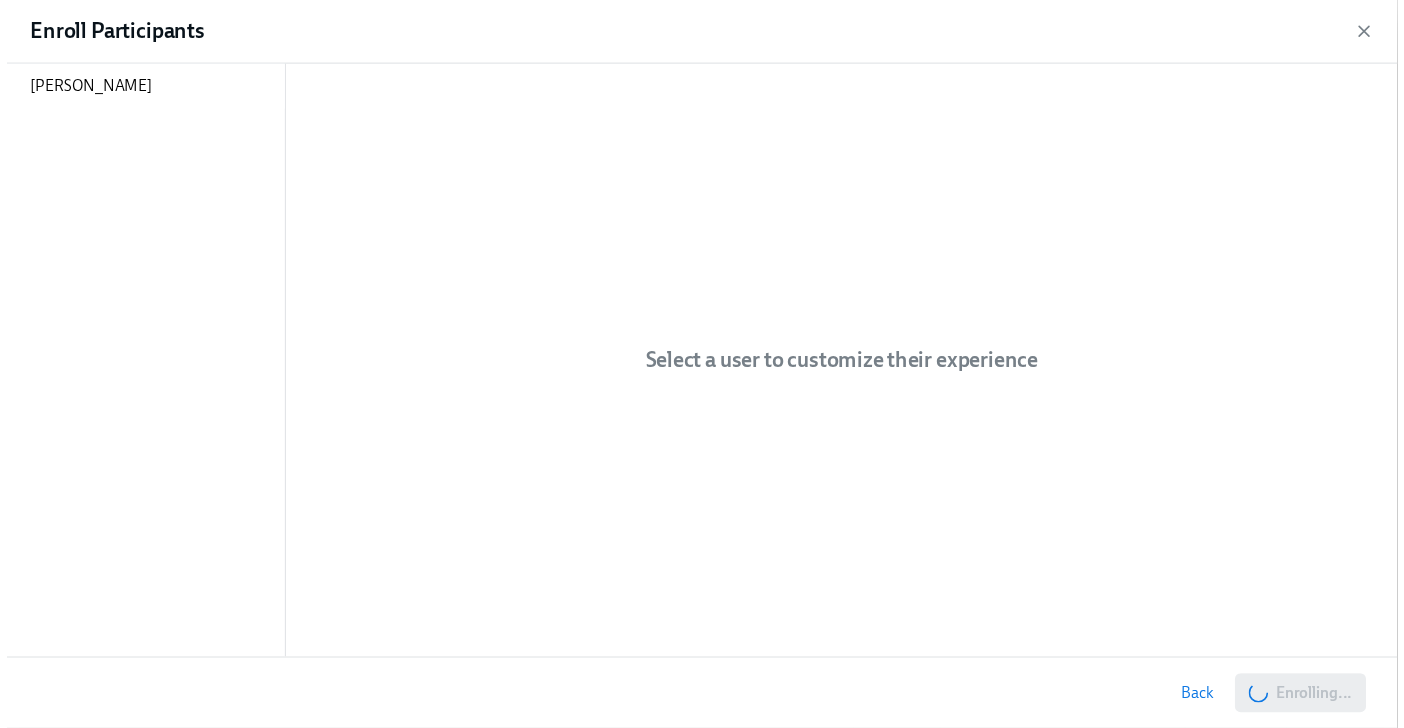 scroll, scrollTop: 0, scrollLeft: 11599, axis: horizontal 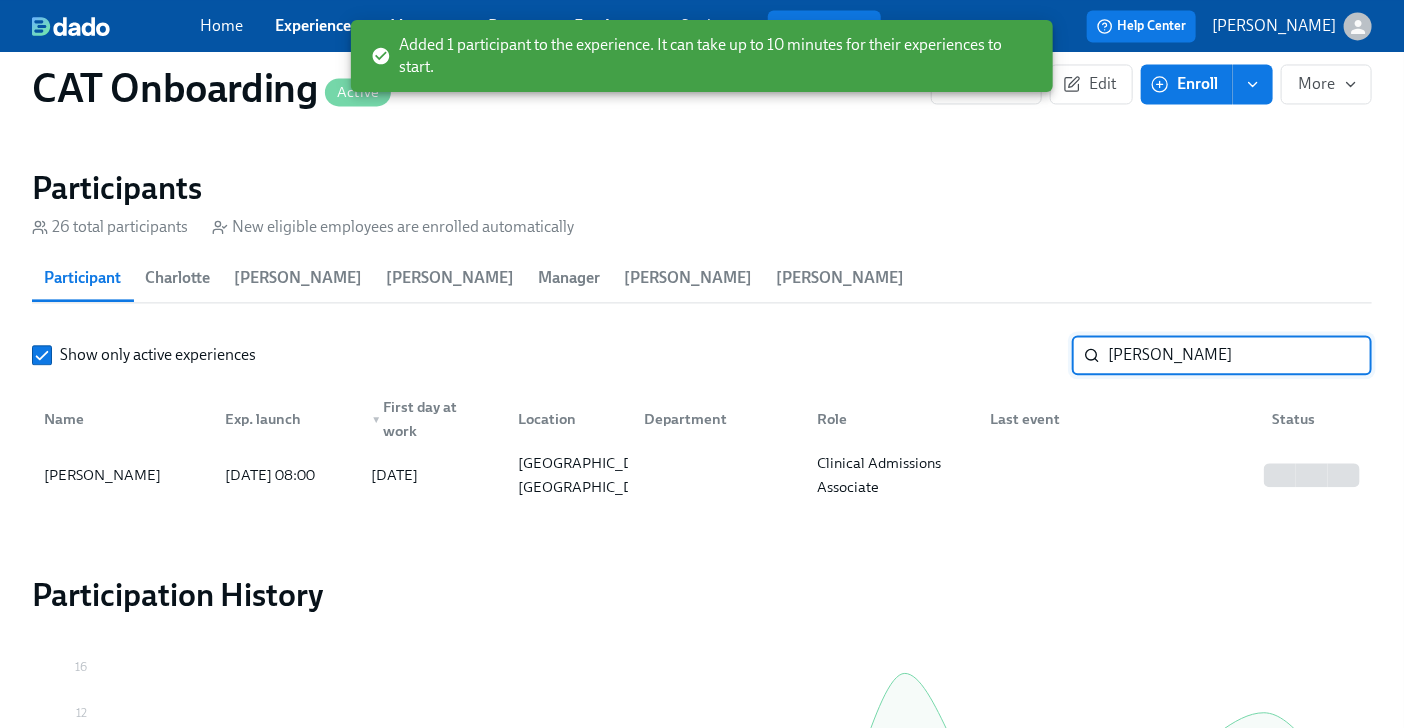 click on "[PERSON_NAME]" at bounding box center (1240, 355) 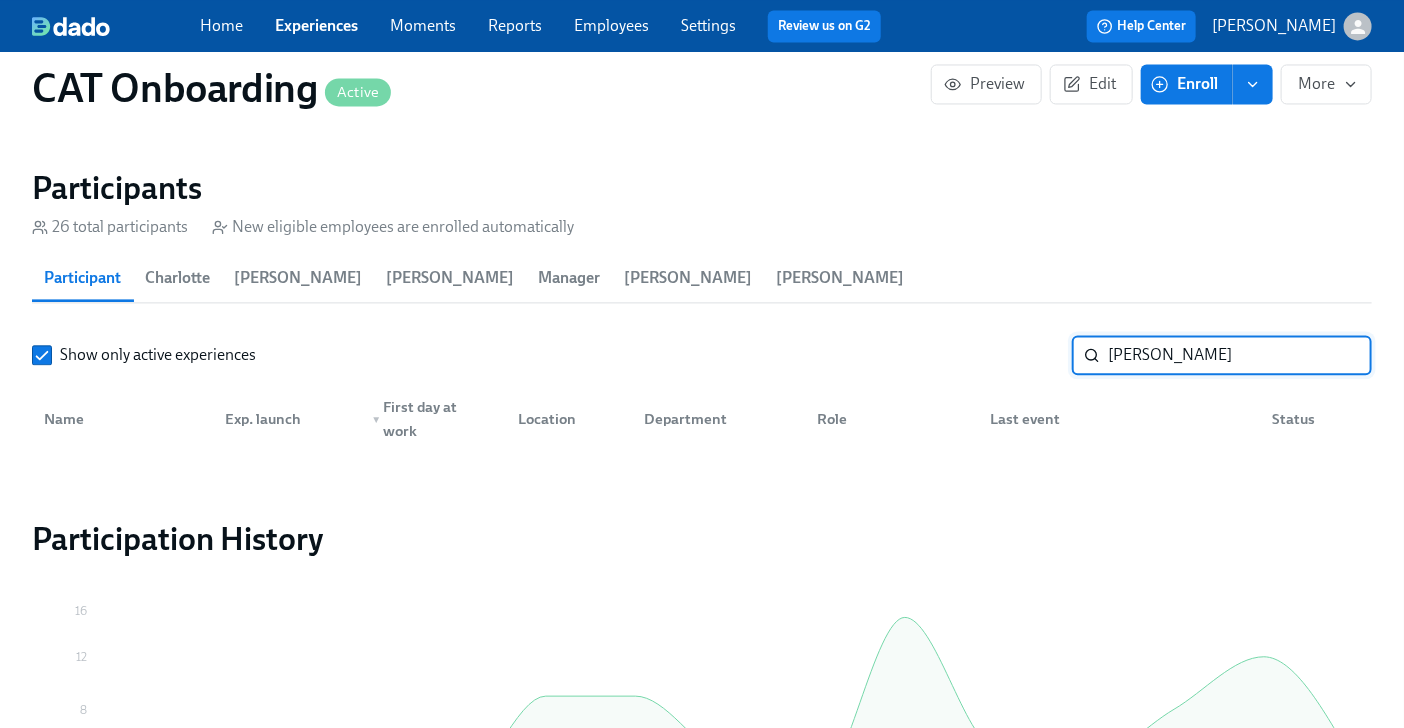 type on "[PERSON_NAME]" 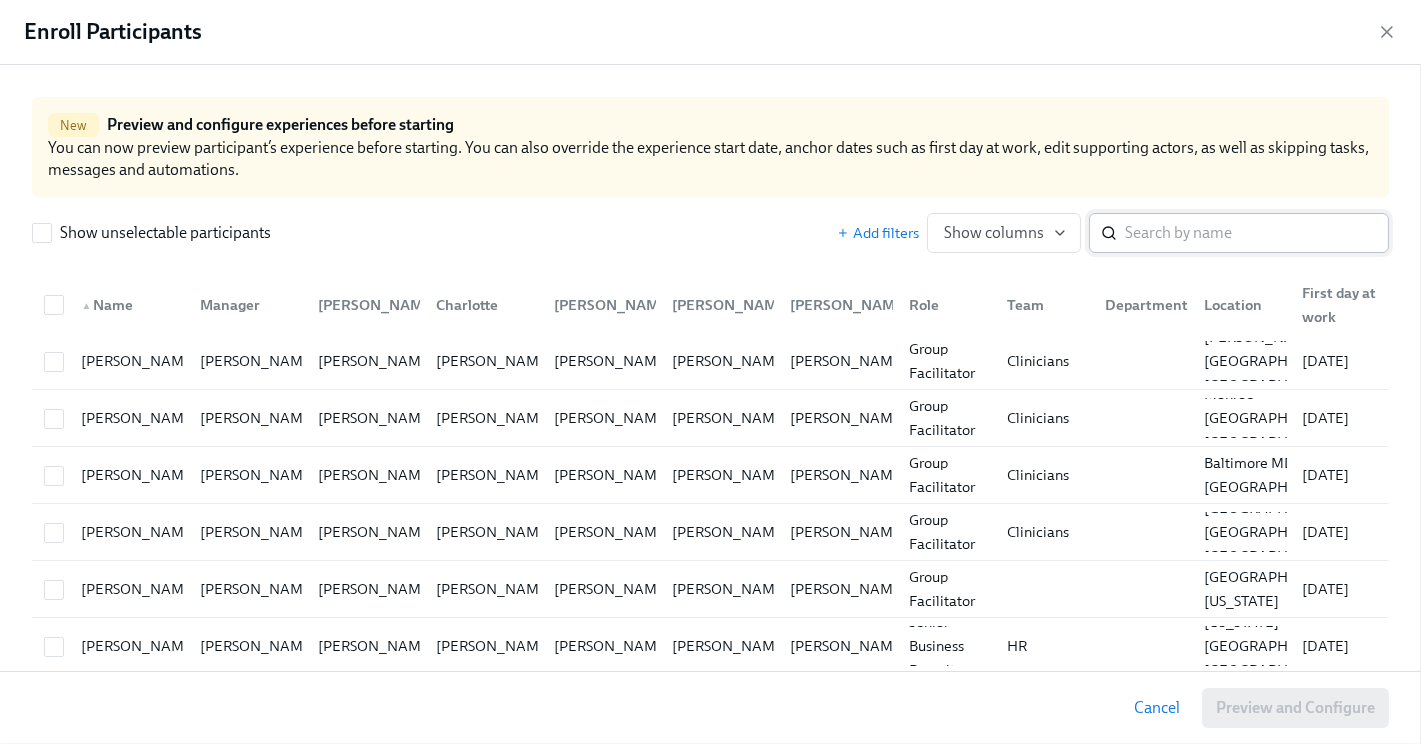 click at bounding box center [1257, 233] 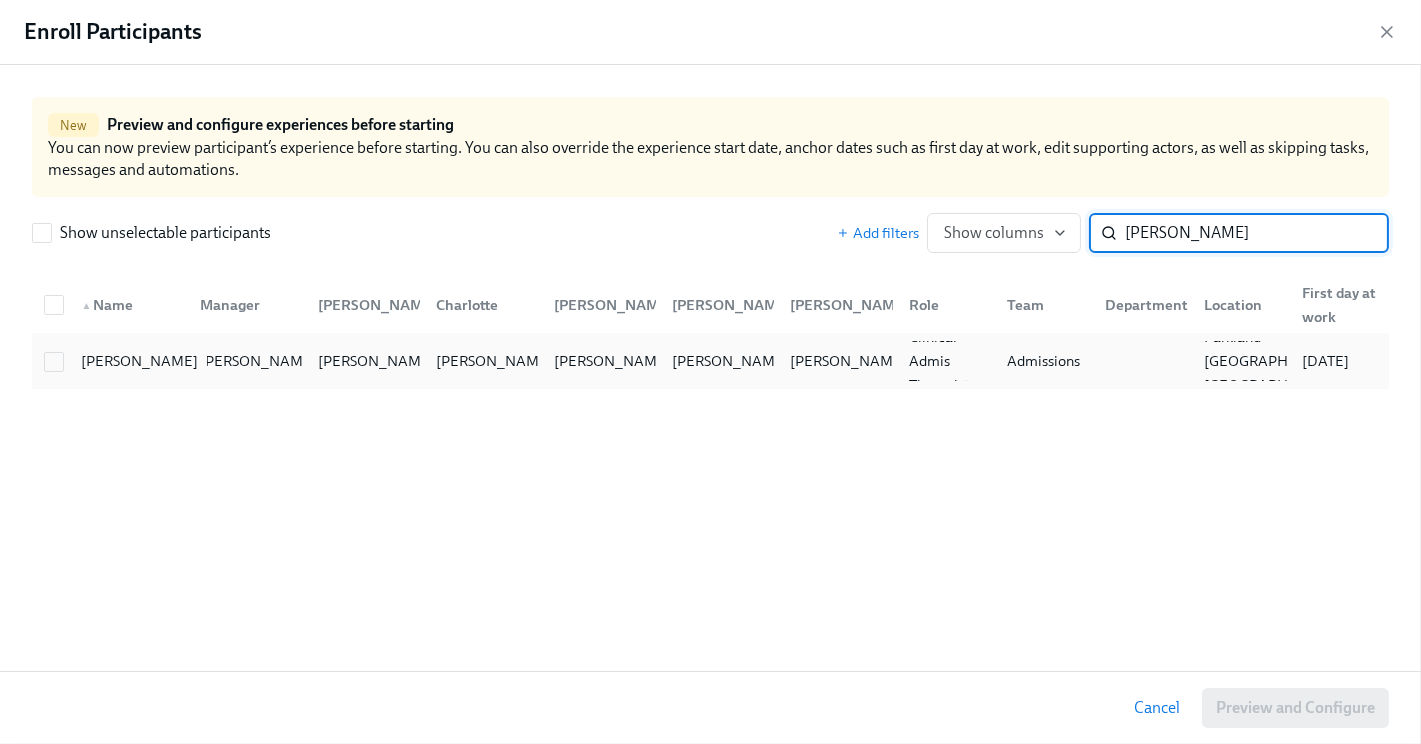 type on "[PERSON_NAME]" 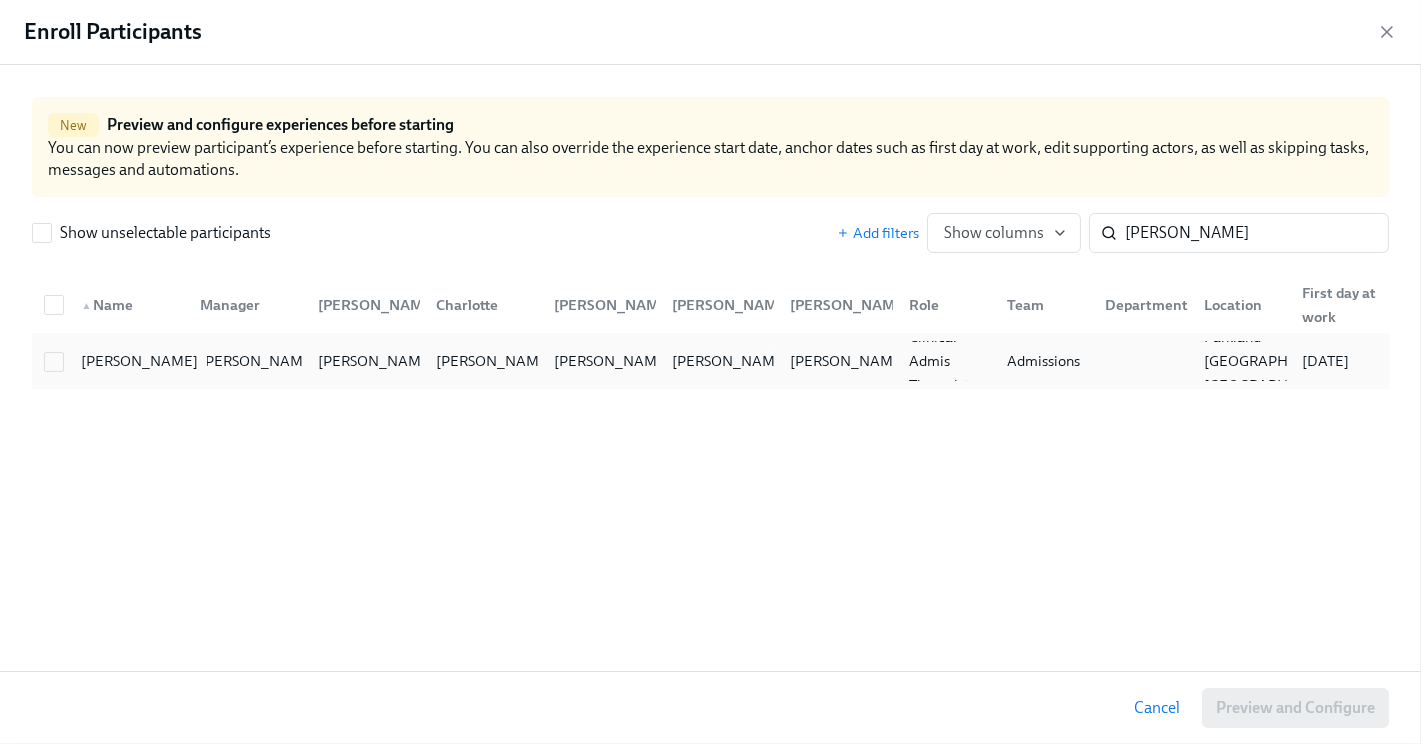 click on "[PERSON_NAME]" at bounding box center (140, 361) 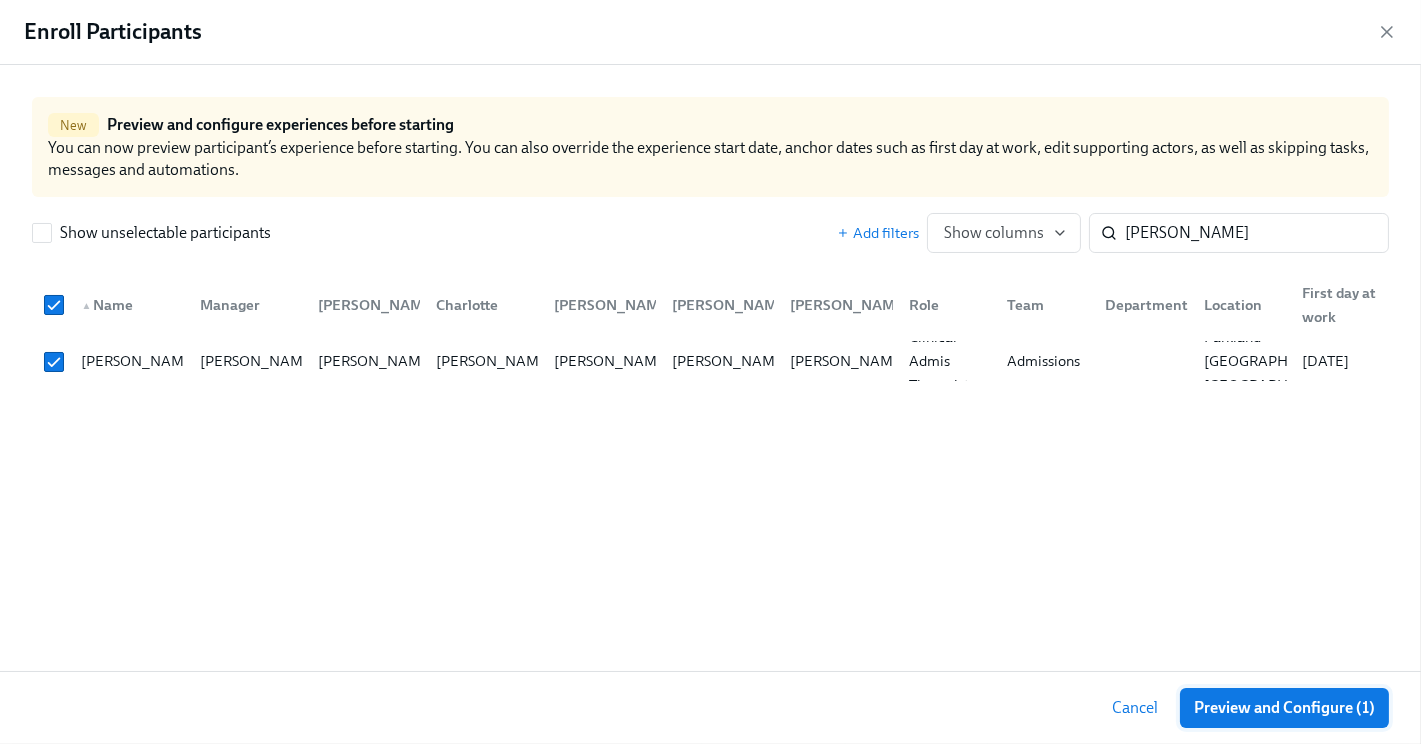 click on "Preview and Configure (1)" at bounding box center (1284, 708) 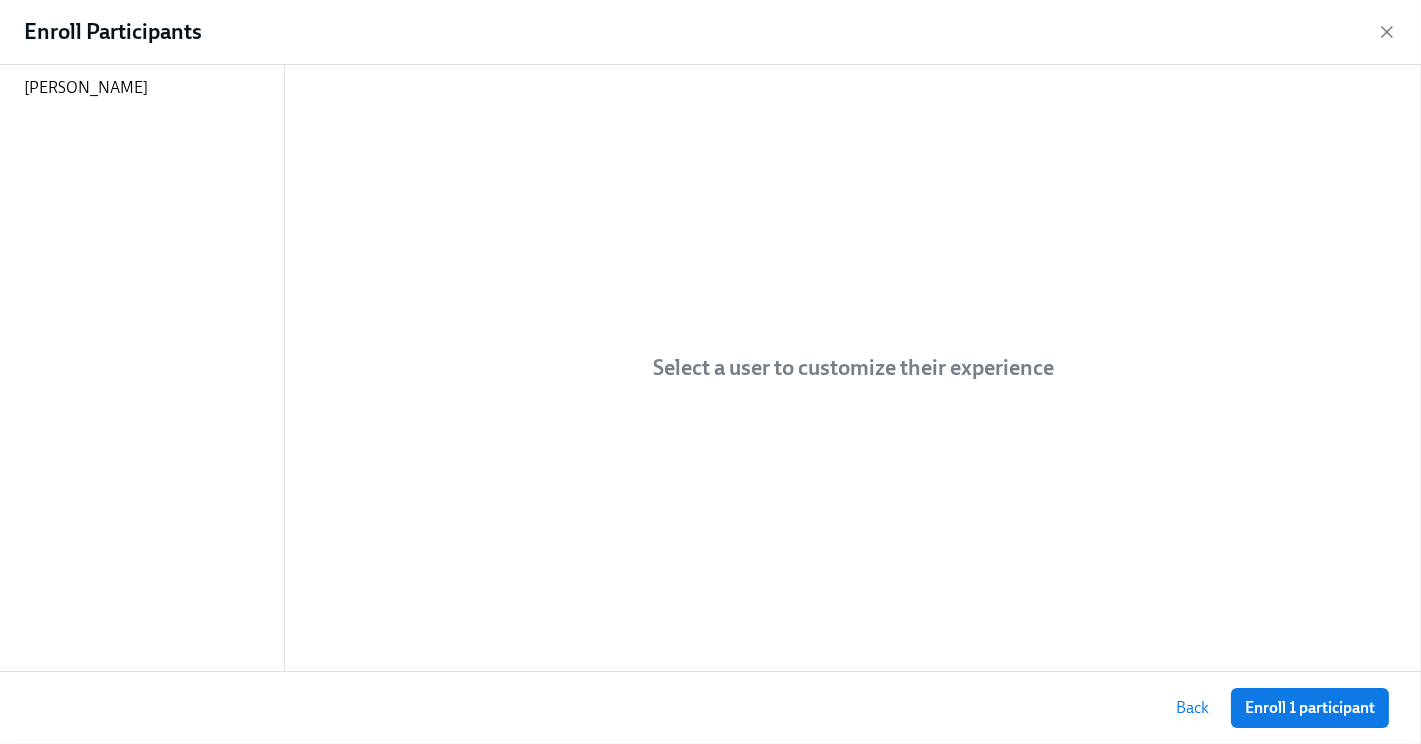 click on "Enroll 1 participant" at bounding box center (1310, 708) 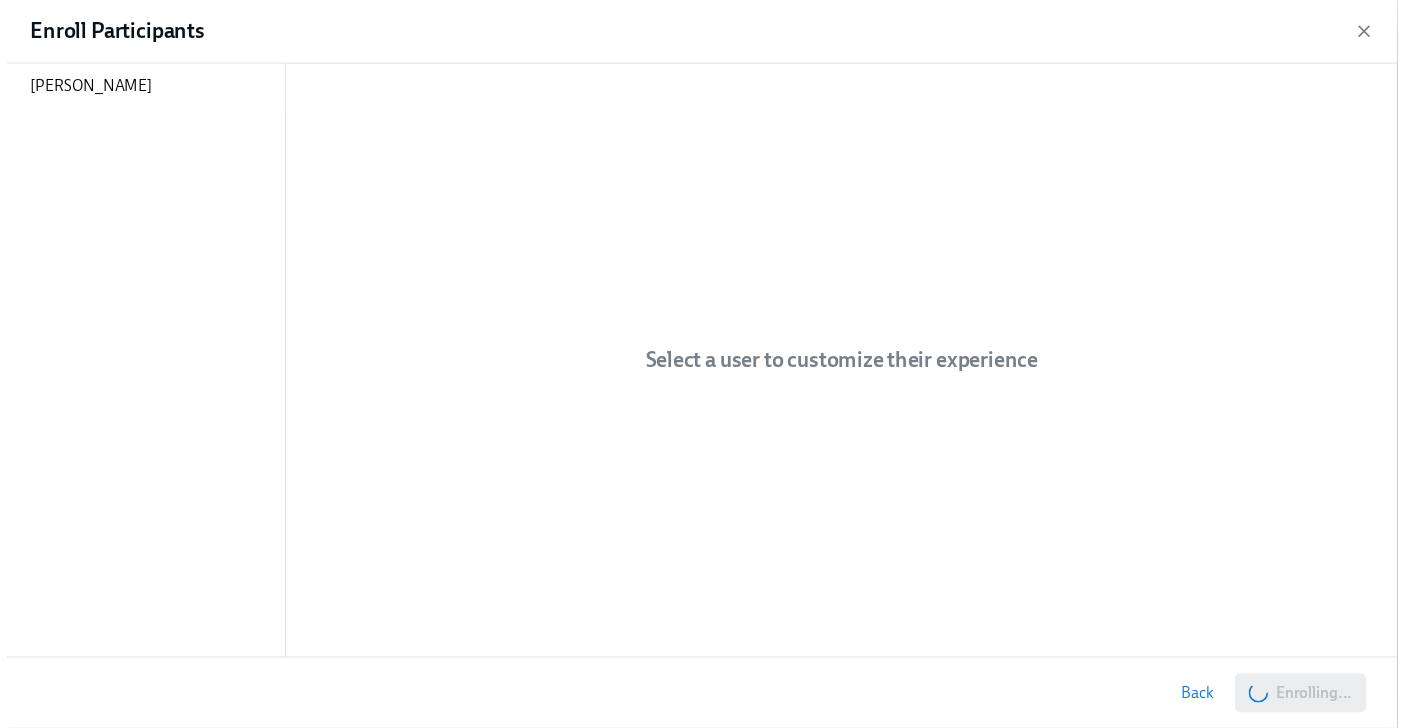 scroll, scrollTop: 0, scrollLeft: 11599, axis: horizontal 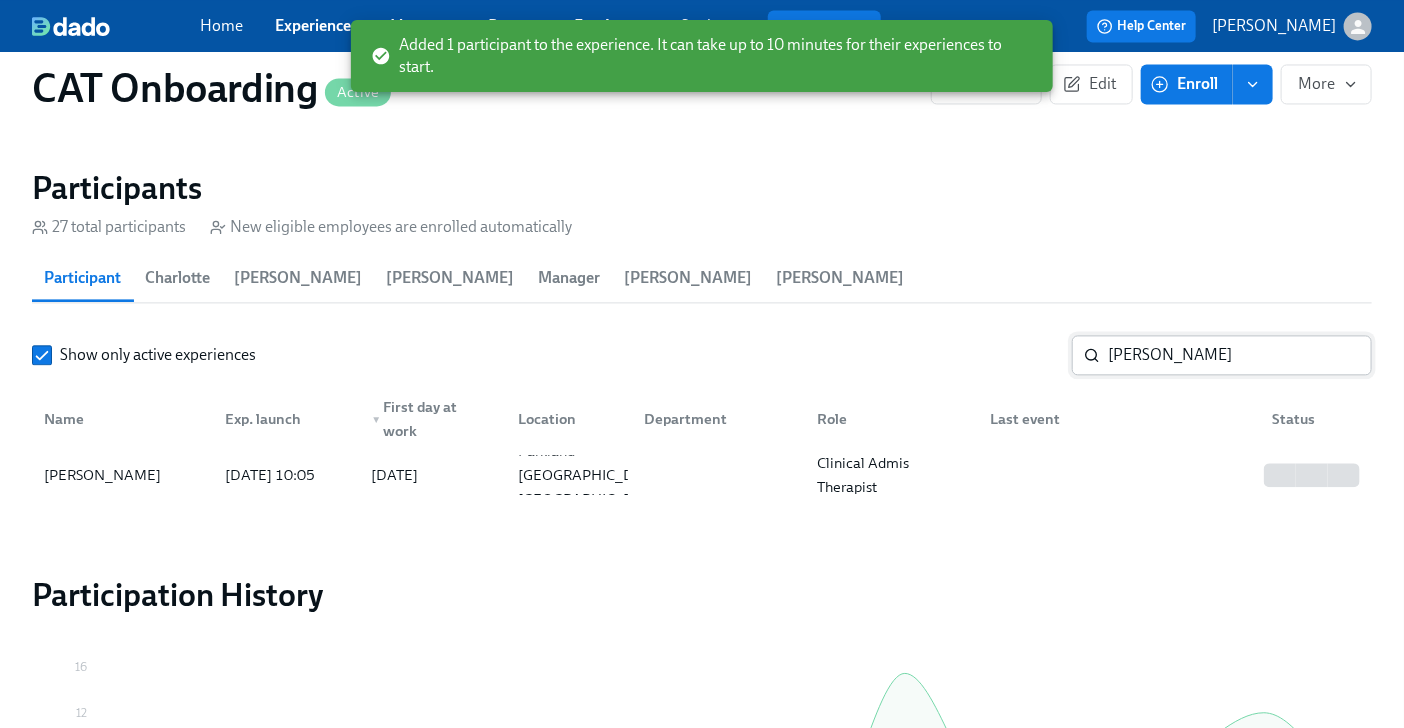 click on "[PERSON_NAME]" at bounding box center (1240, 355) 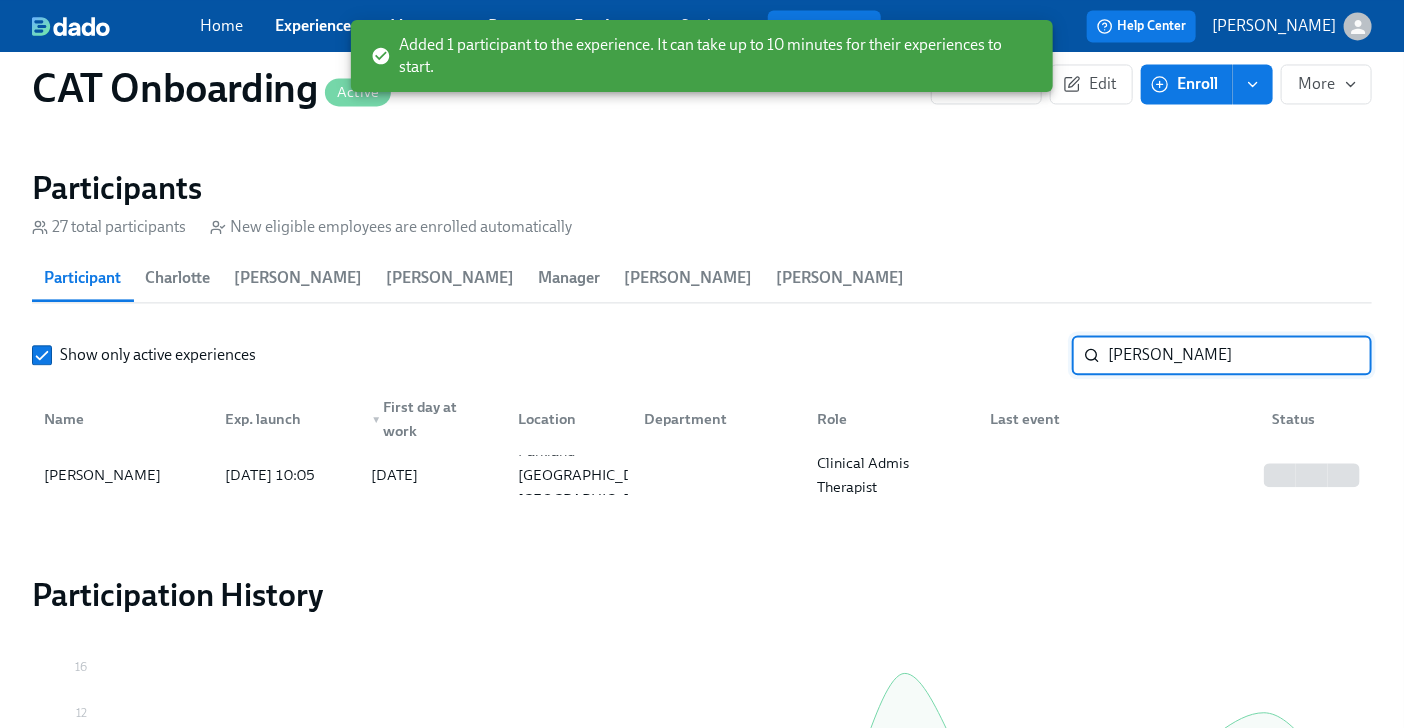click on "[PERSON_NAME]" at bounding box center [1240, 355] 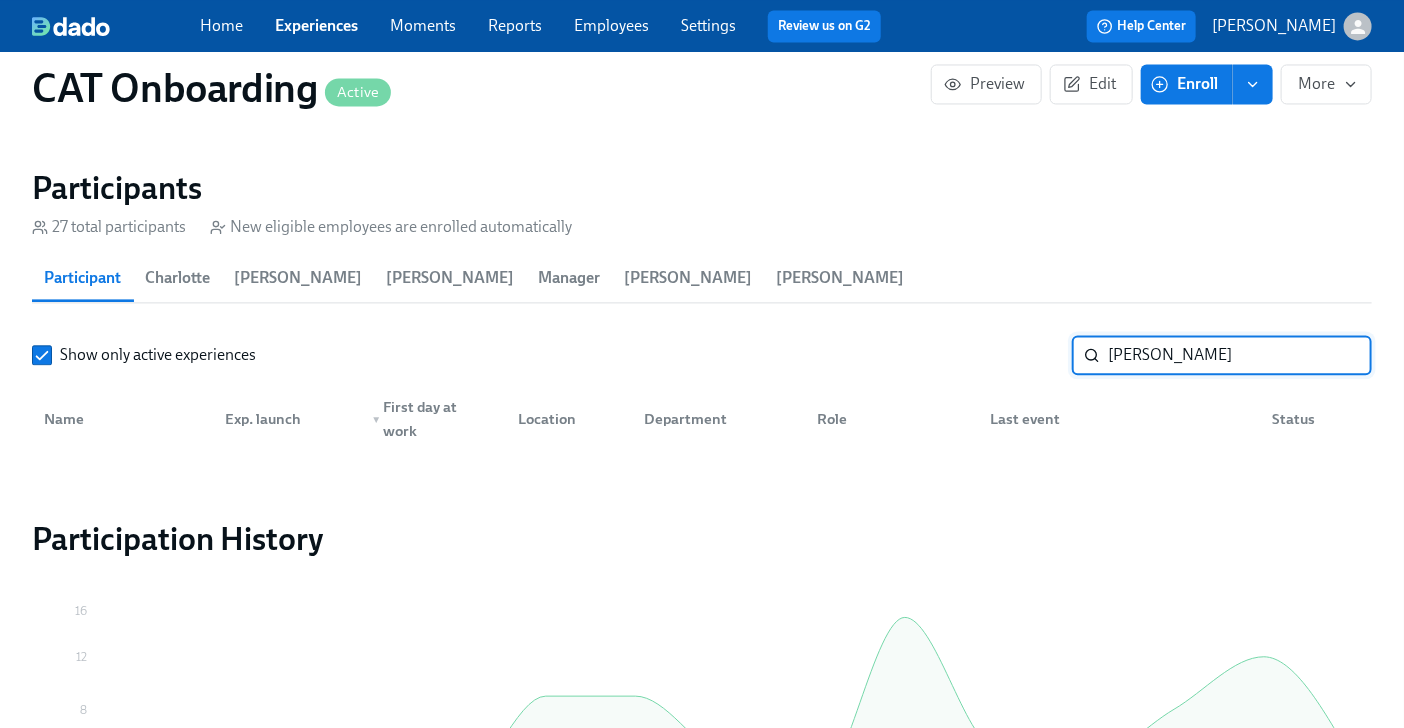 type on "[PERSON_NAME]" 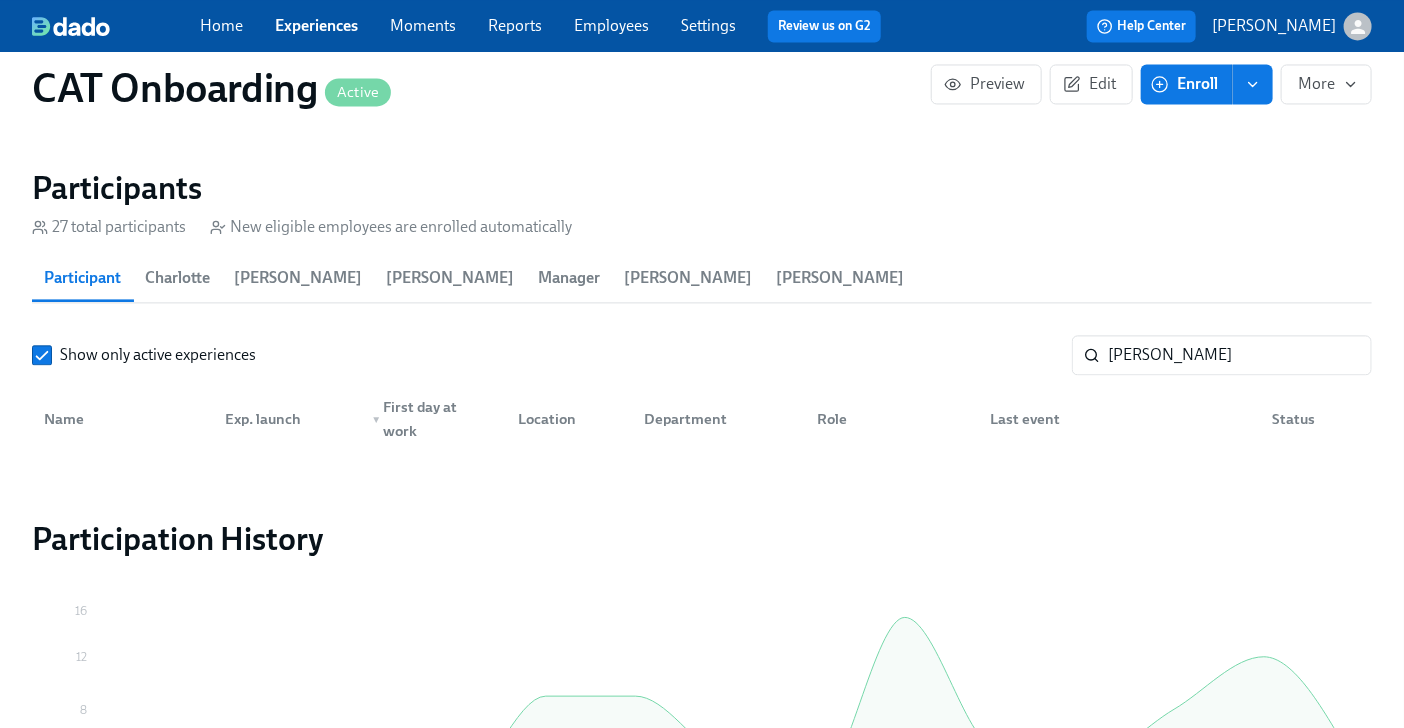click on "Enroll" at bounding box center [1186, 84] 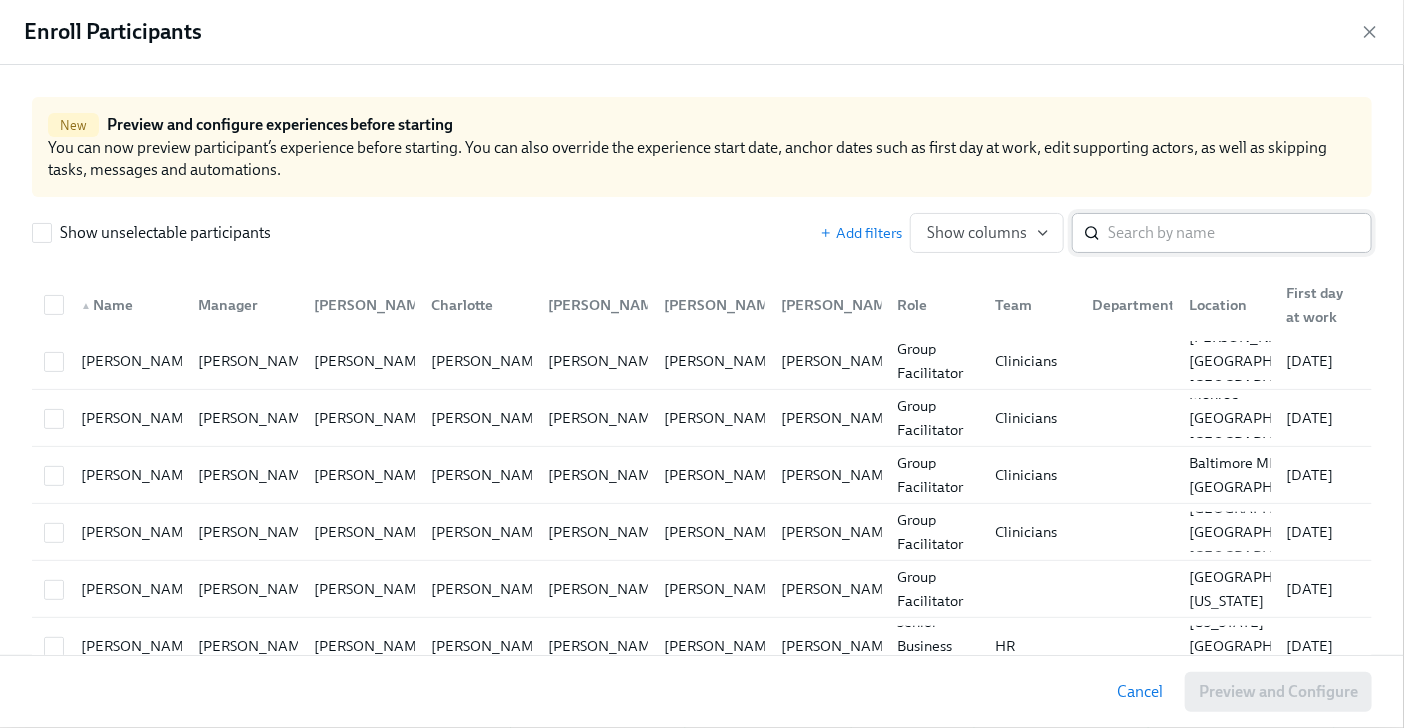 click at bounding box center [1240, 233] 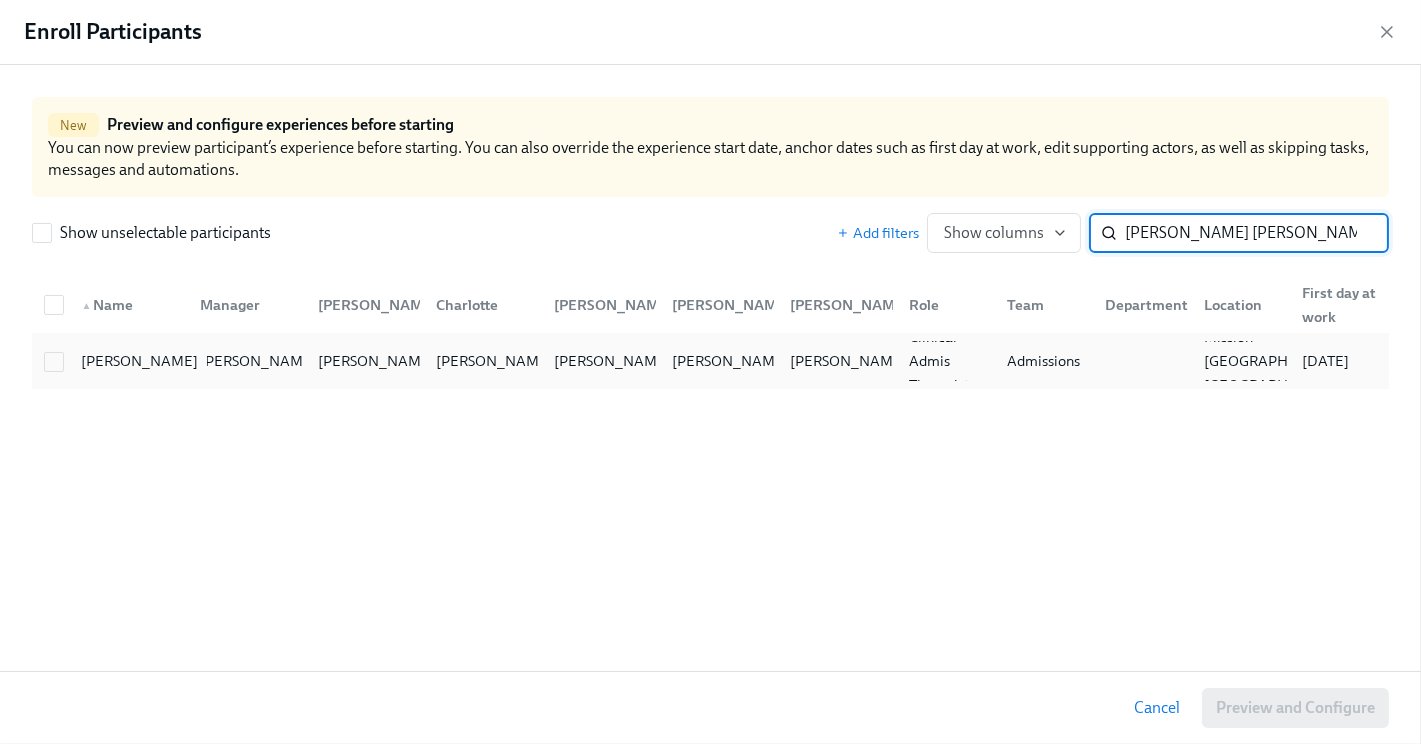 type on "[PERSON_NAME] [PERSON_NAME]" 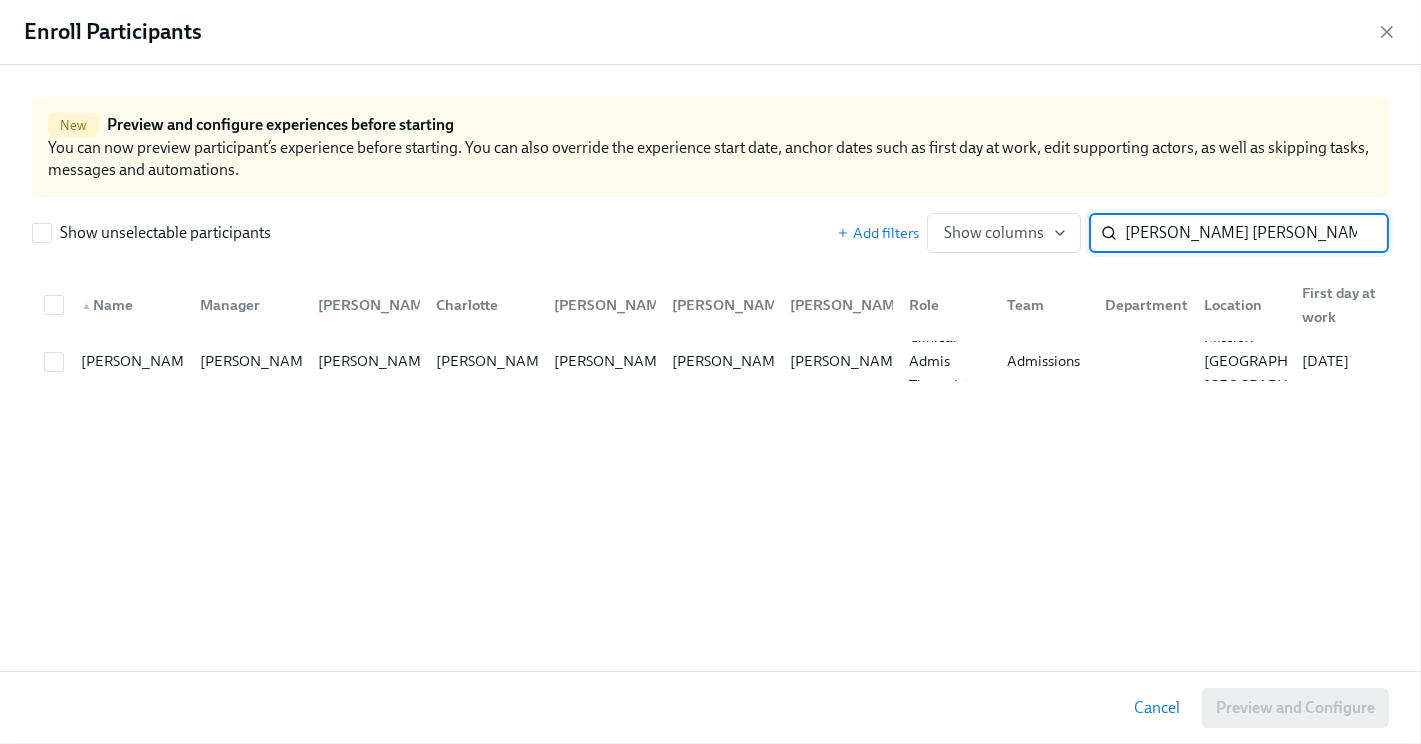 checkbox on "true" 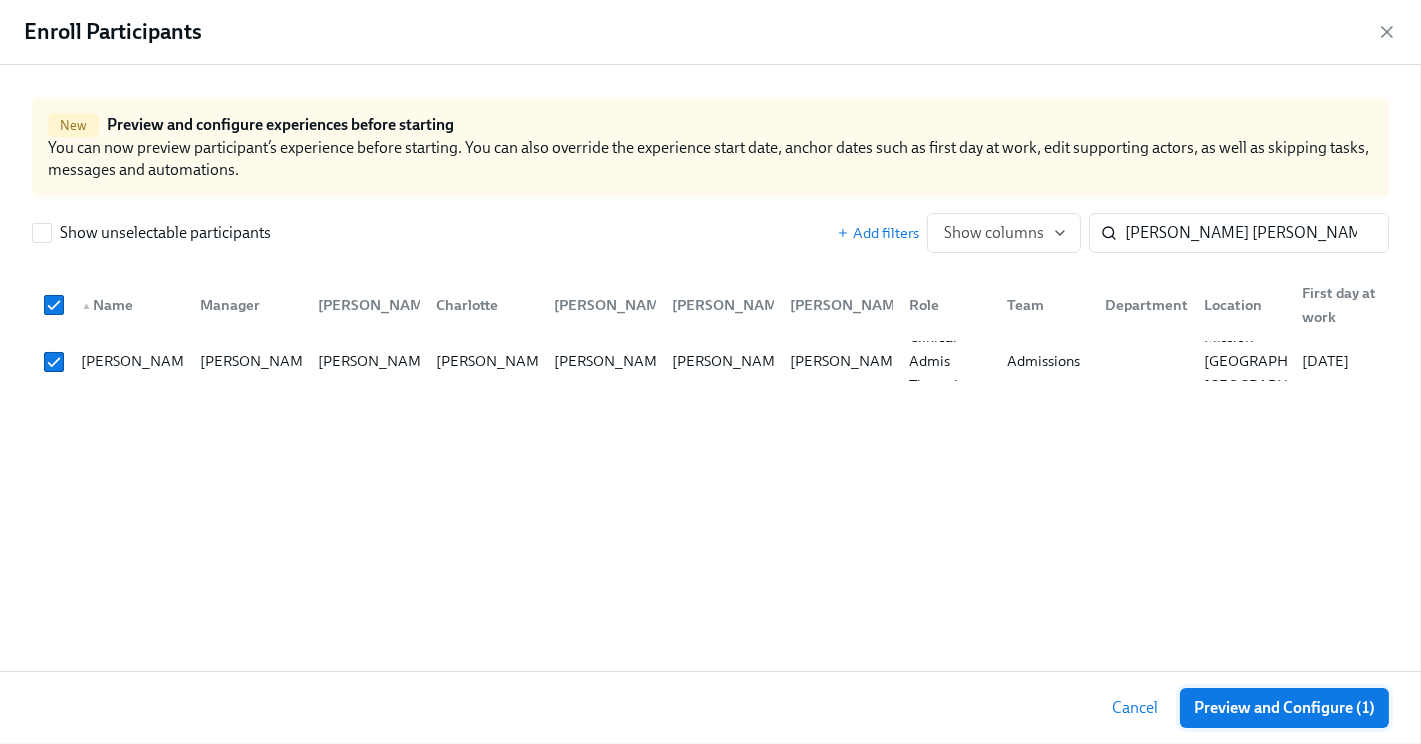 click on "Preview and Configure (1)" at bounding box center (1284, 708) 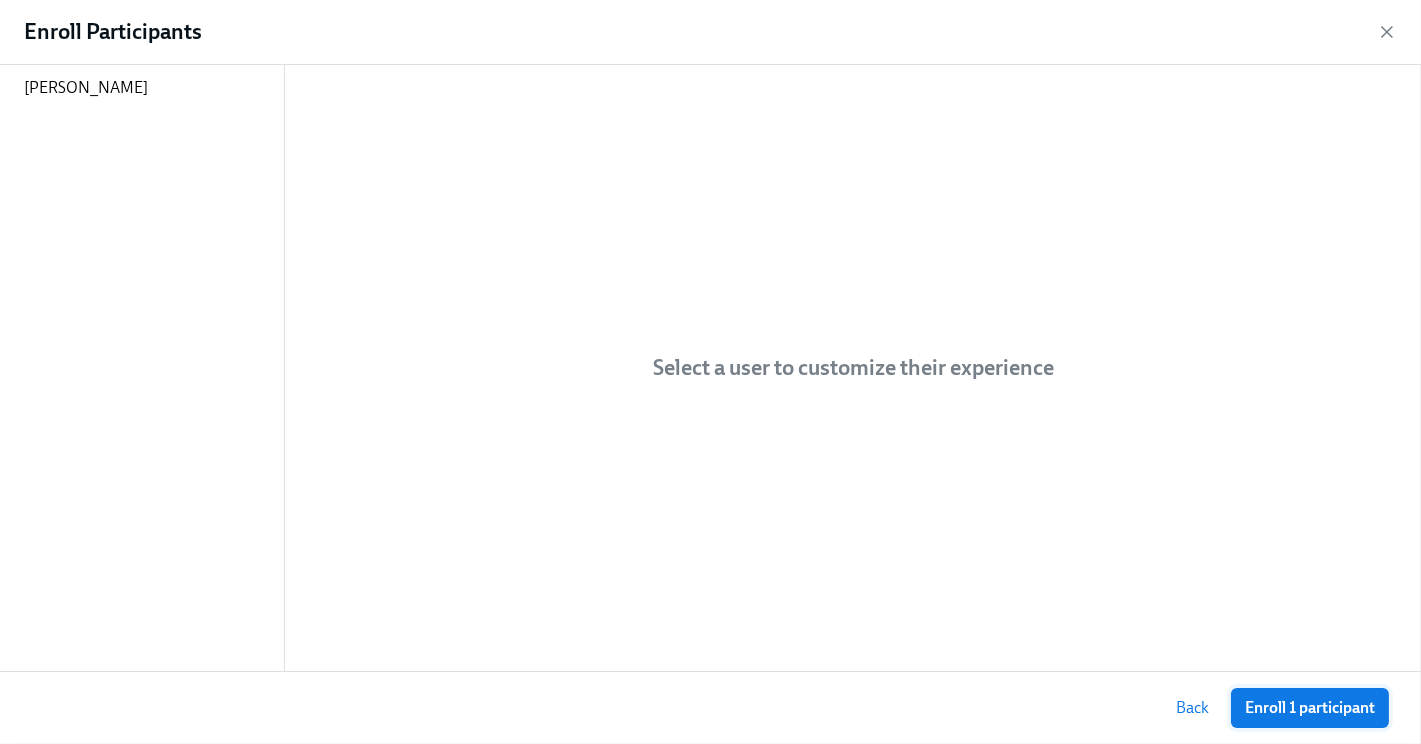 click on "Enroll 1 participant" at bounding box center [1310, 708] 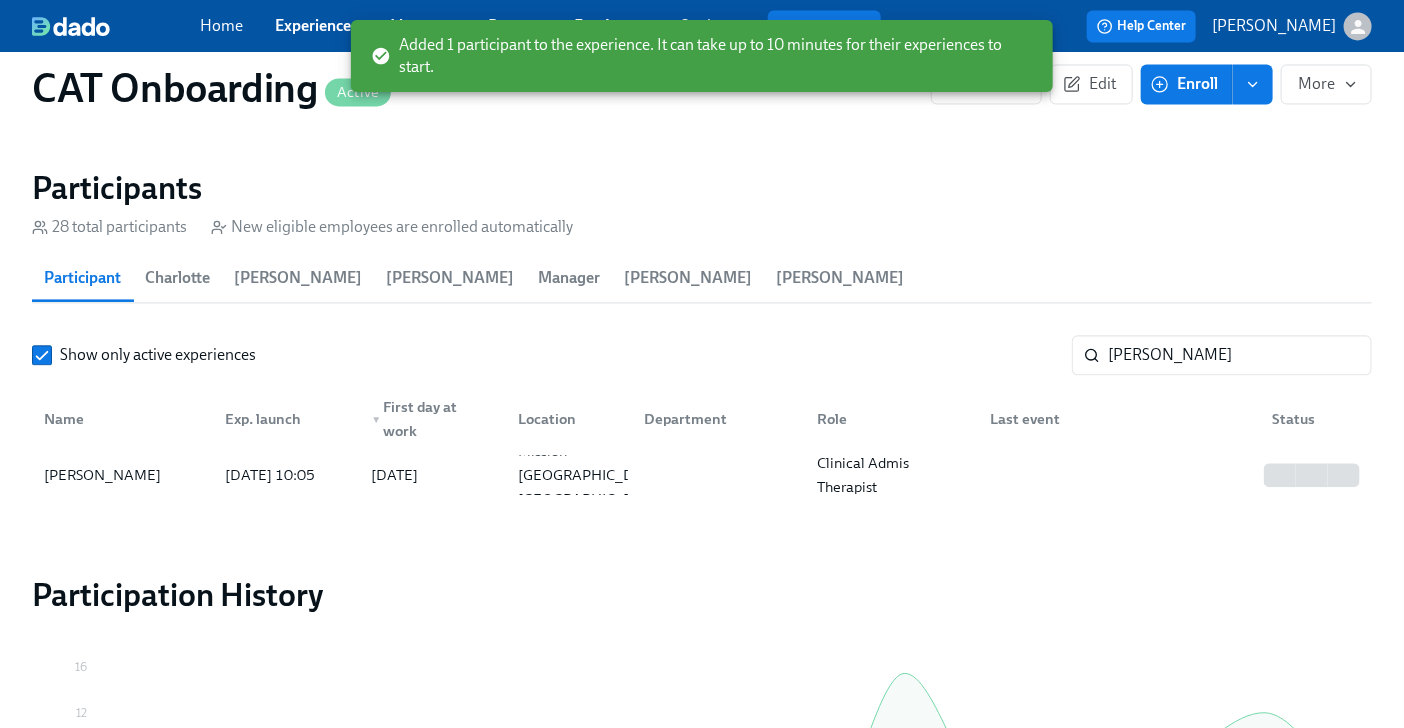 scroll, scrollTop: 0, scrollLeft: 11582, axis: horizontal 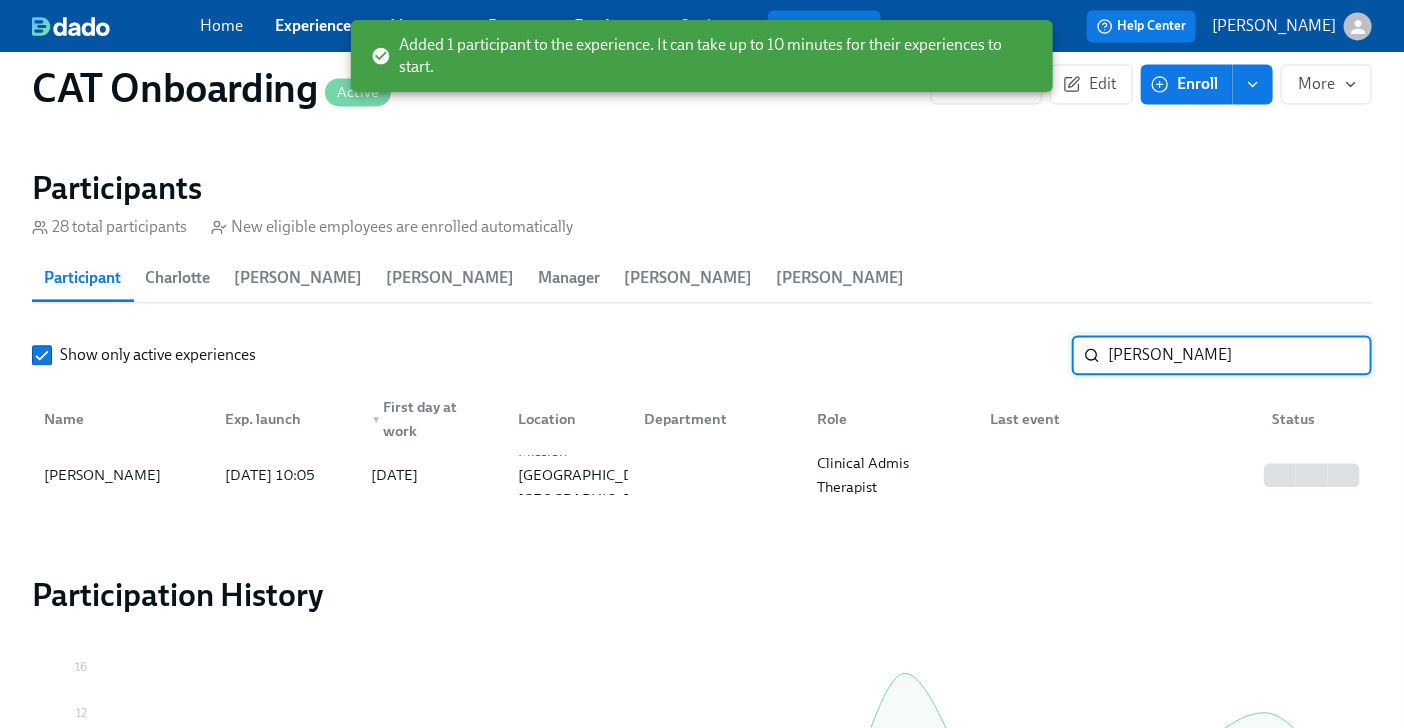 click on "[PERSON_NAME]" at bounding box center (1240, 355) 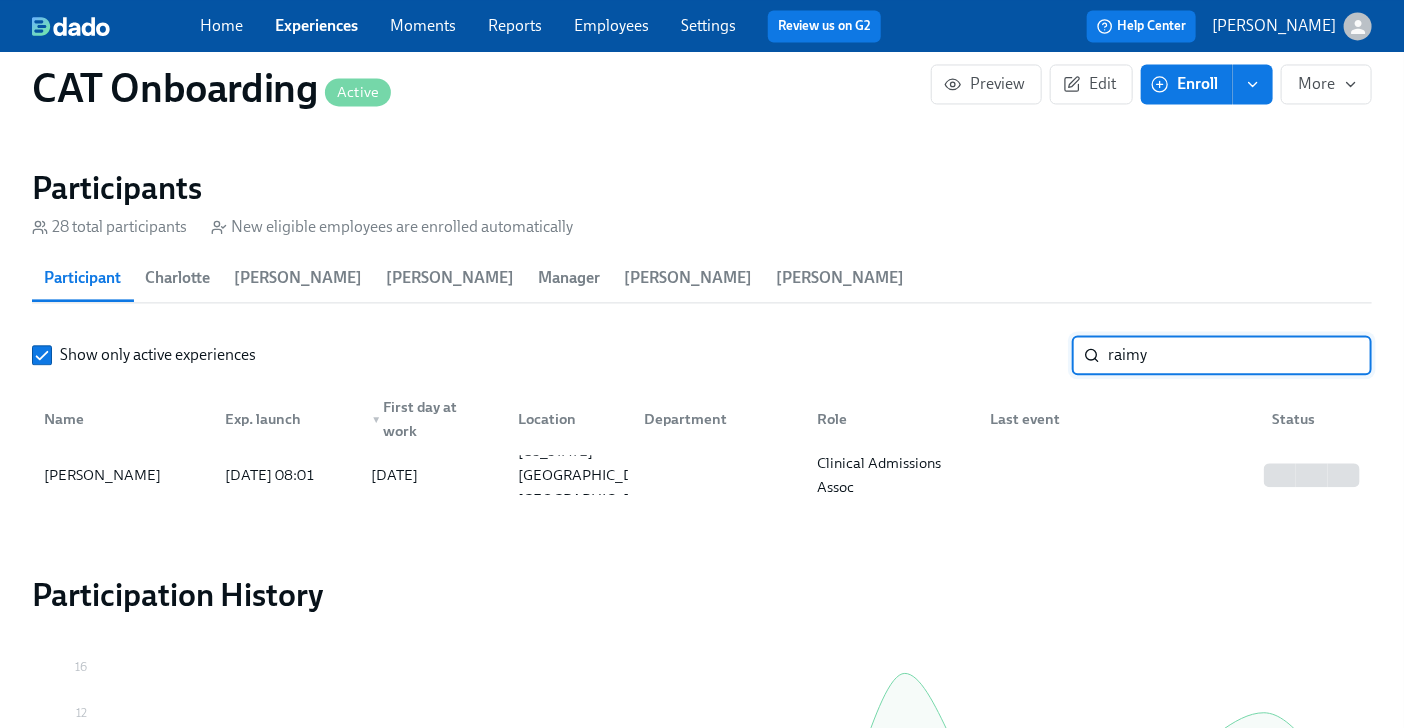 type on "raimy" 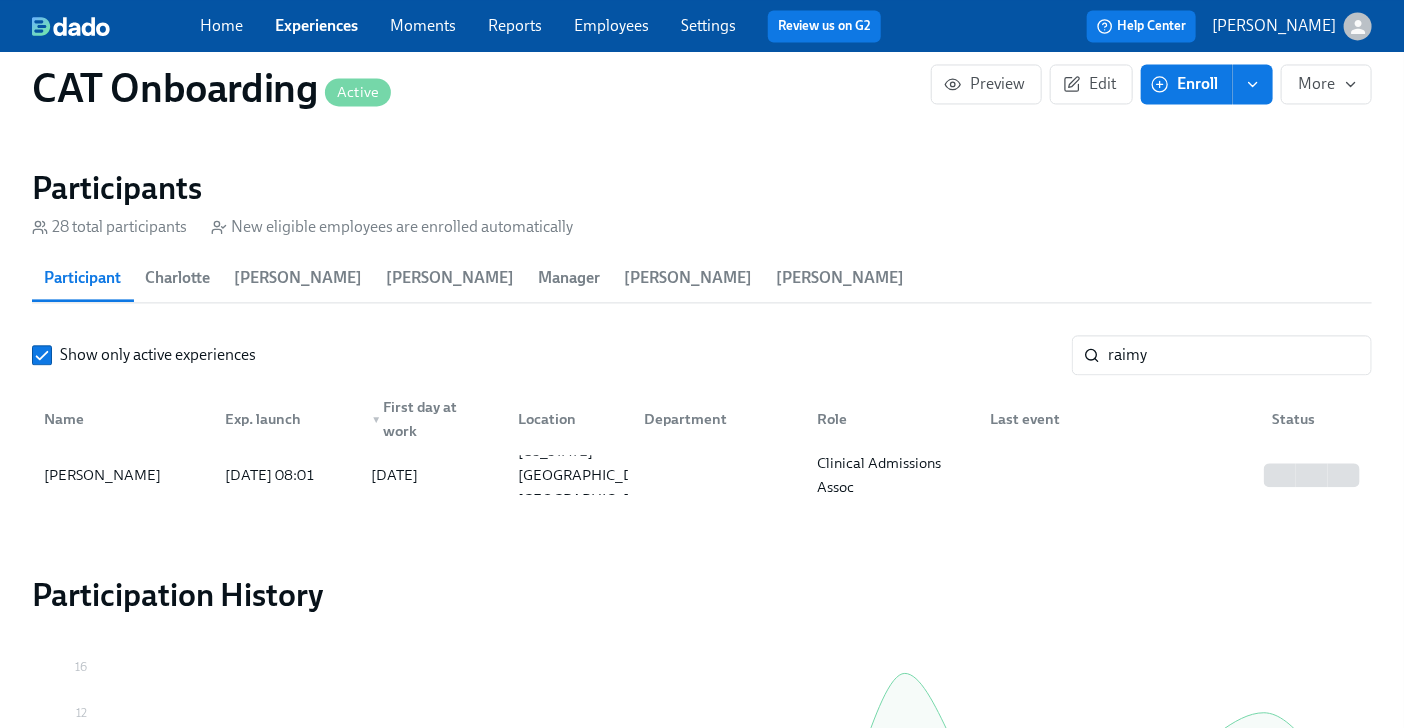 click on "Experiences" at bounding box center [316, 25] 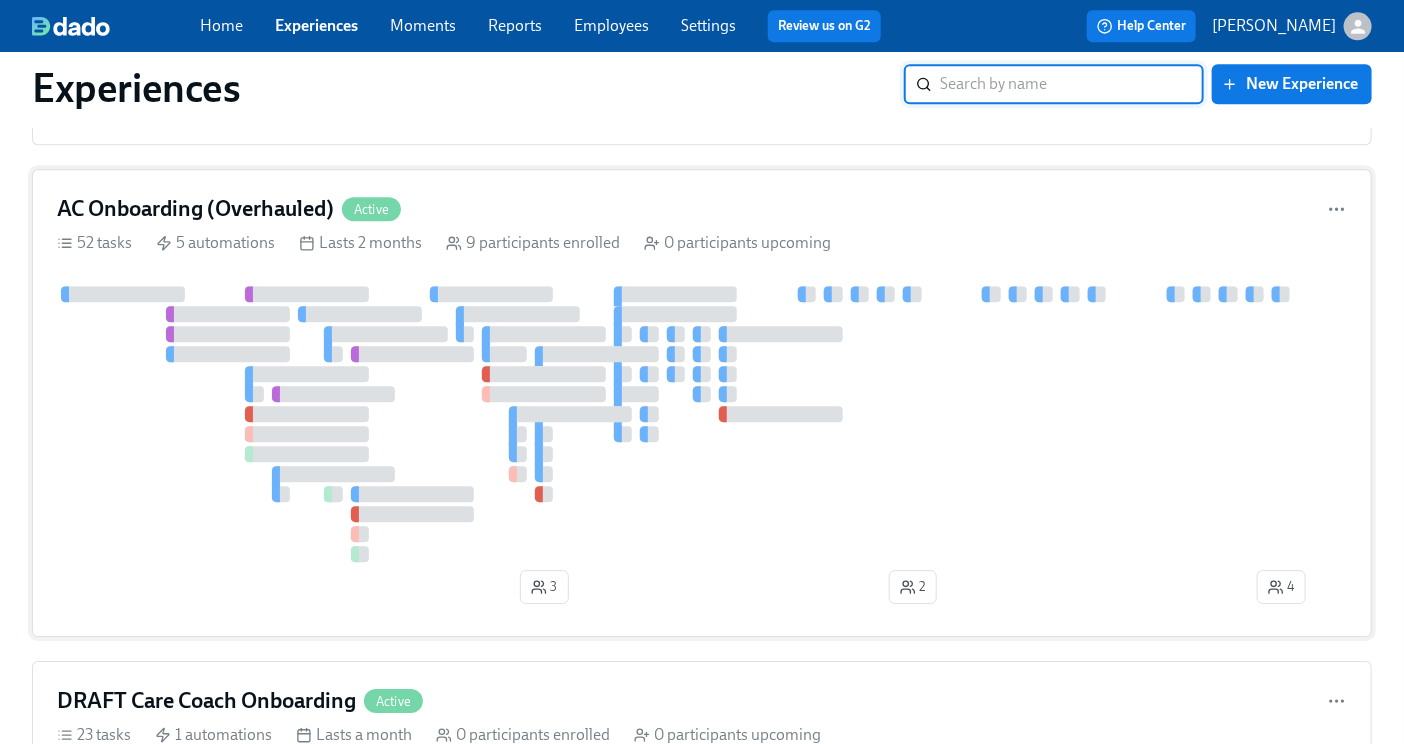scroll, scrollTop: 2160, scrollLeft: 0, axis: vertical 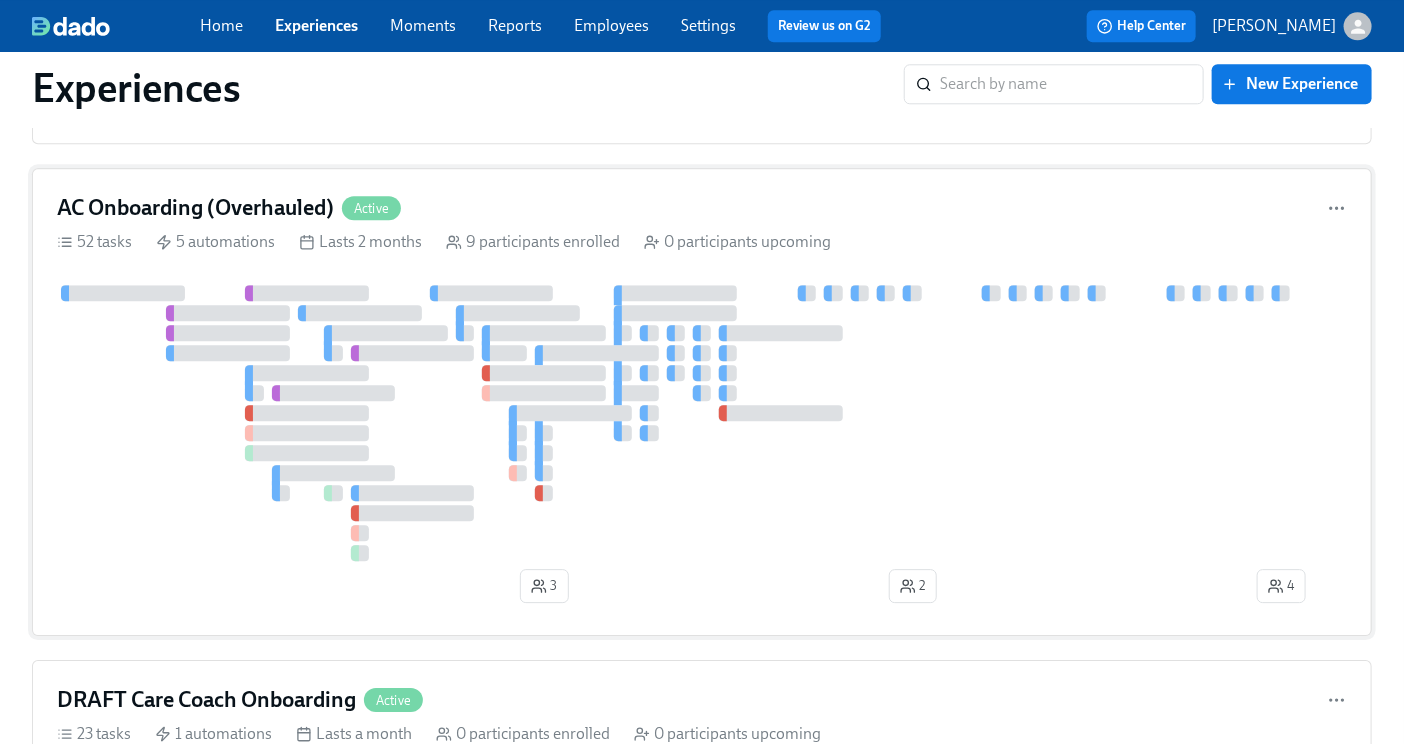 click at bounding box center (434, 293) 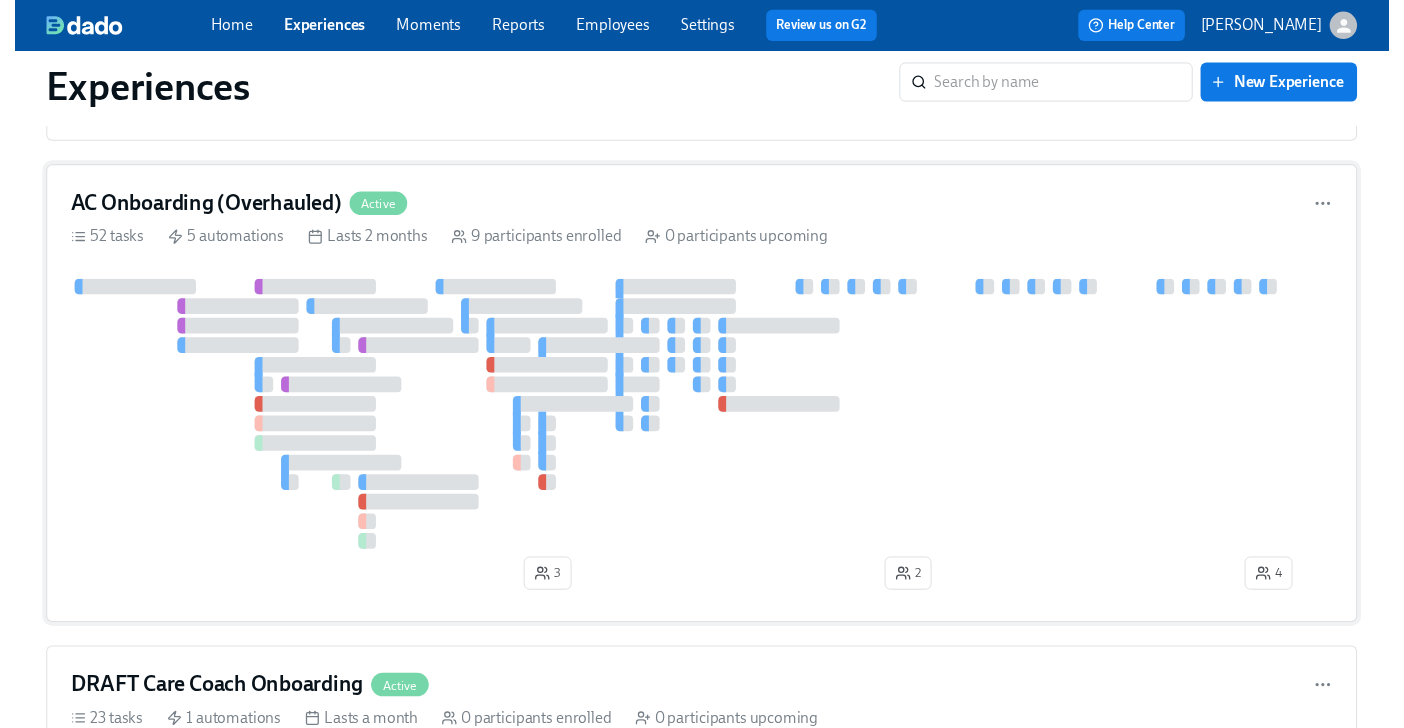 scroll, scrollTop: 0, scrollLeft: 0, axis: both 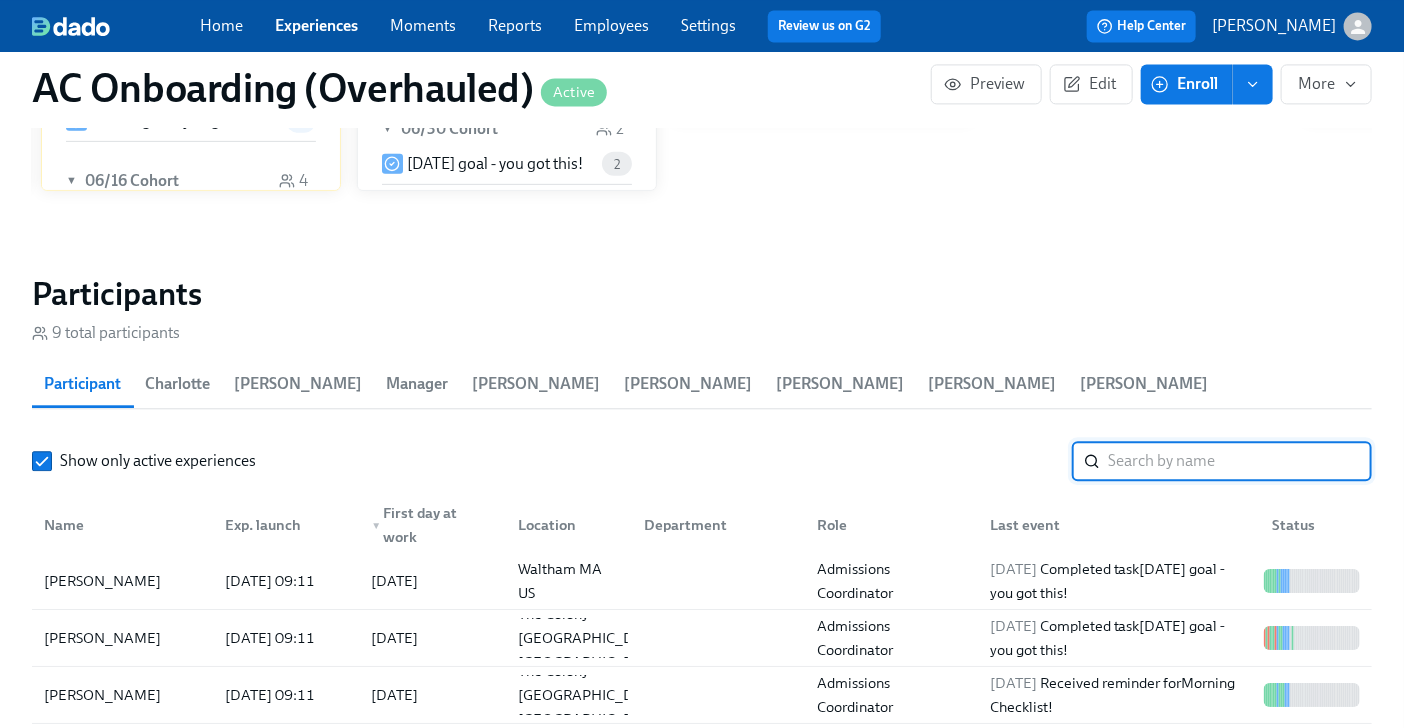 click at bounding box center [1240, 461] 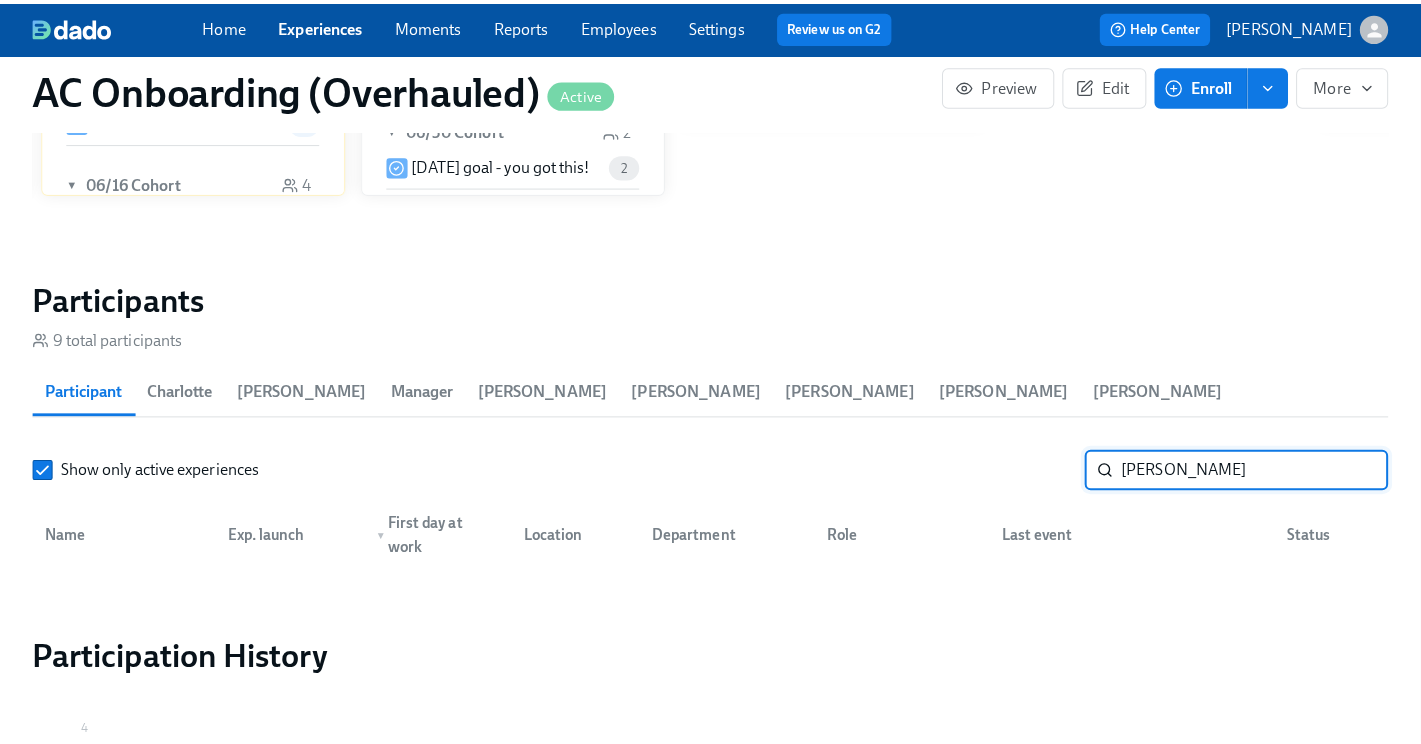 scroll, scrollTop: 1981, scrollLeft: 0, axis: vertical 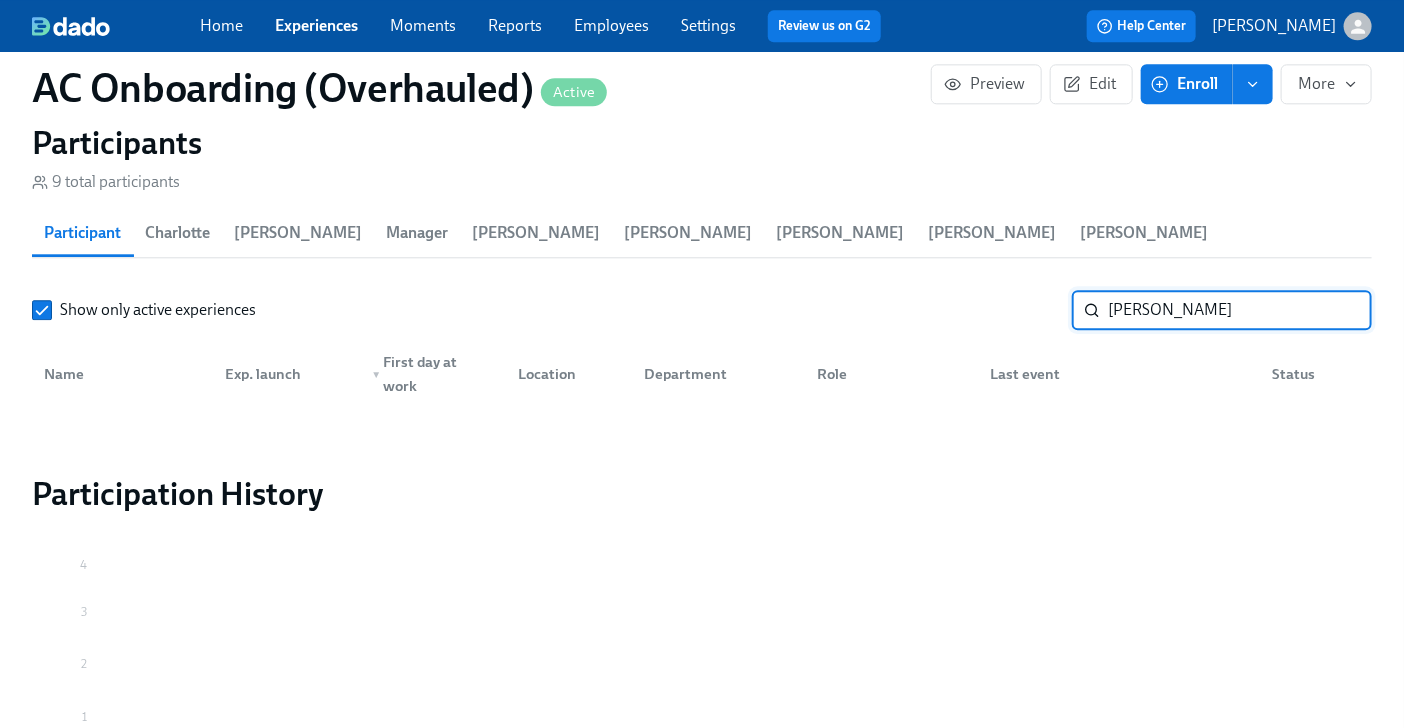 type on "[PERSON_NAME]" 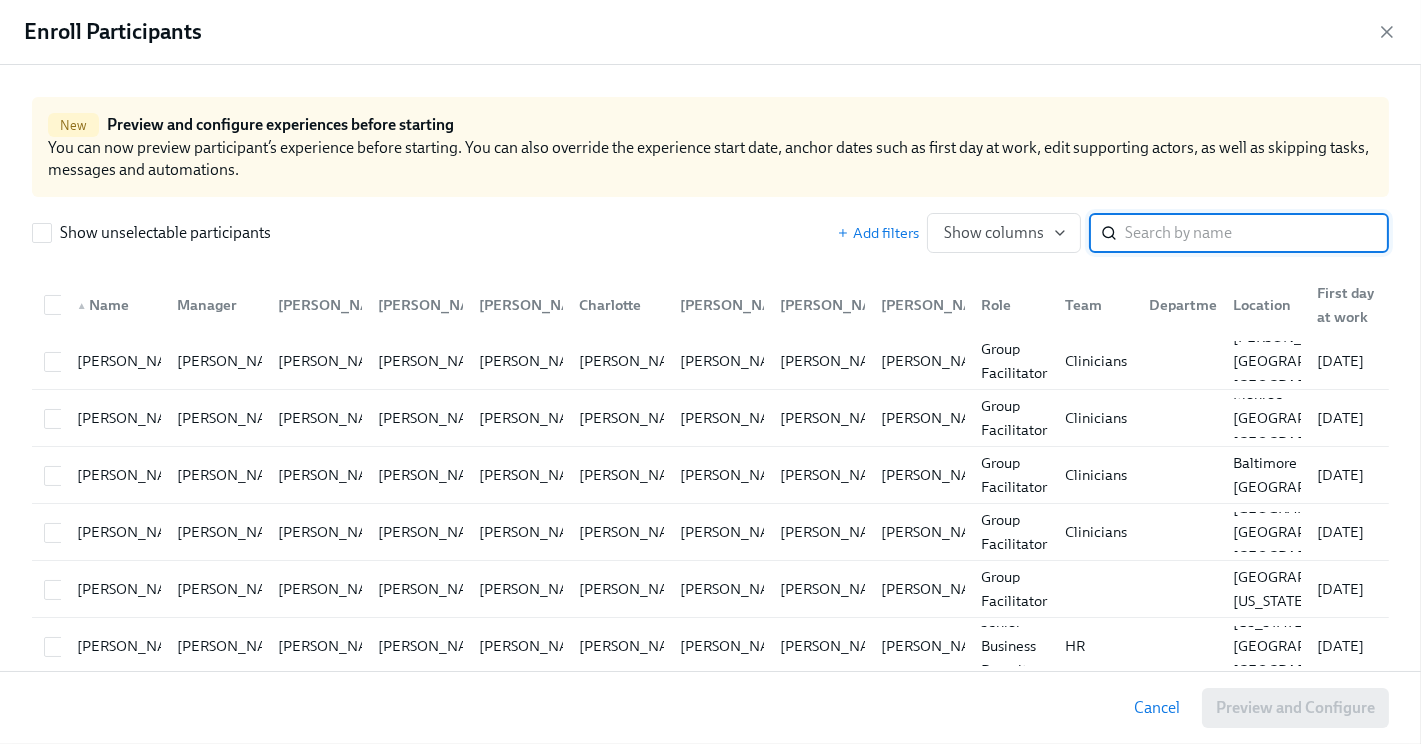 click at bounding box center (1257, 233) 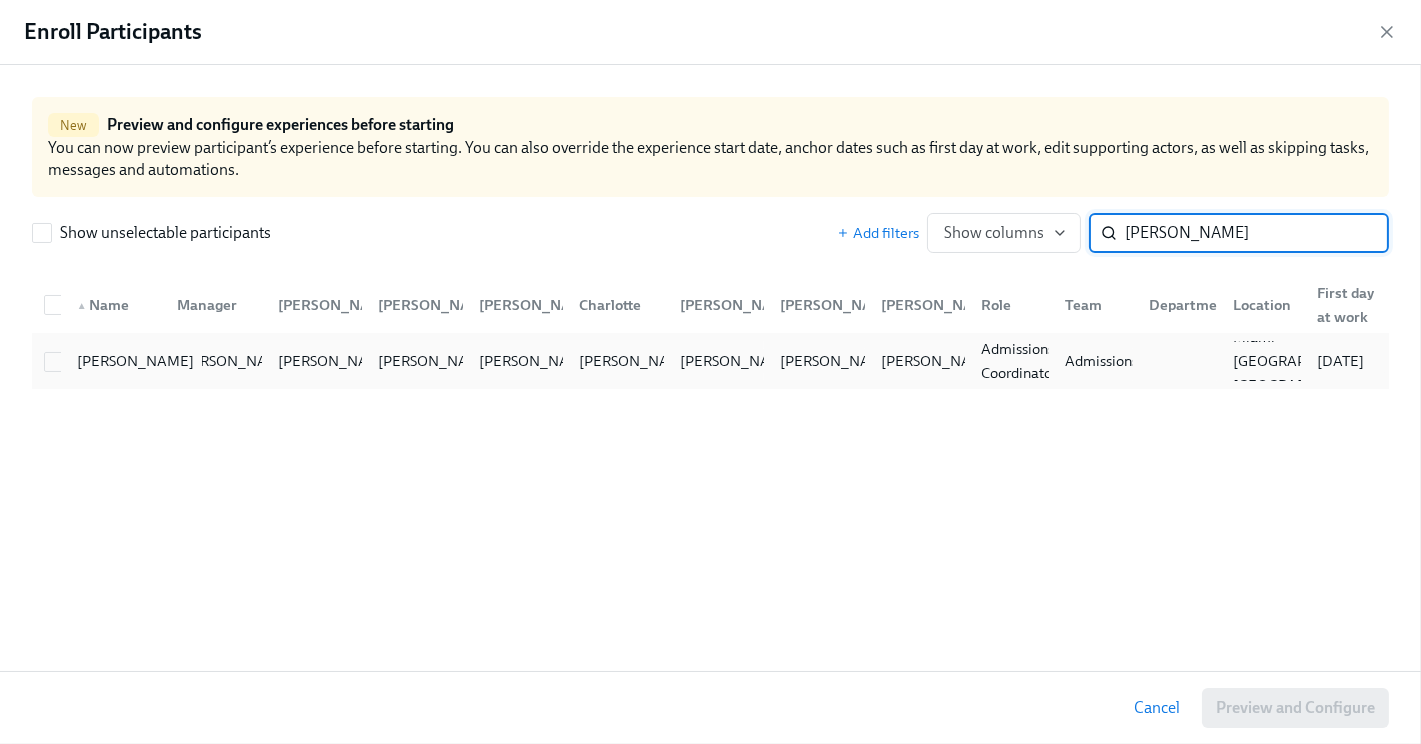 type on "[PERSON_NAME]" 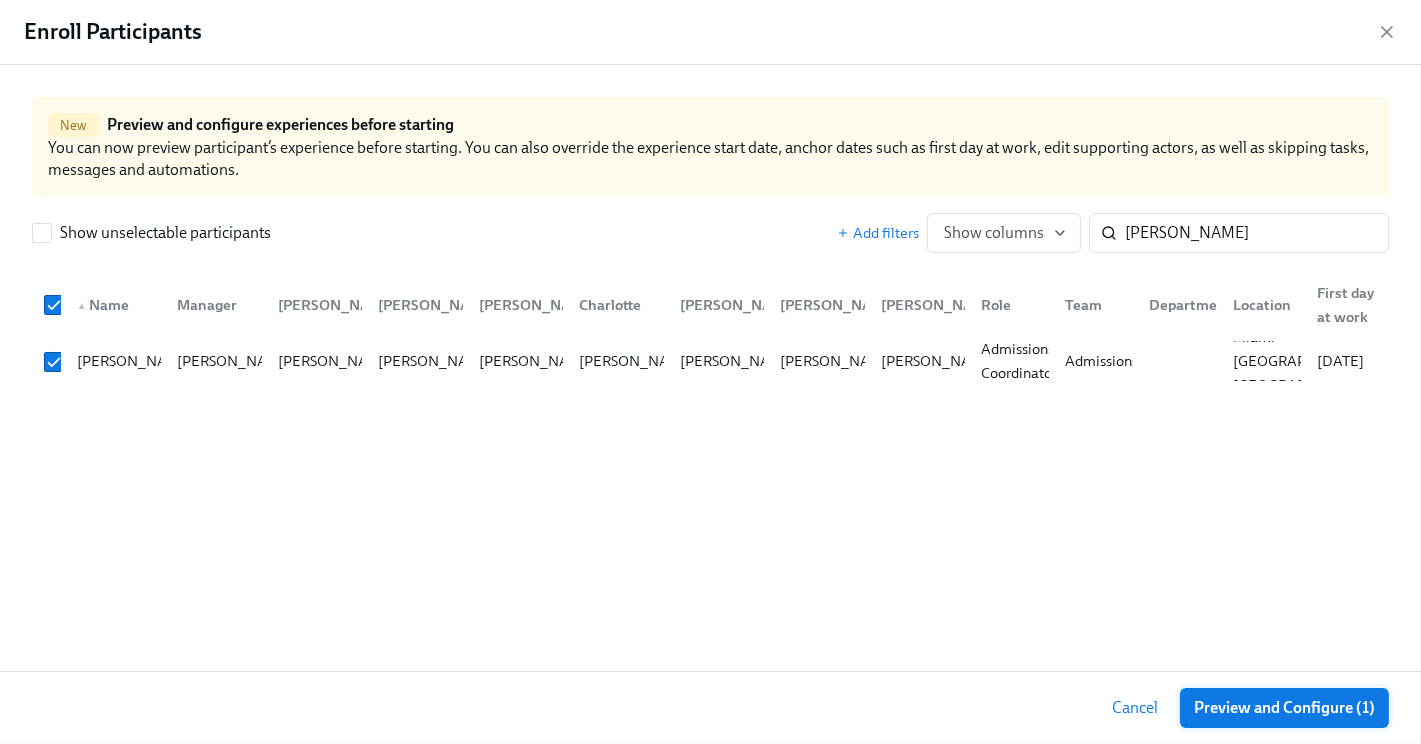 click on "Preview and Configure (1)" at bounding box center (1284, 708) 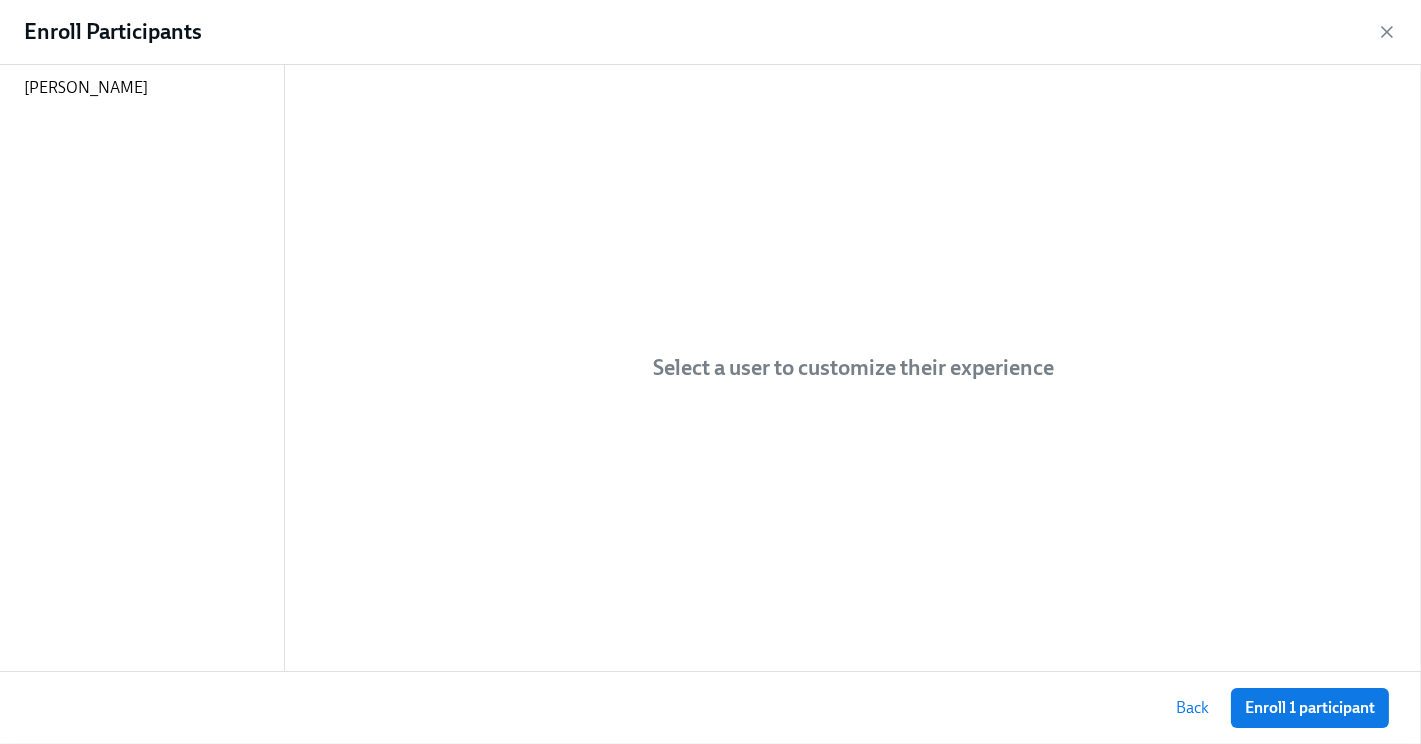 click on "Enroll 1 participant" at bounding box center [1310, 708] 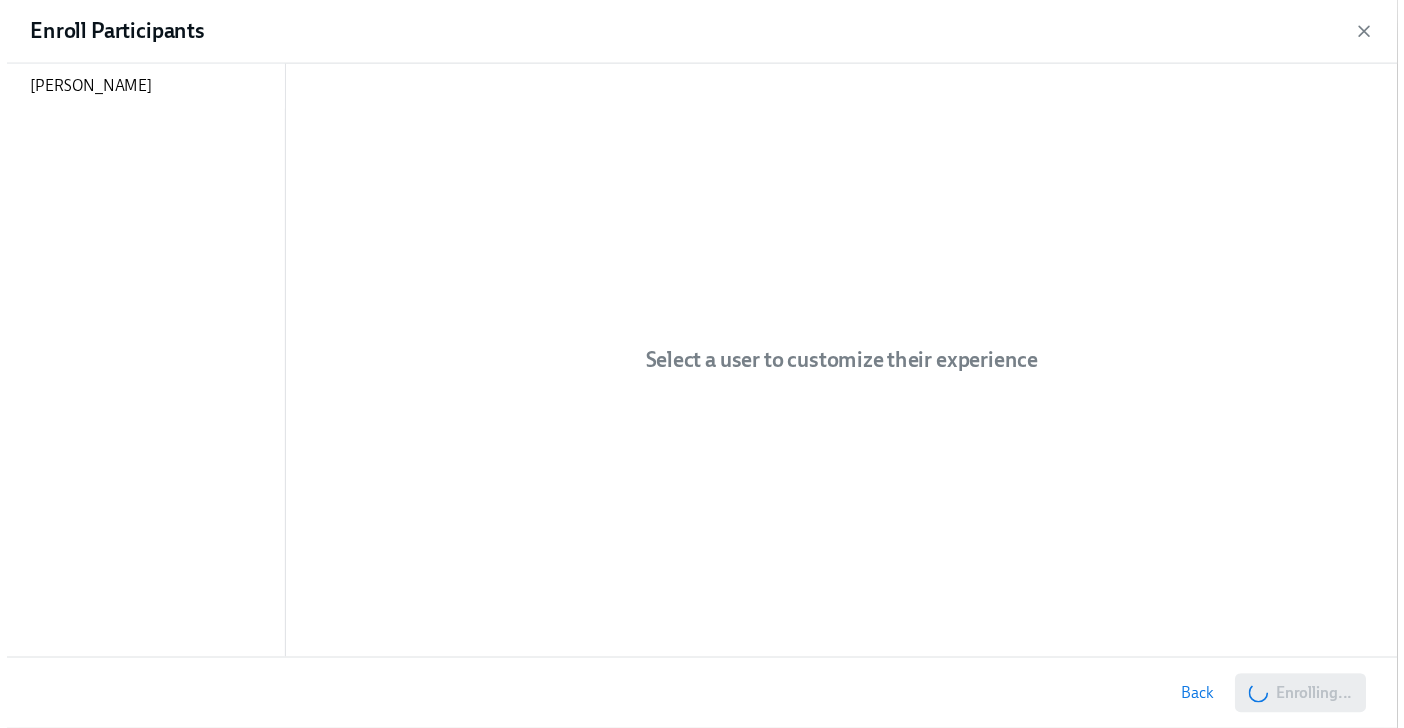 scroll, scrollTop: 0, scrollLeft: 15685, axis: horizontal 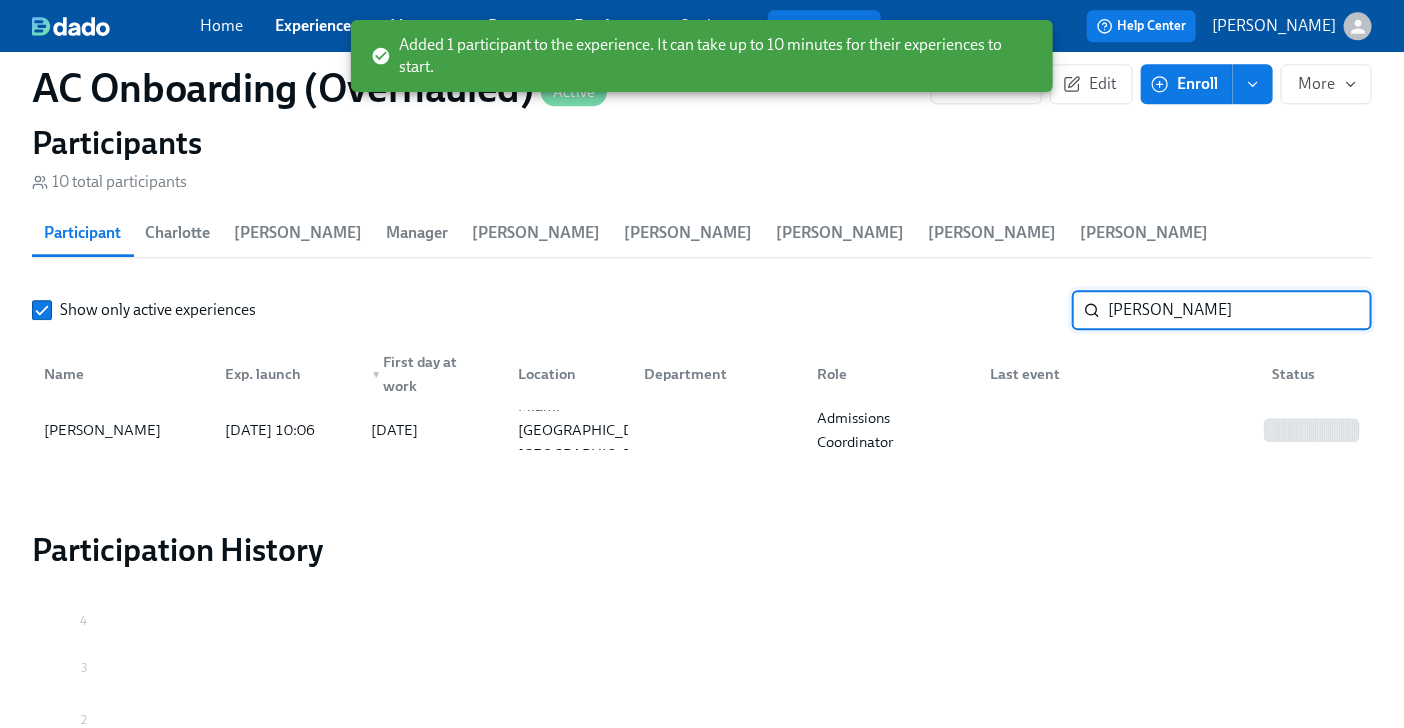 click on "[PERSON_NAME]" at bounding box center (1240, 310) 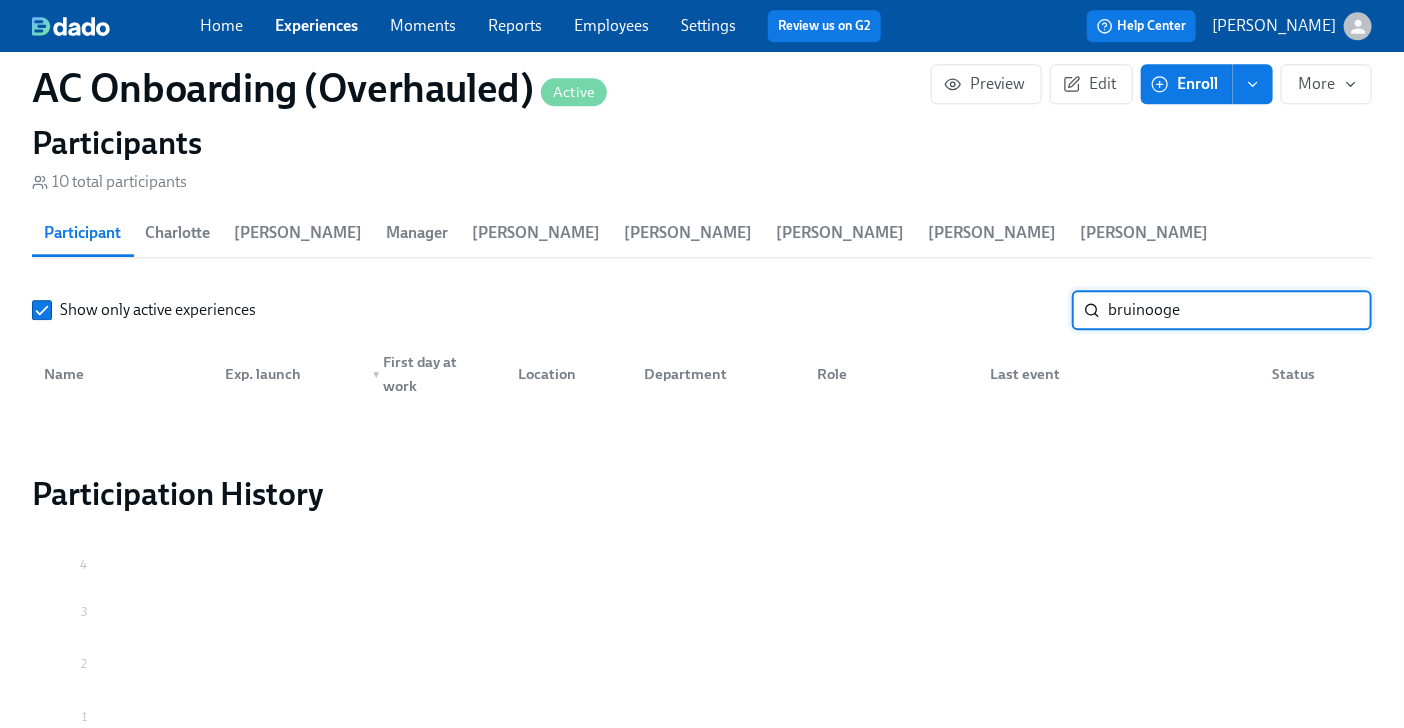 type on "bruinooge" 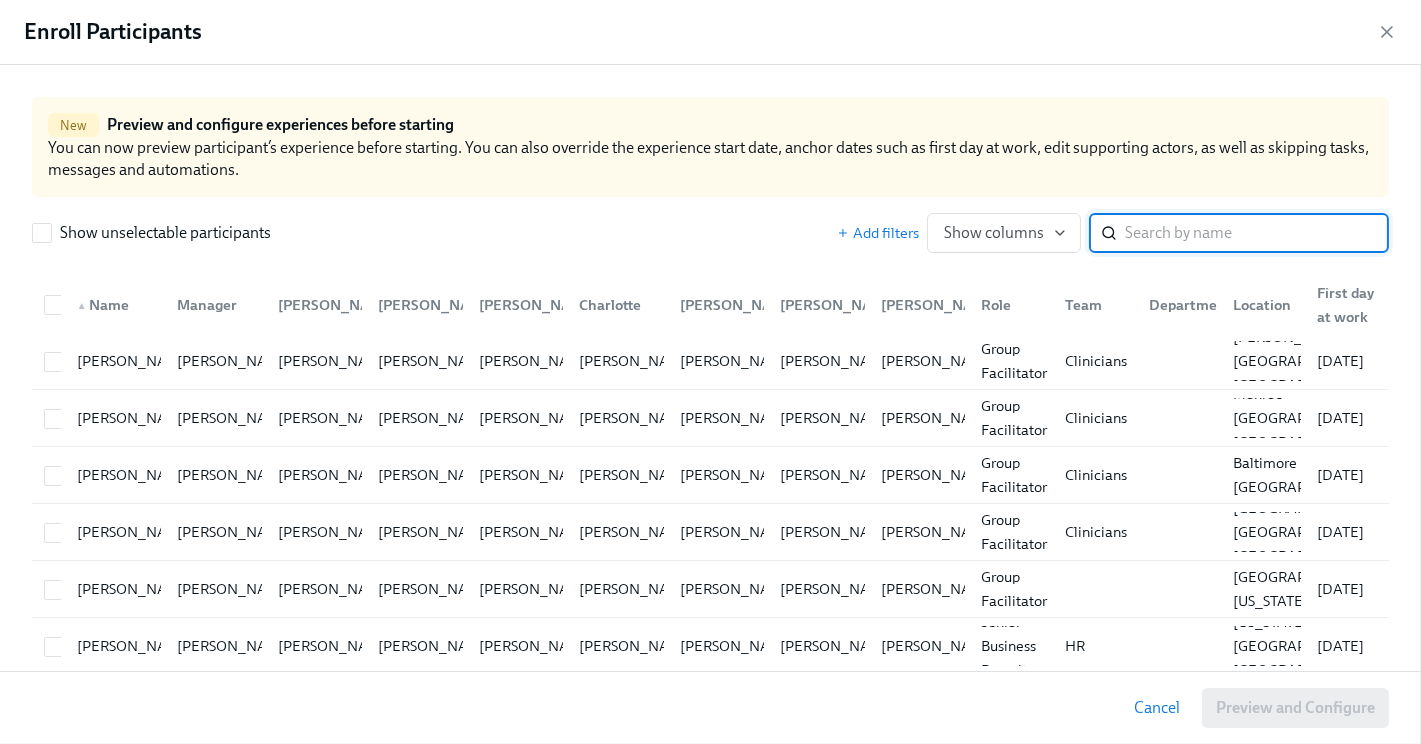 click at bounding box center [1257, 233] 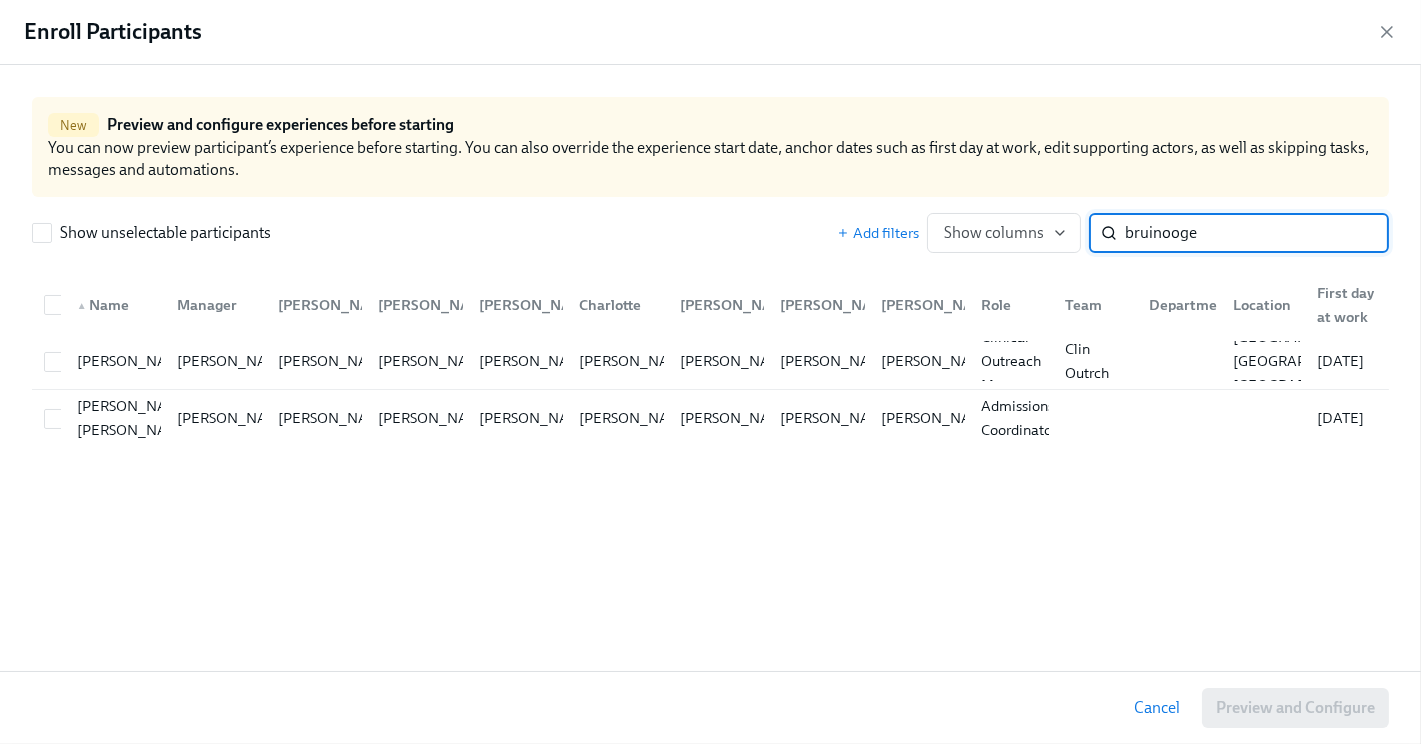 type on "bruinooge" 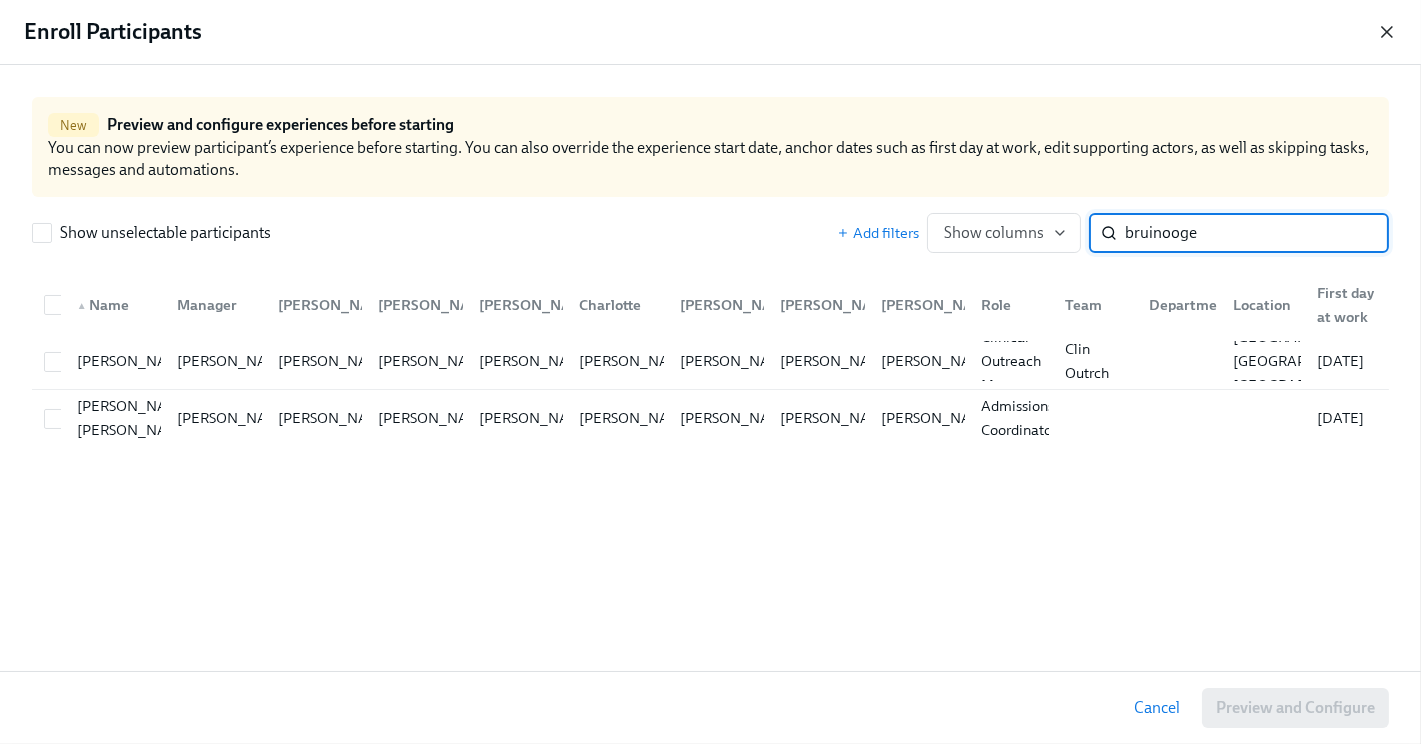 click 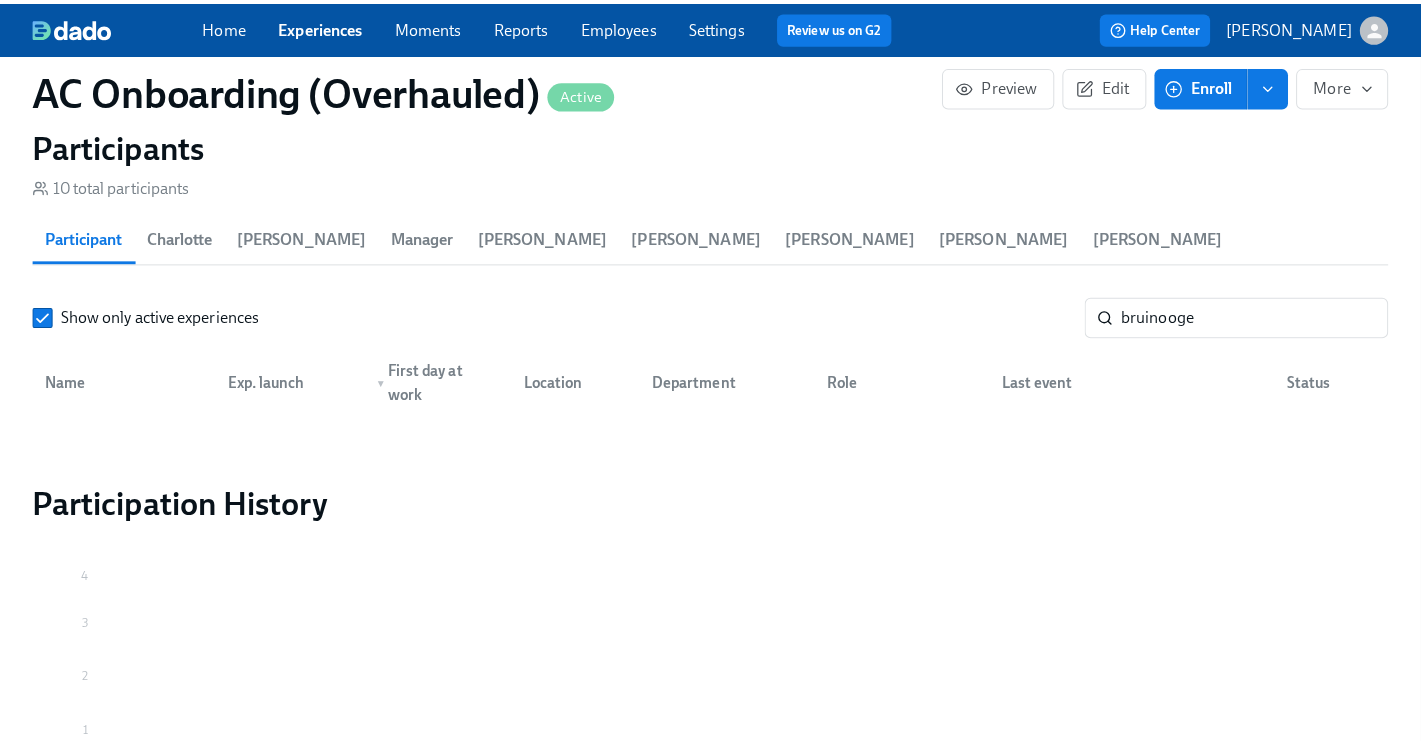 scroll, scrollTop: 0, scrollLeft: 18218, axis: horizontal 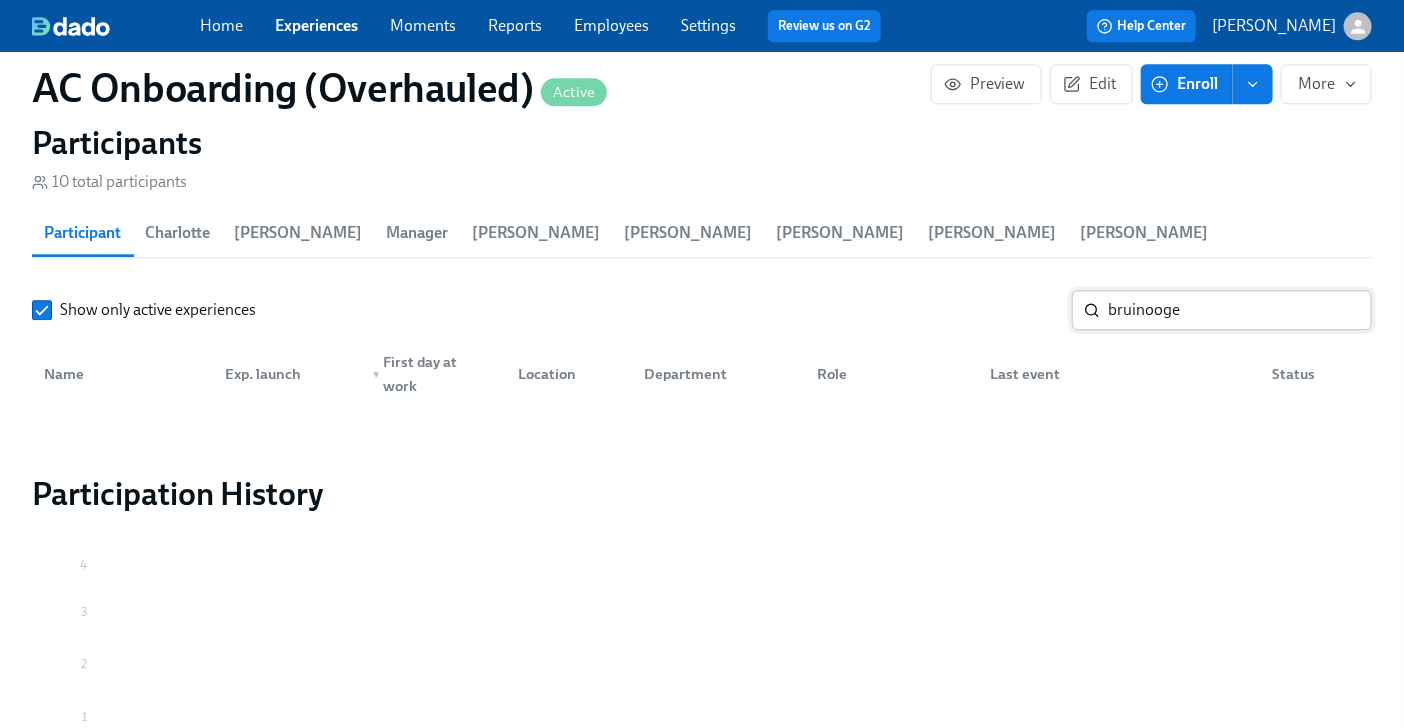 click on "bruinooge" at bounding box center (1240, 310) 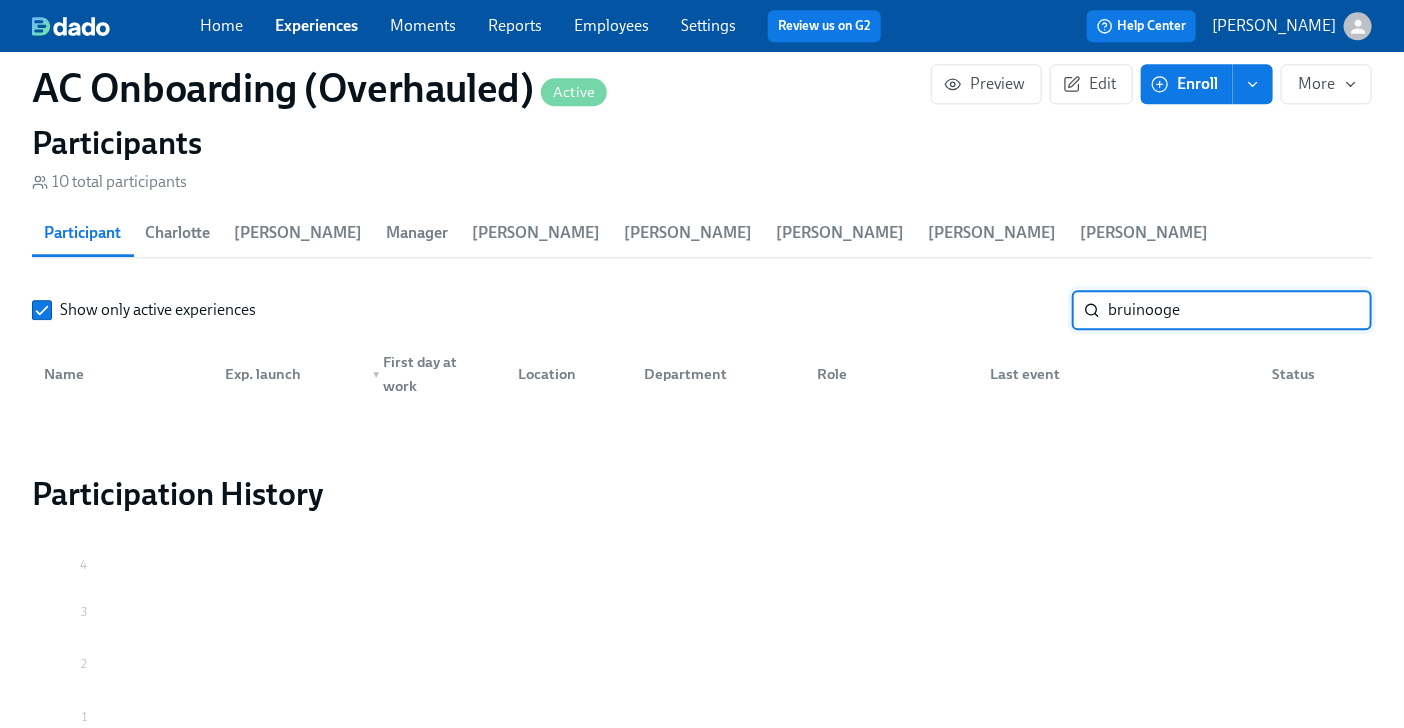 click on "bruinooge" at bounding box center (1240, 310) 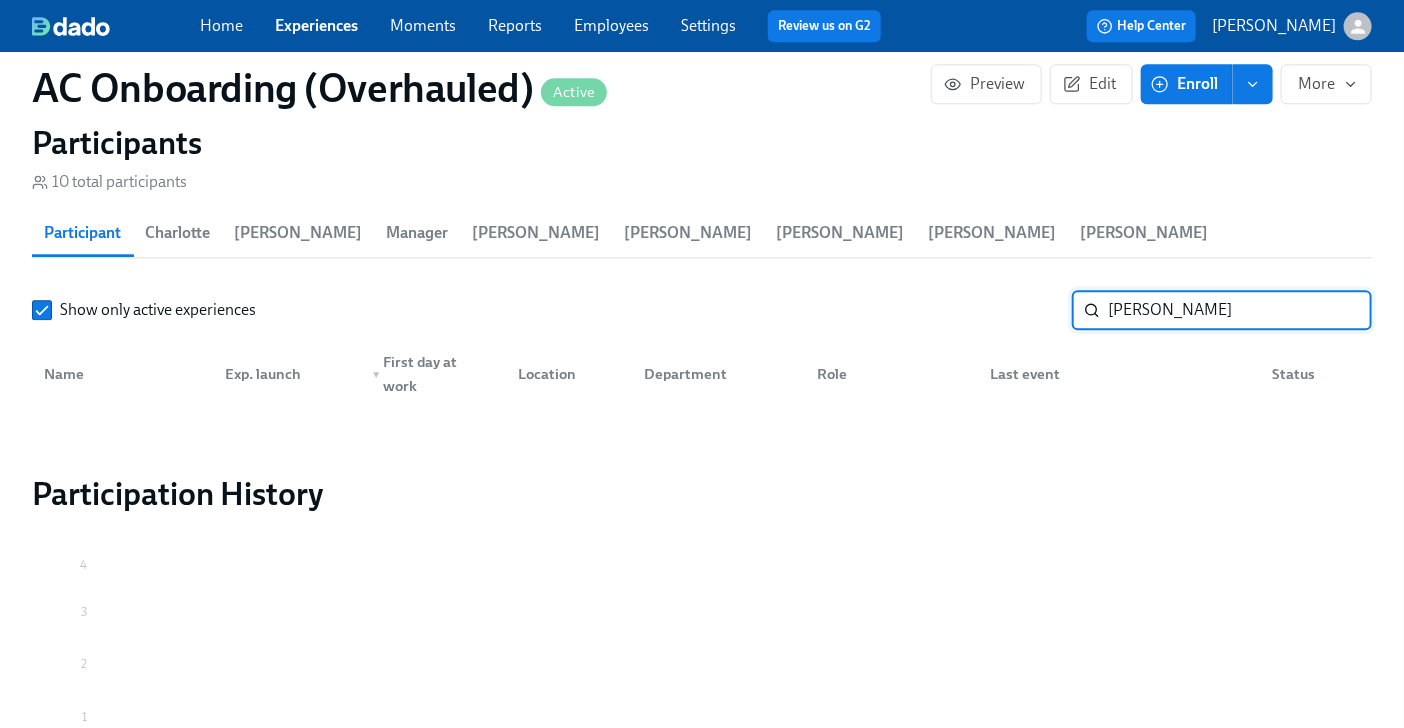 type on "[PERSON_NAME]" 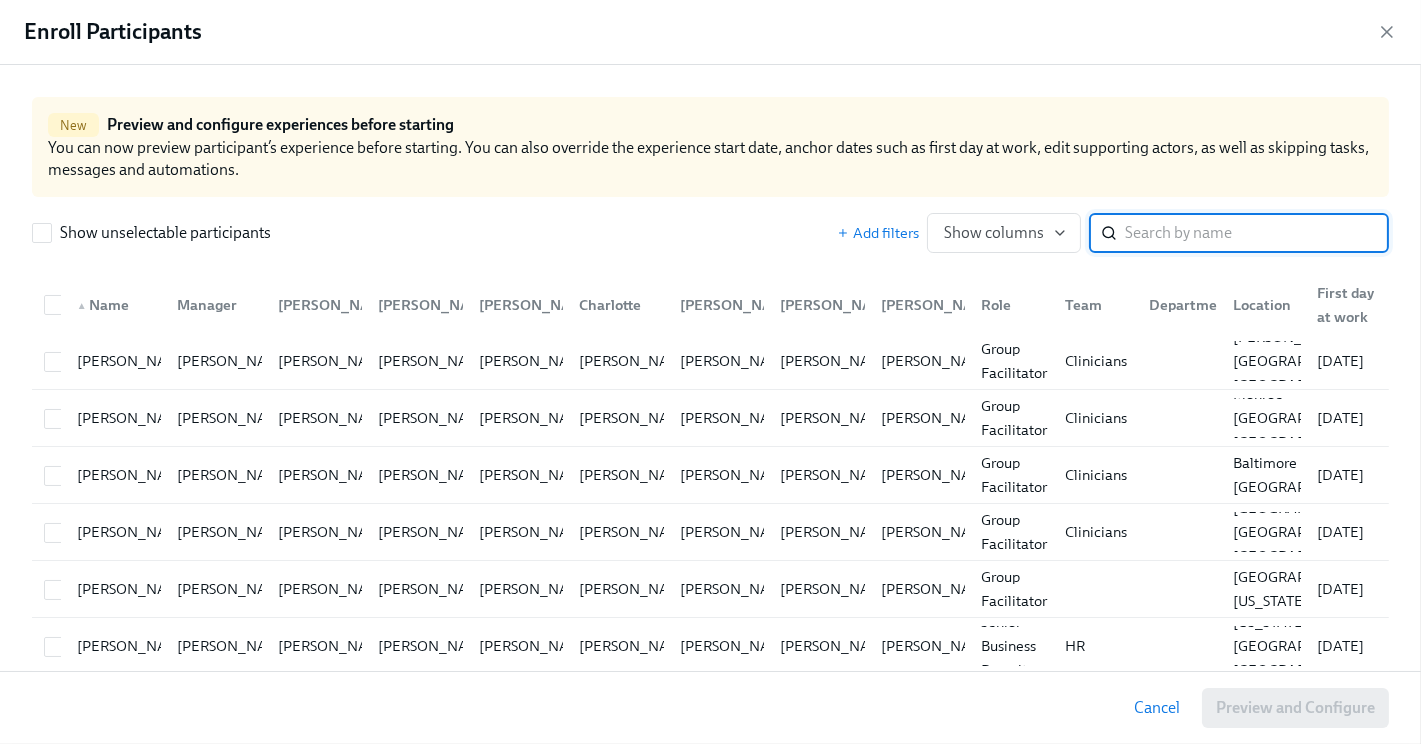 click at bounding box center [1257, 233] 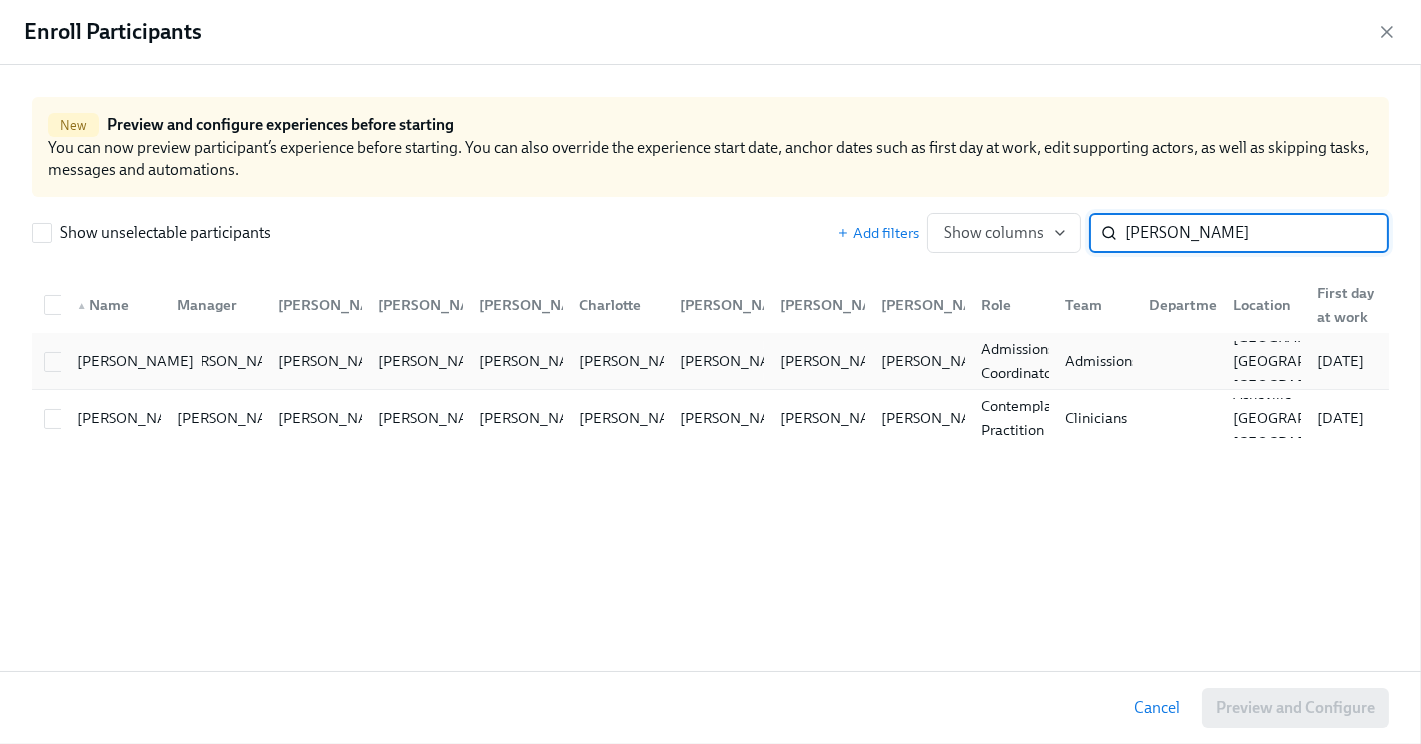 type on "[PERSON_NAME]" 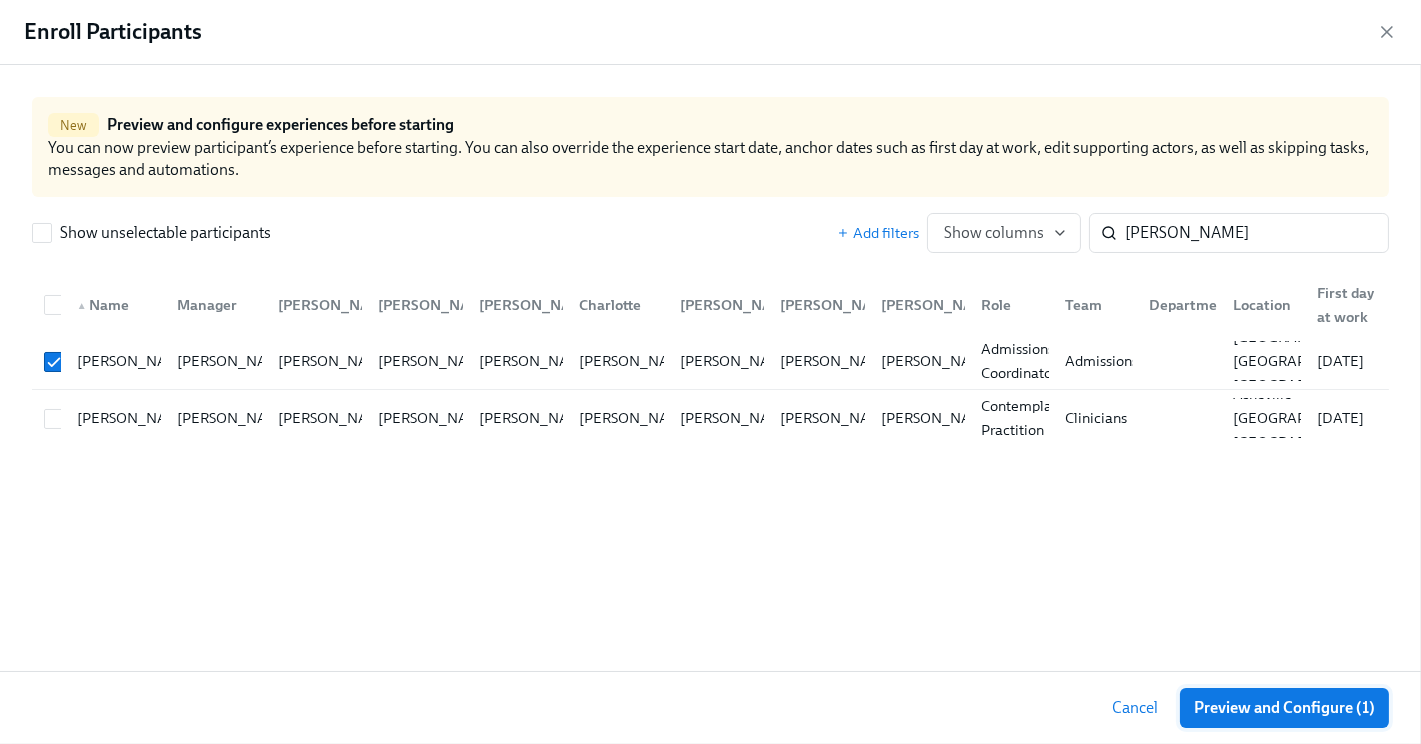 click on "Preview and Configure (1)" at bounding box center (1284, 708) 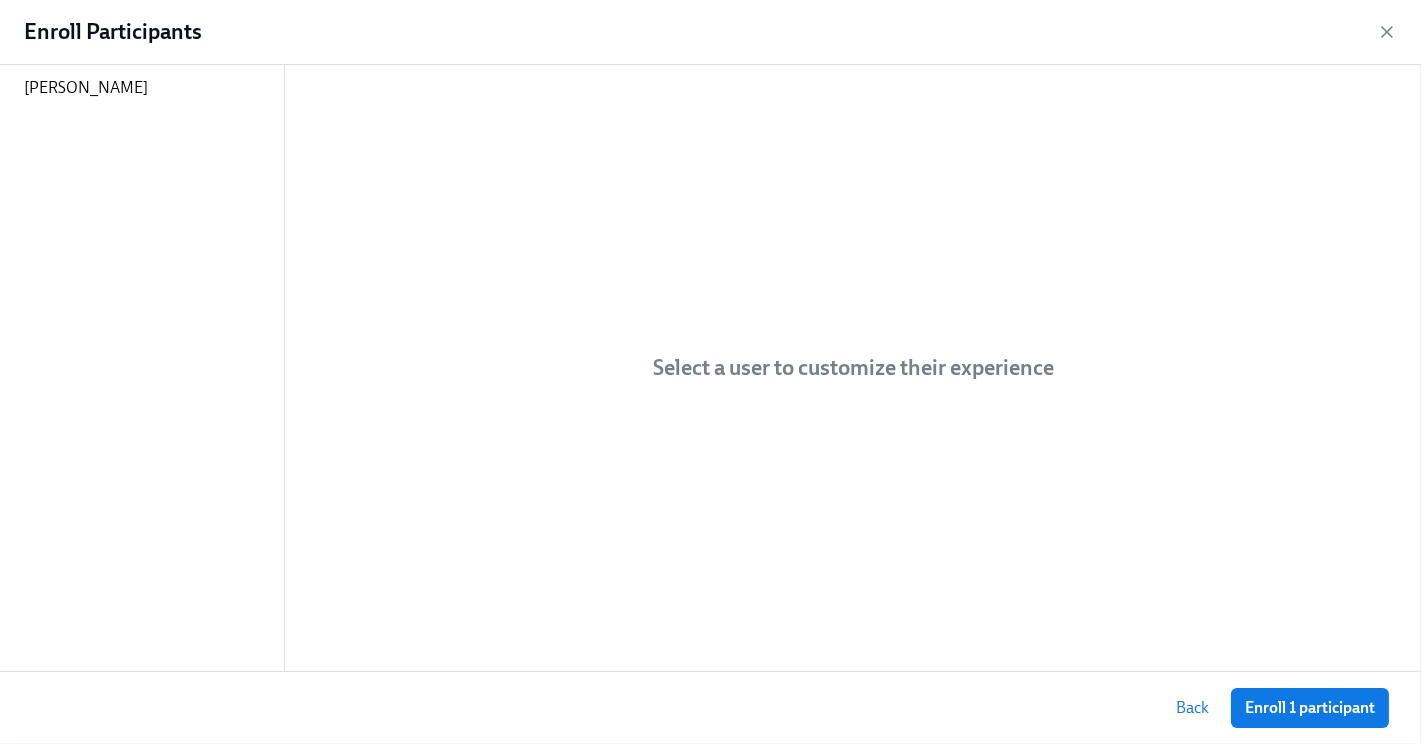 click on "Enroll 1 participant" at bounding box center [1310, 708] 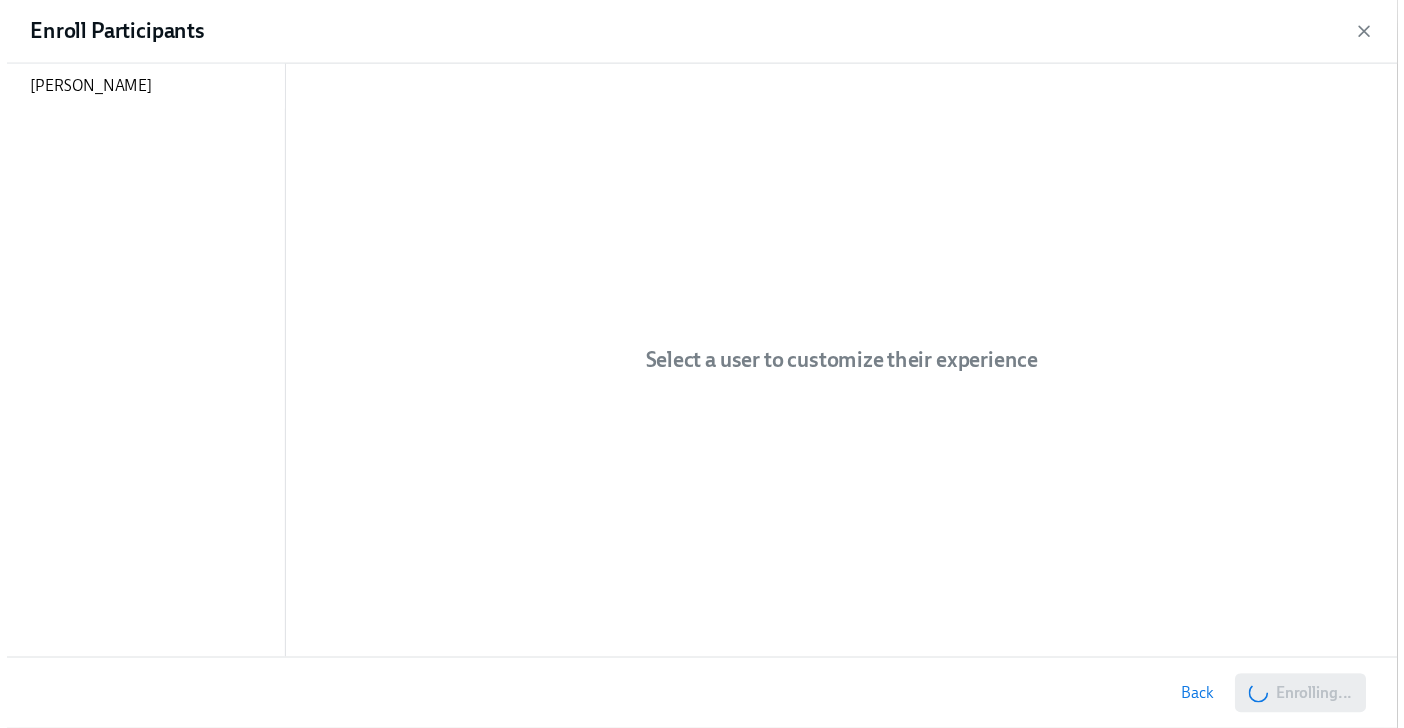 scroll, scrollTop: 0, scrollLeft: 18235, axis: horizontal 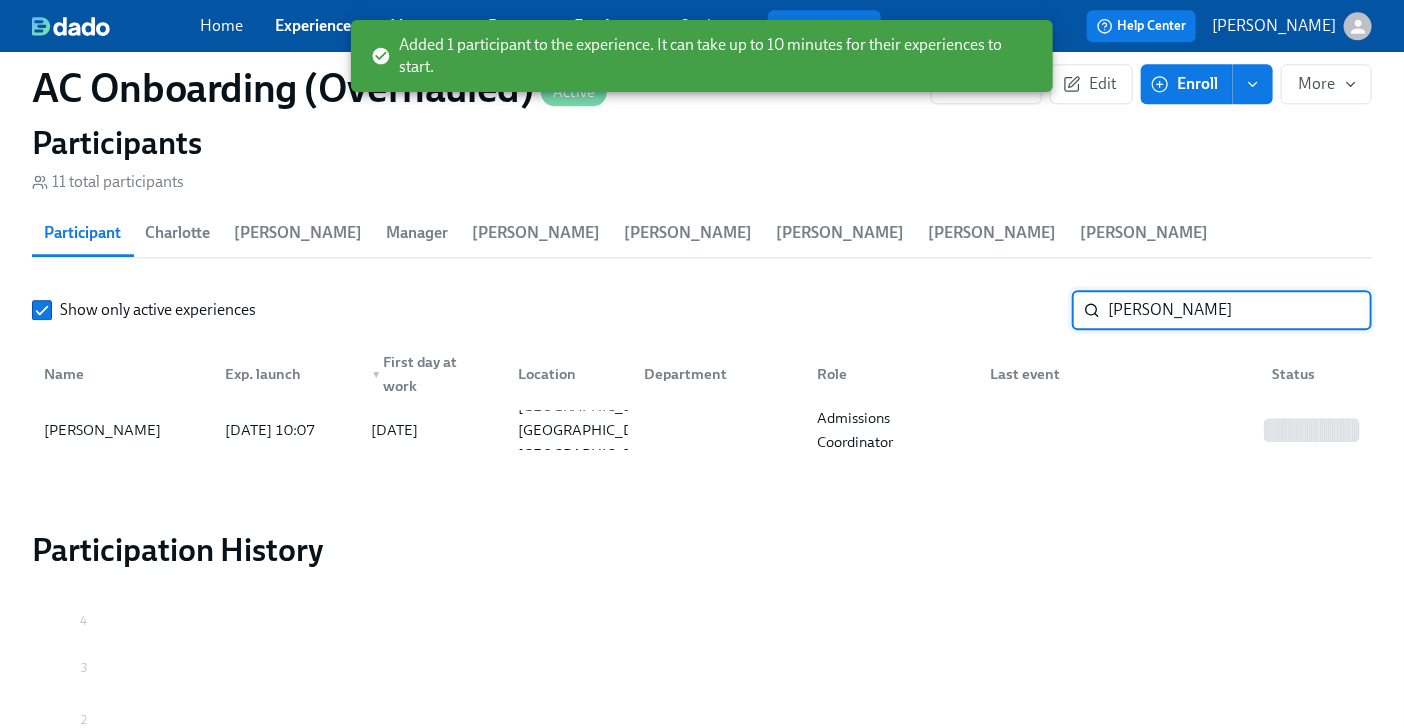 click on "[PERSON_NAME]" at bounding box center [1240, 310] 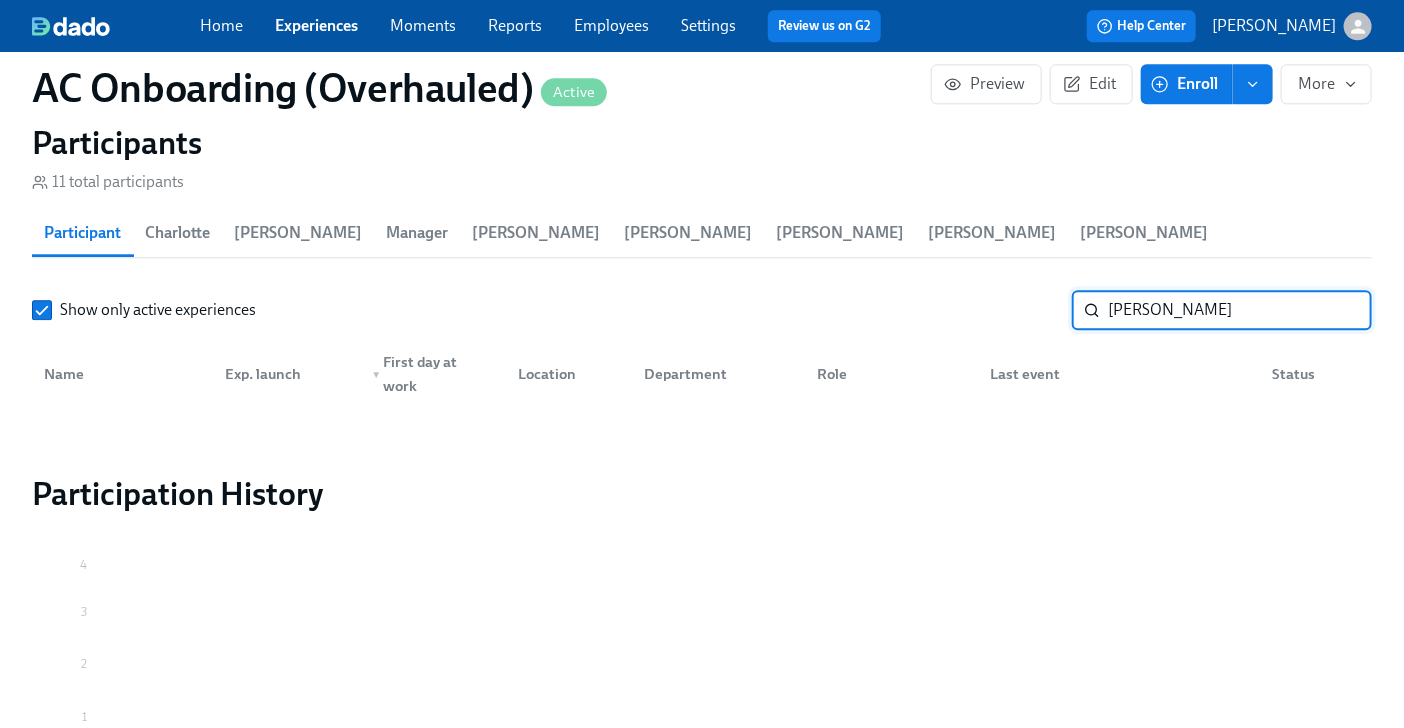 type on "[PERSON_NAME]" 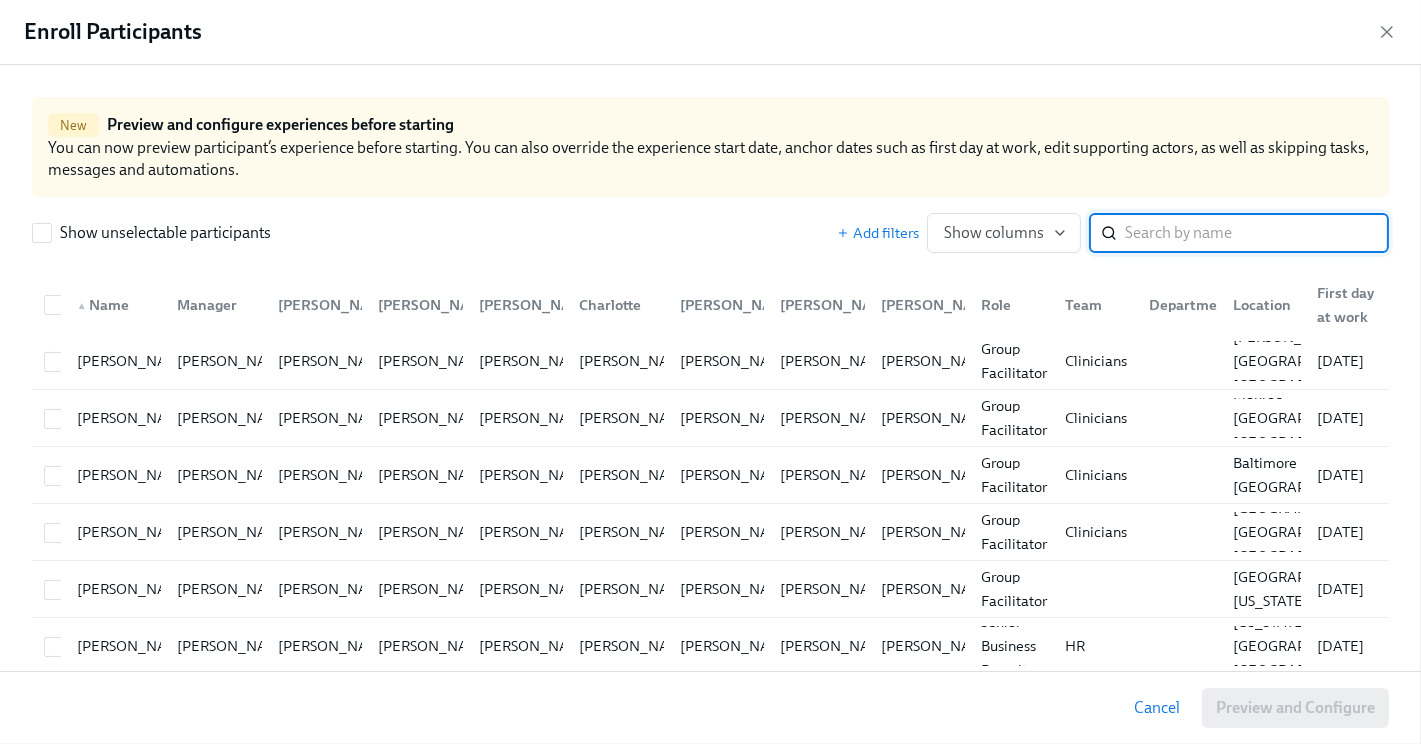 click at bounding box center (1257, 233) 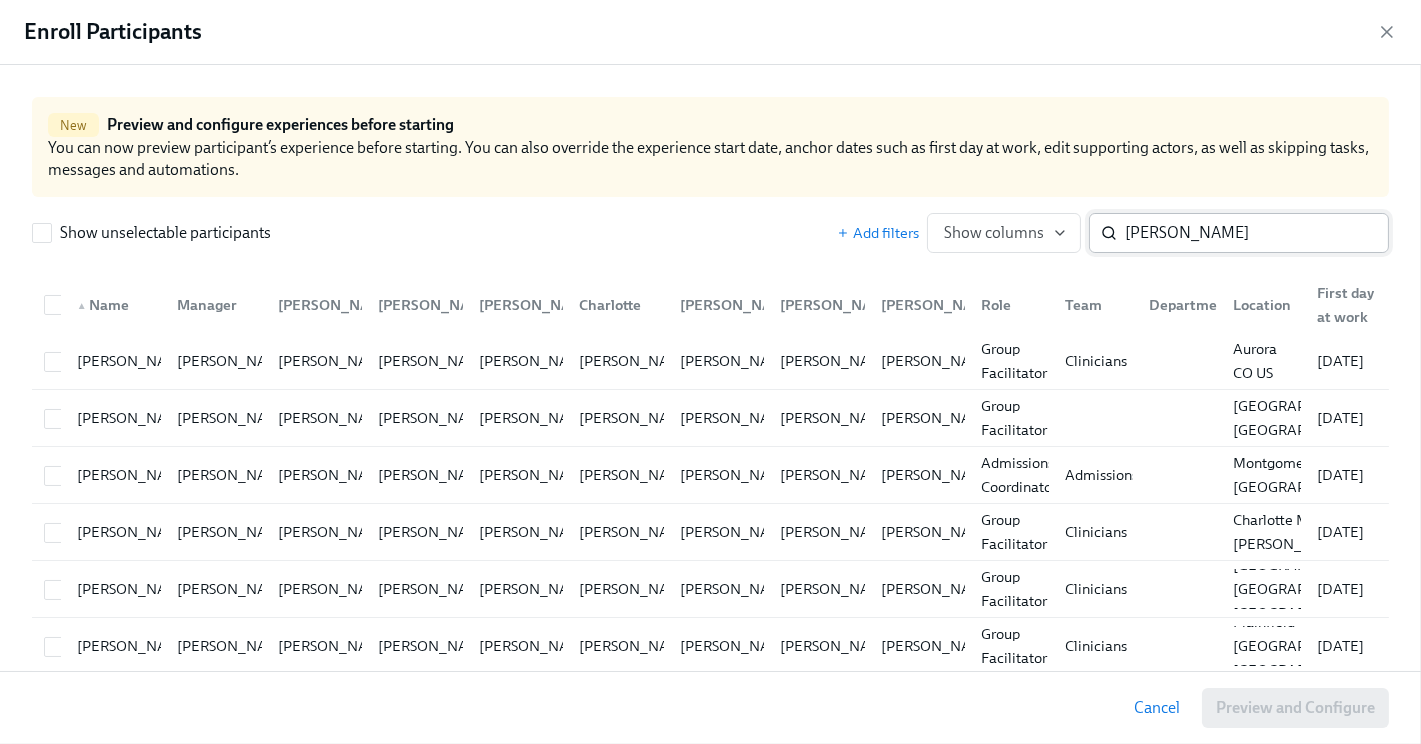 click on "[PERSON_NAME] ​" at bounding box center [1239, 233] 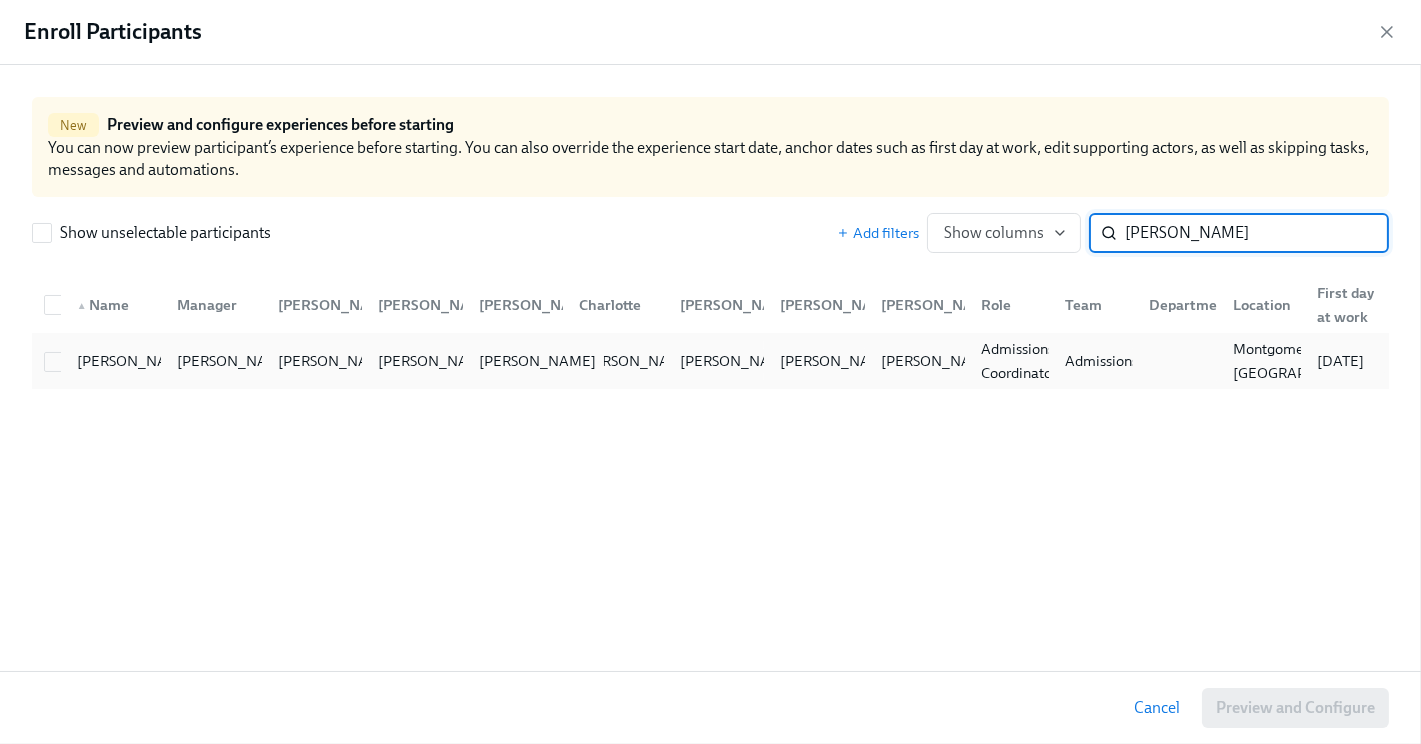 type on "[PERSON_NAME]" 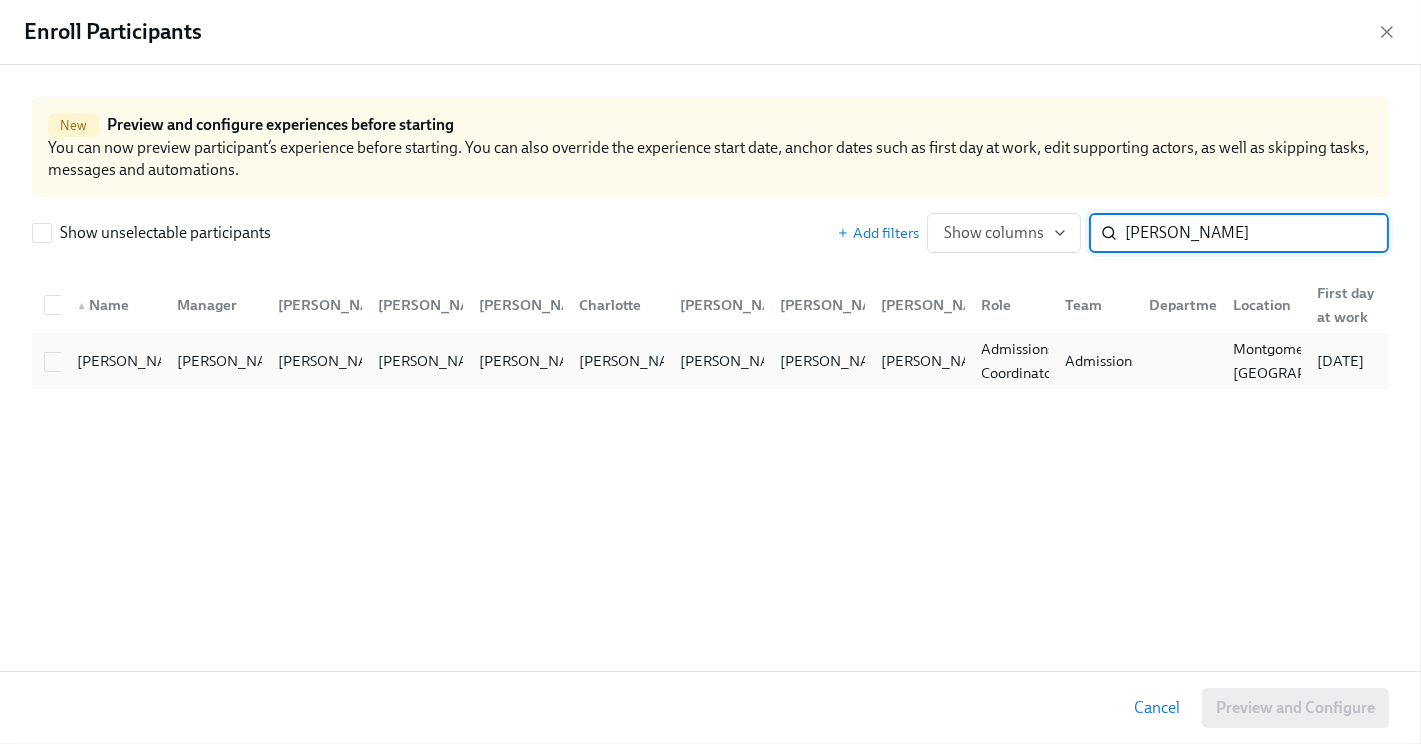 drag, startPoint x: 482, startPoint y: 360, endPoint x: 613, endPoint y: 381, distance: 132.67253 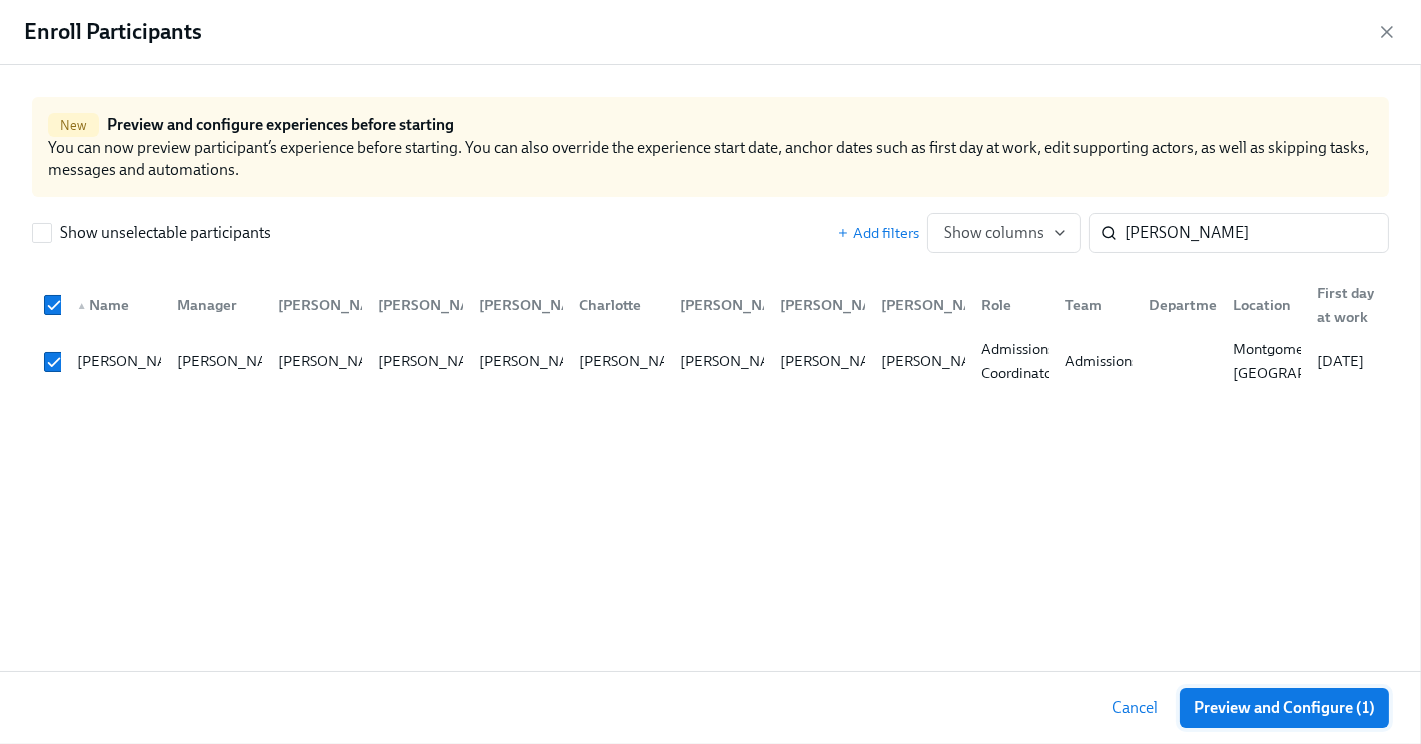 click on "Preview and Configure (1)" at bounding box center [1284, 708] 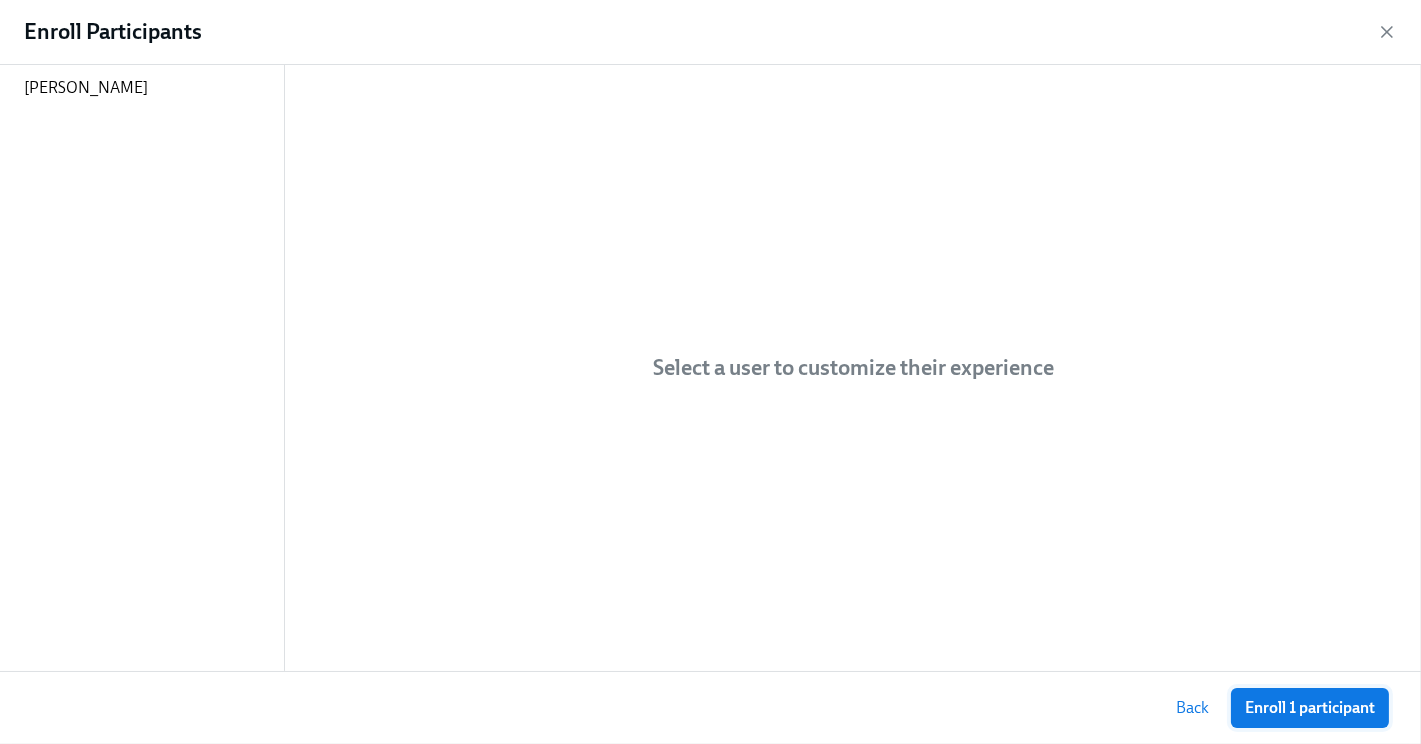 click on "Enroll 1 participant" at bounding box center [1310, 708] 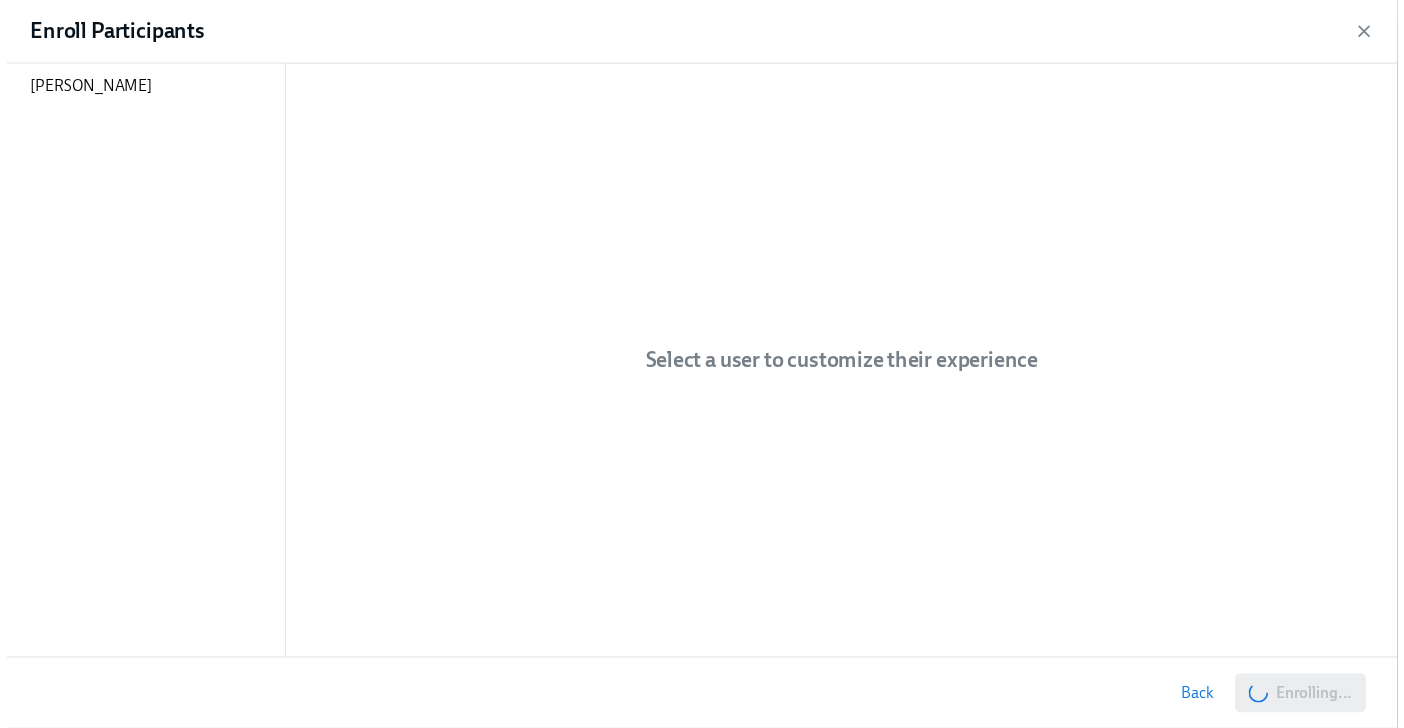scroll, scrollTop: 0, scrollLeft: 18235, axis: horizontal 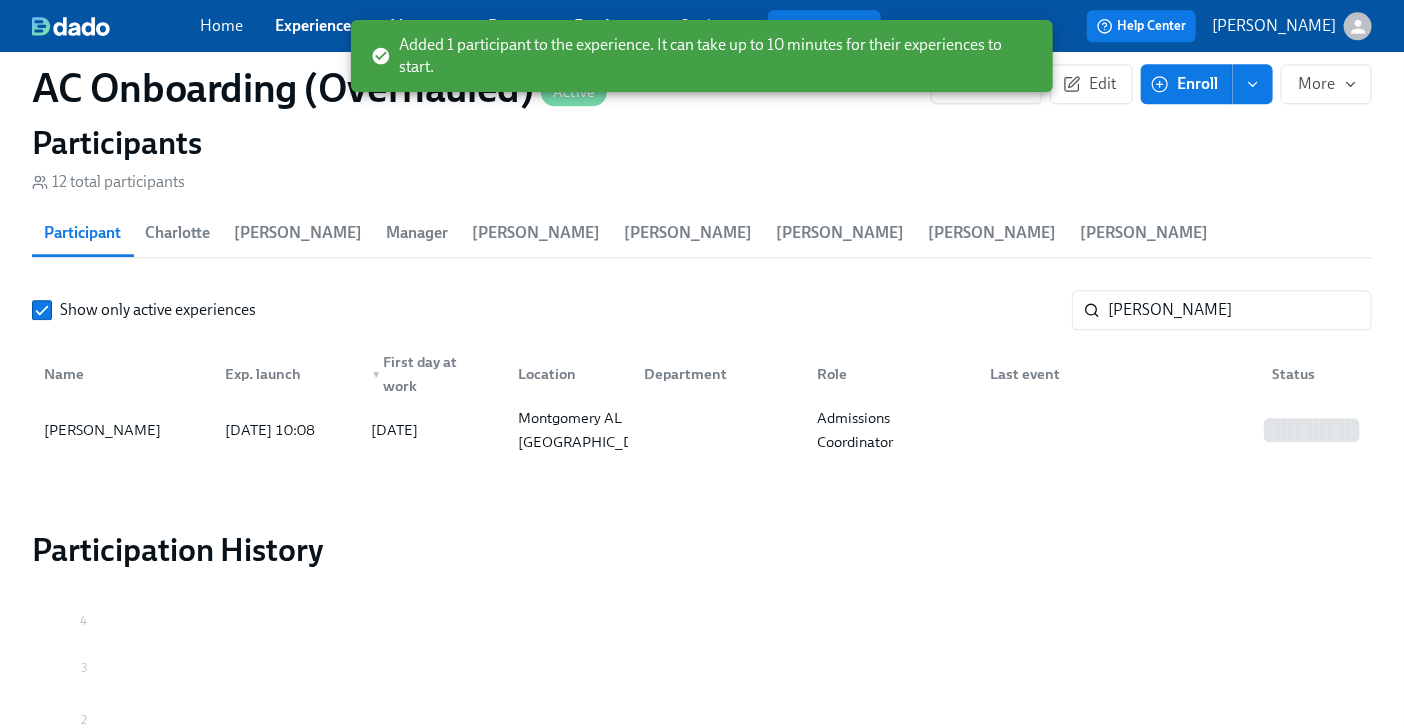 click on "Enroll" at bounding box center (1186, 84) 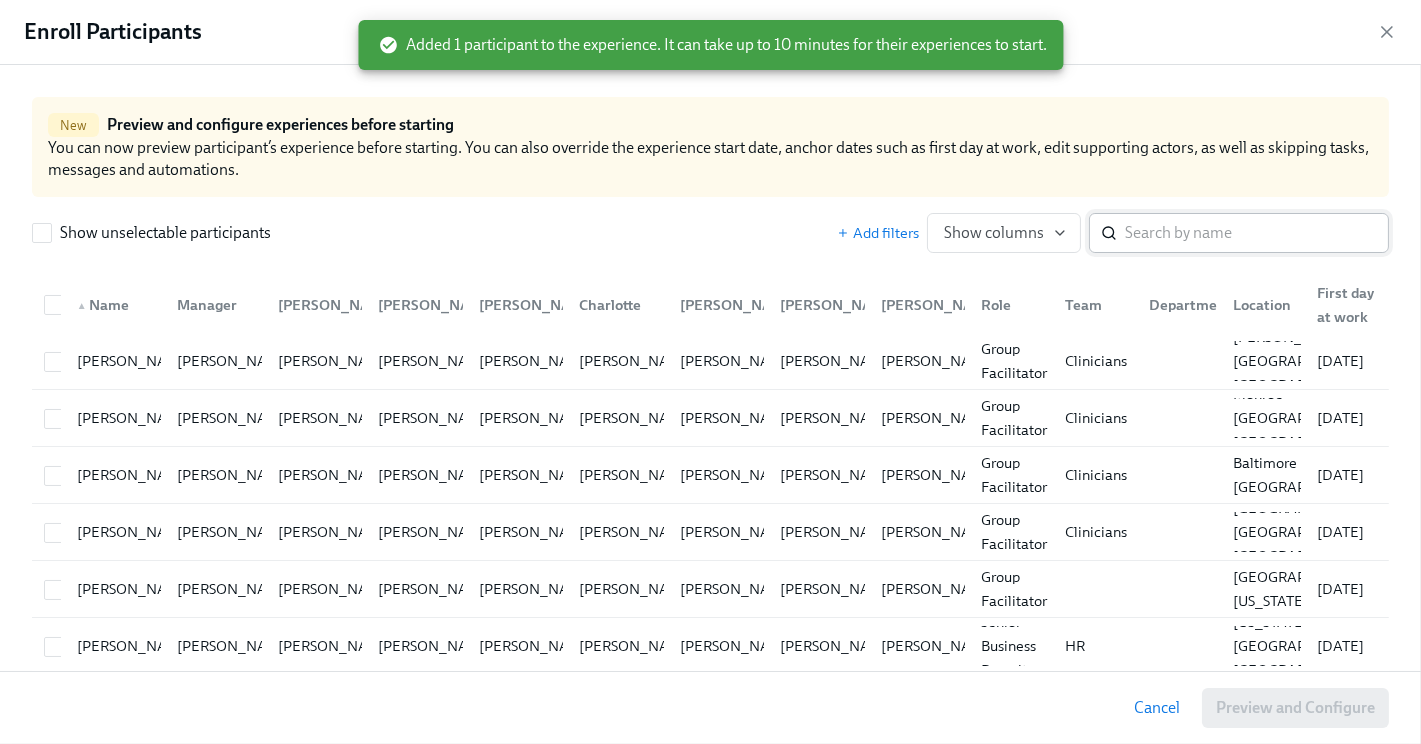 click at bounding box center (1257, 233) 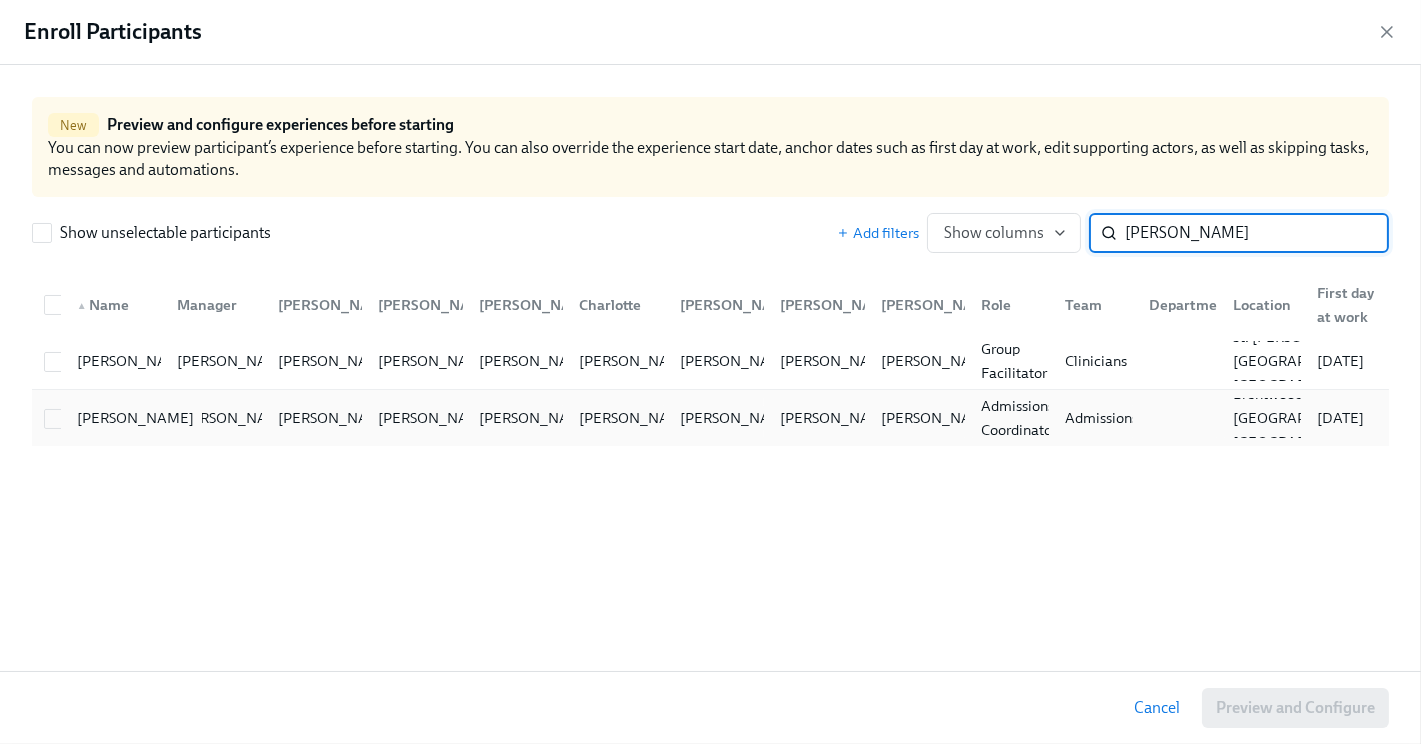 type on "[PERSON_NAME]" 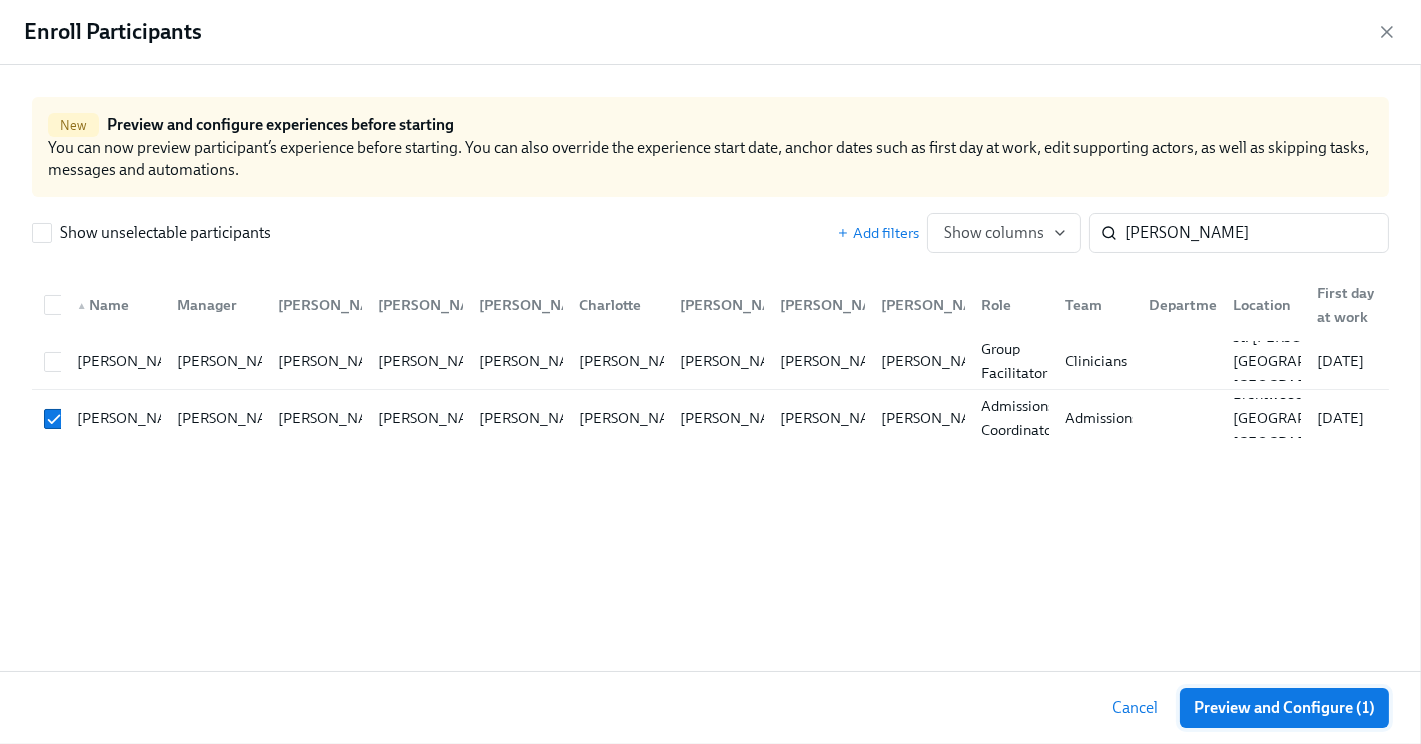 click on "Preview and Configure (1)" at bounding box center [1284, 708] 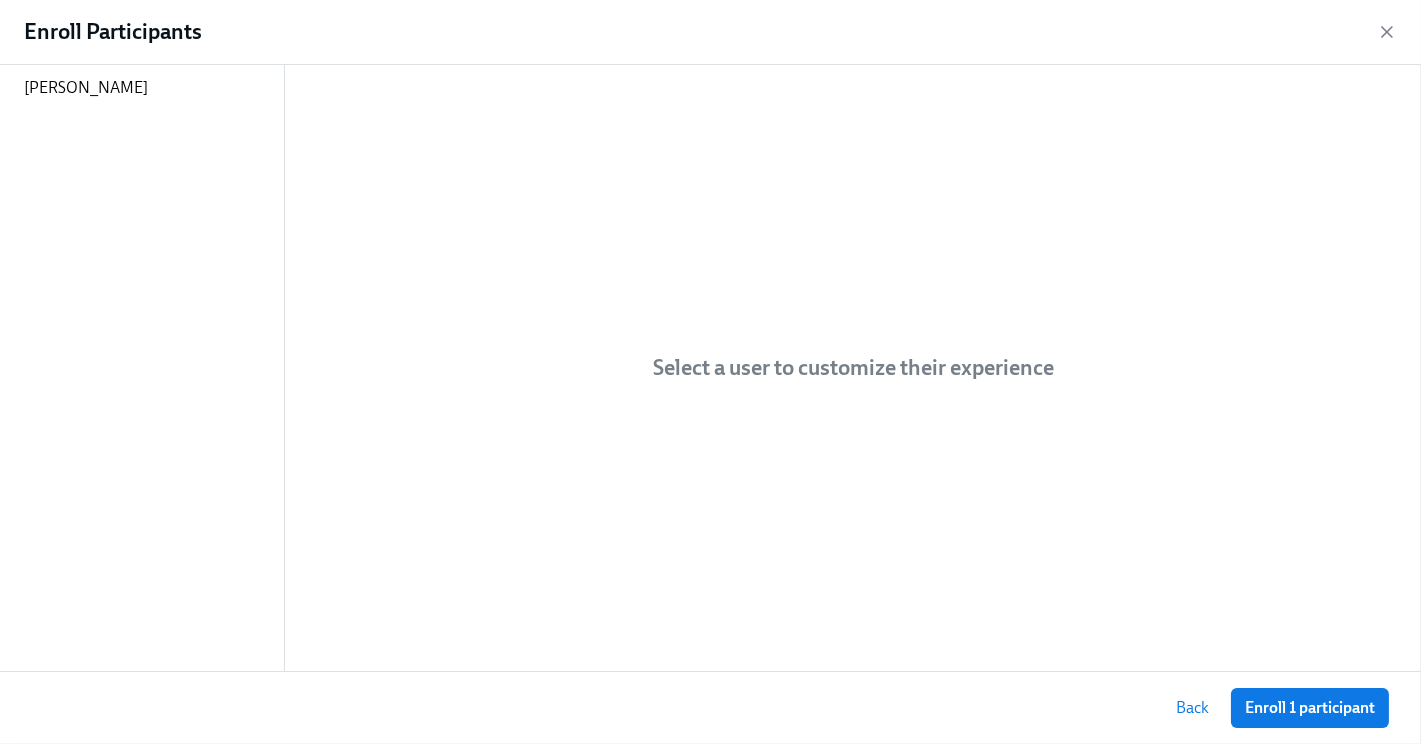 click on "Enroll 1 participant" at bounding box center [1310, 708] 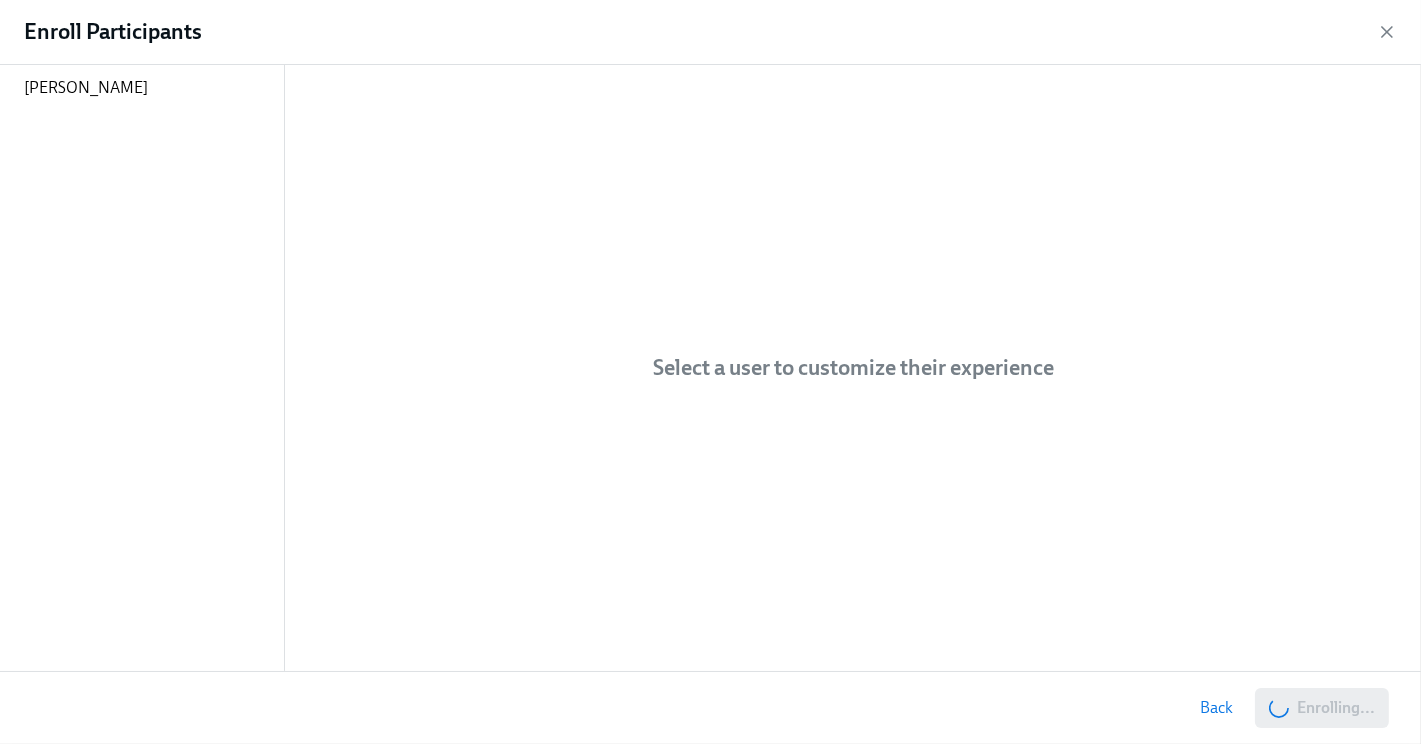 scroll, scrollTop: 0, scrollLeft: 18218, axis: horizontal 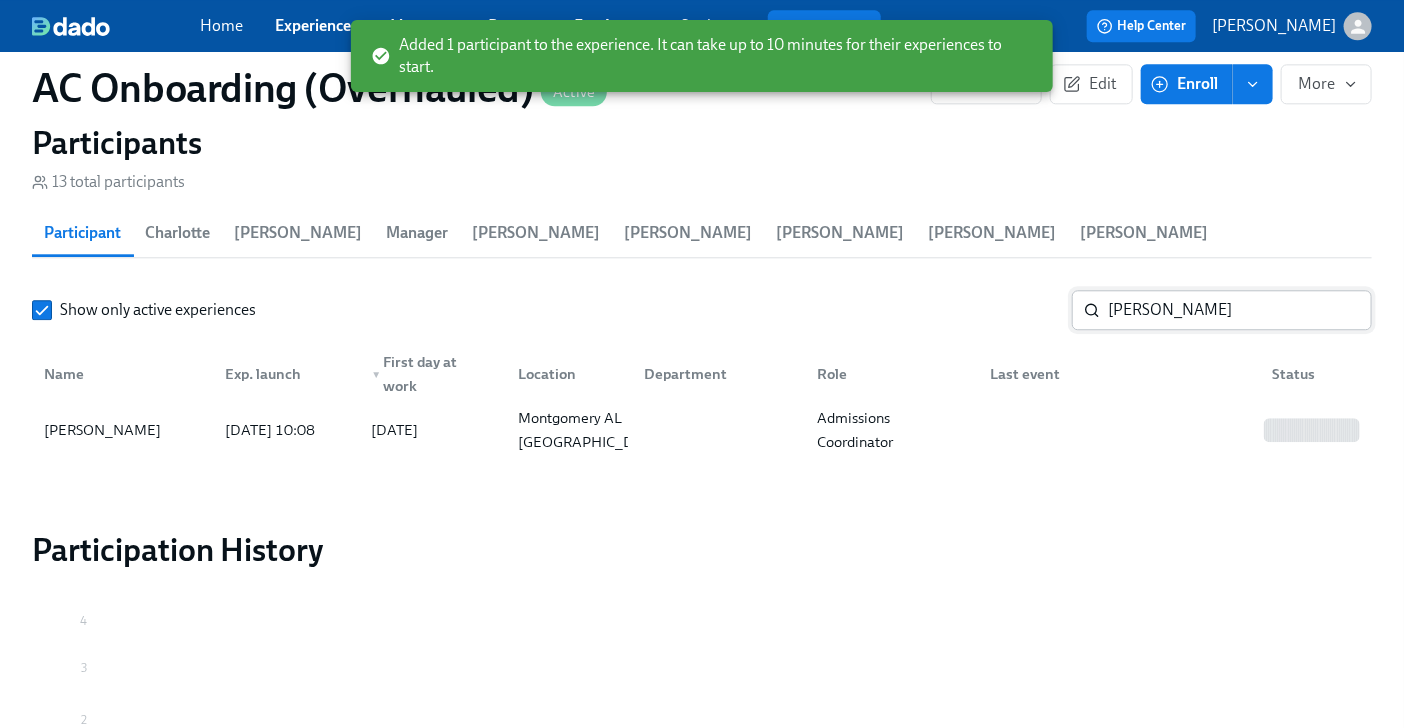 click on "[PERSON_NAME]" at bounding box center (1240, 310) 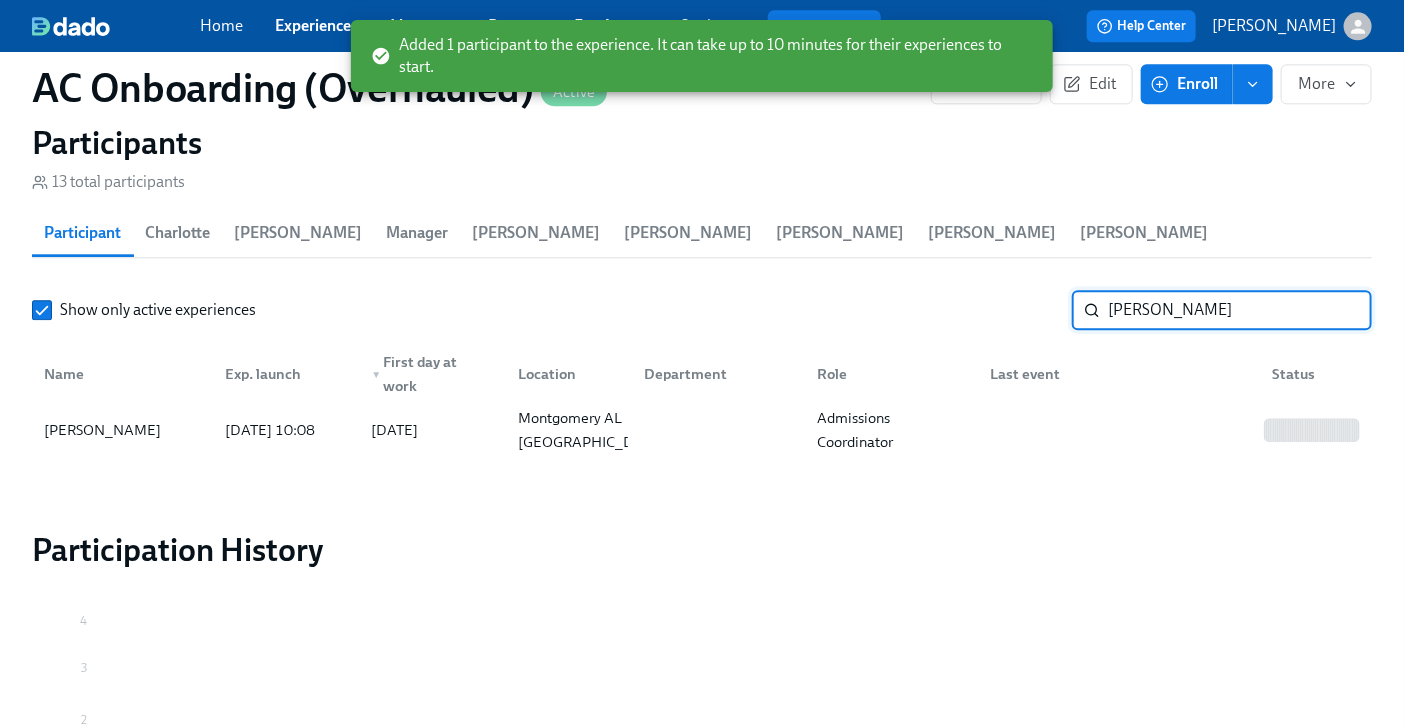 click on "[PERSON_NAME]" at bounding box center (1240, 310) 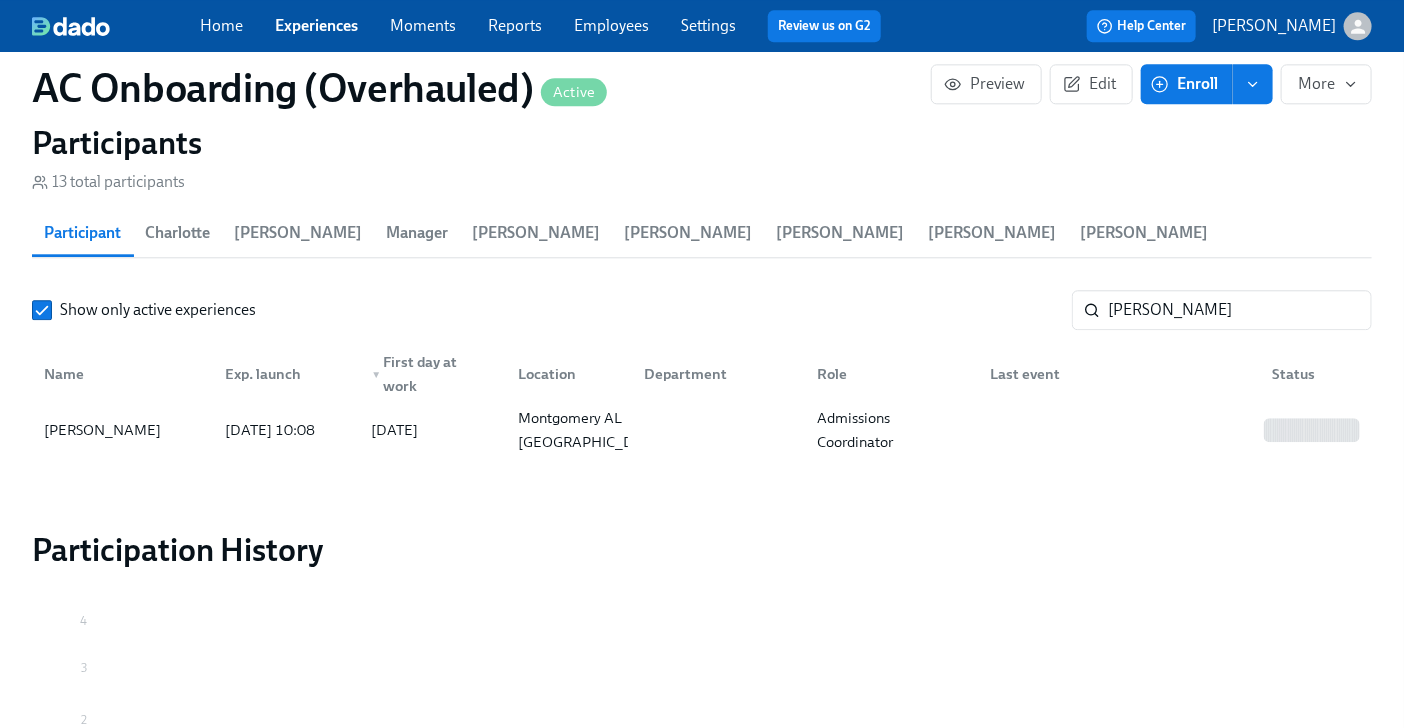 click on "Enroll" at bounding box center (1187, 84) 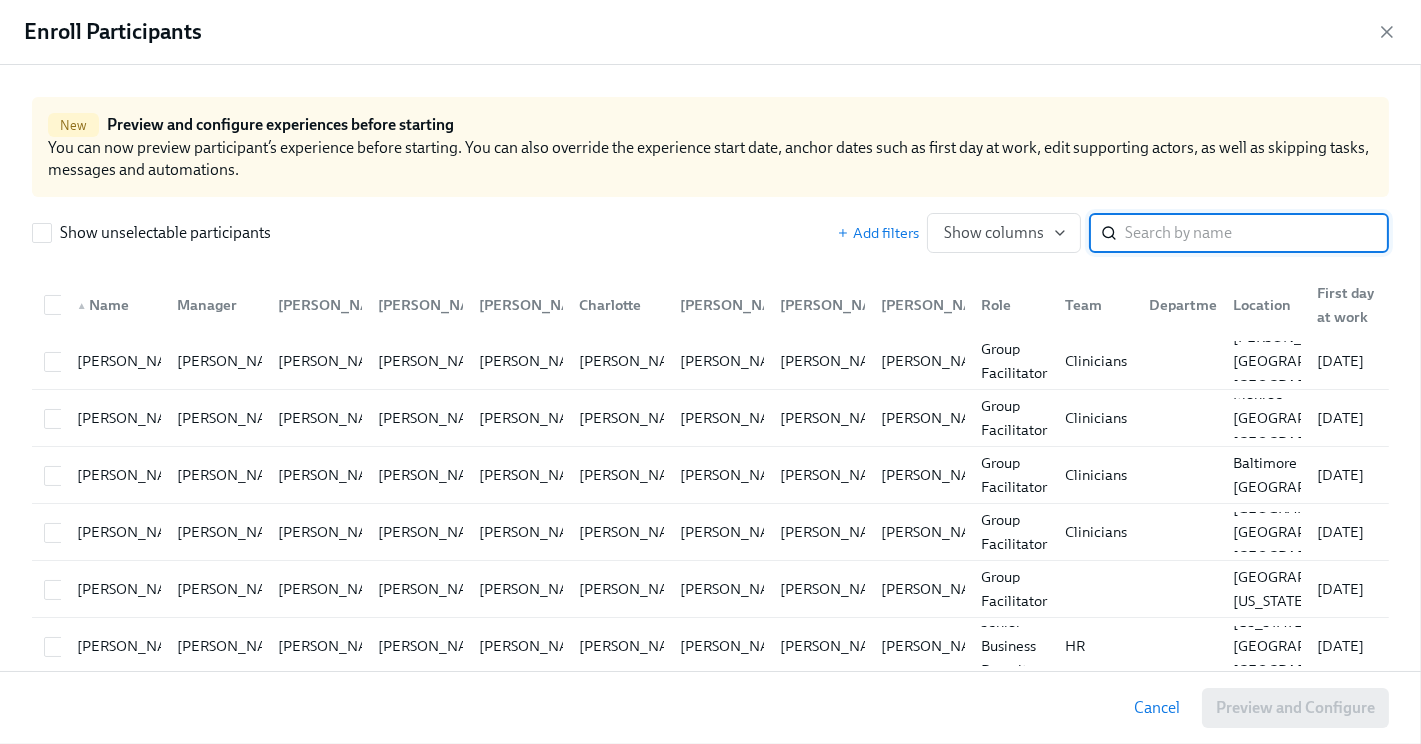 click at bounding box center [1257, 233] 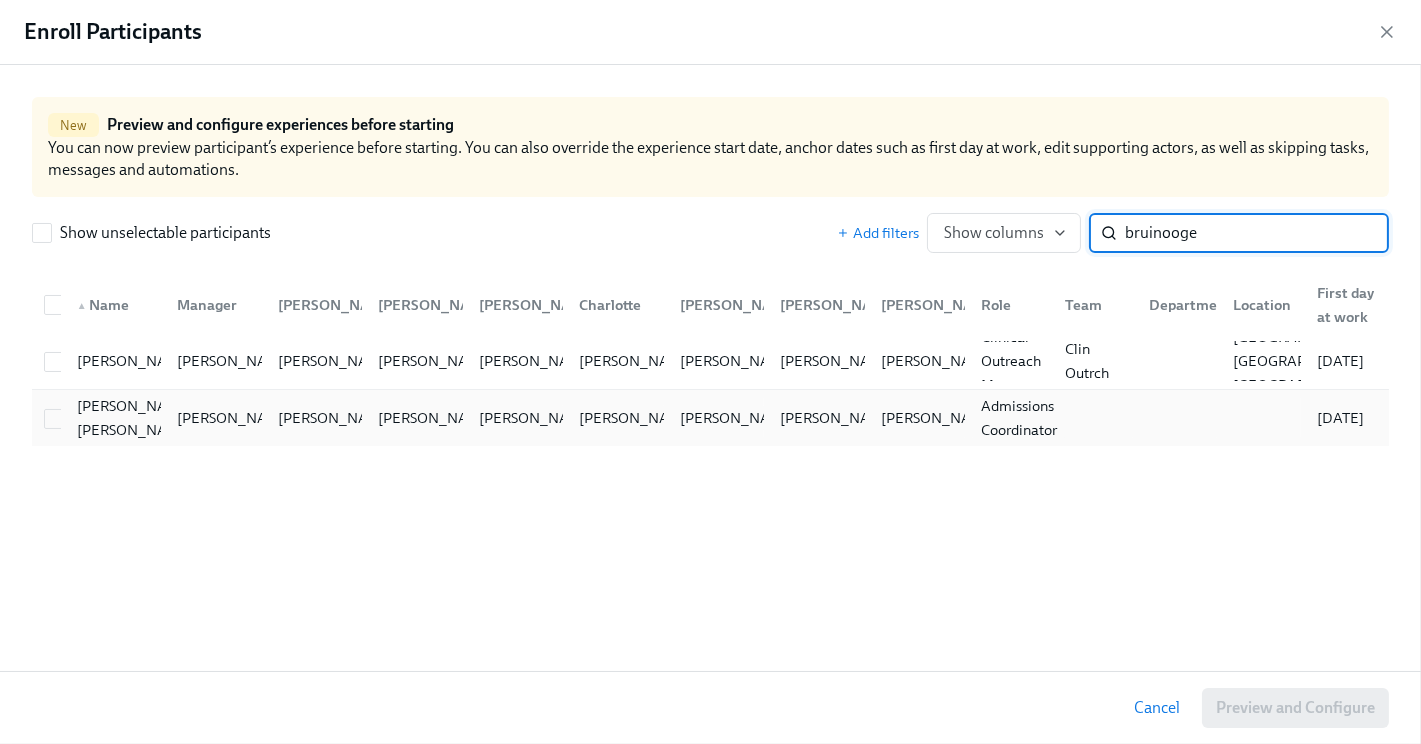 type on "bruinooge" 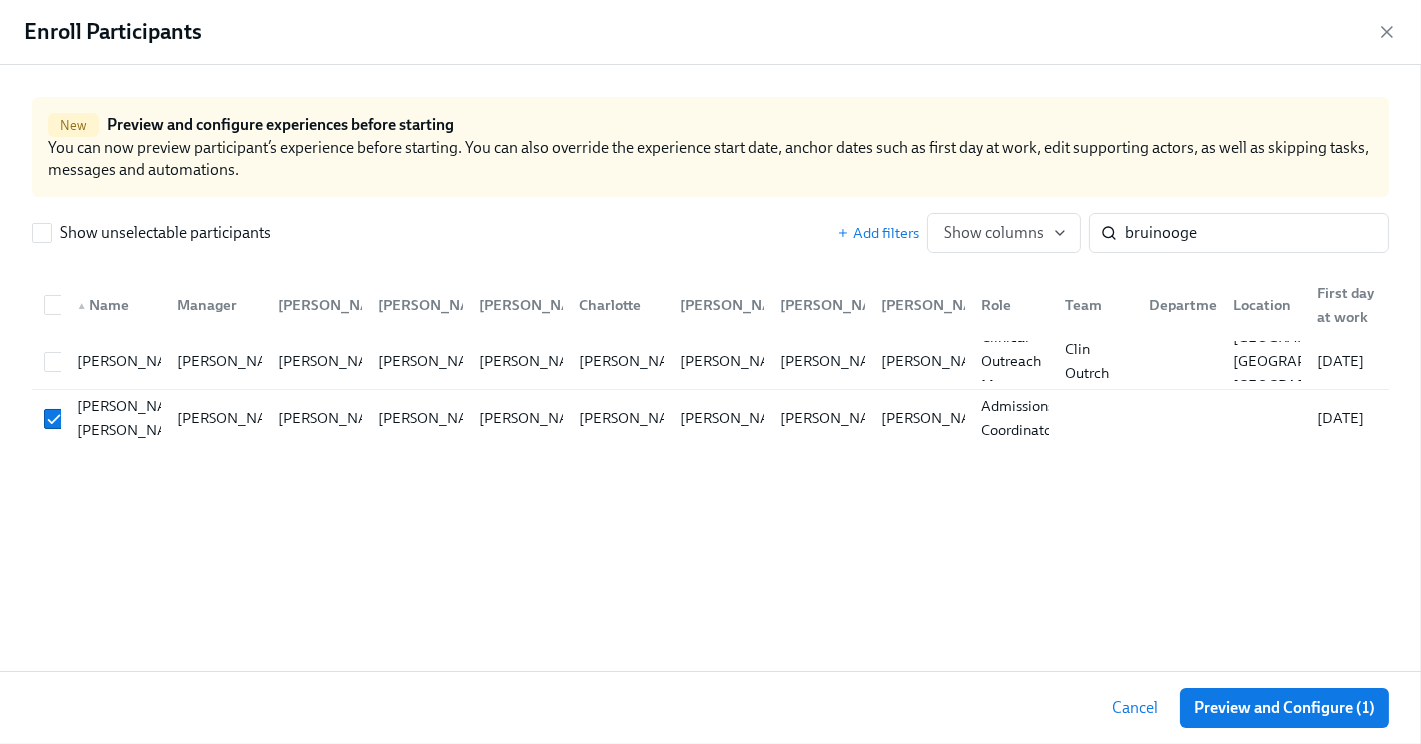 click on "Cancel Preview and Configure (1)" at bounding box center [710, 707] 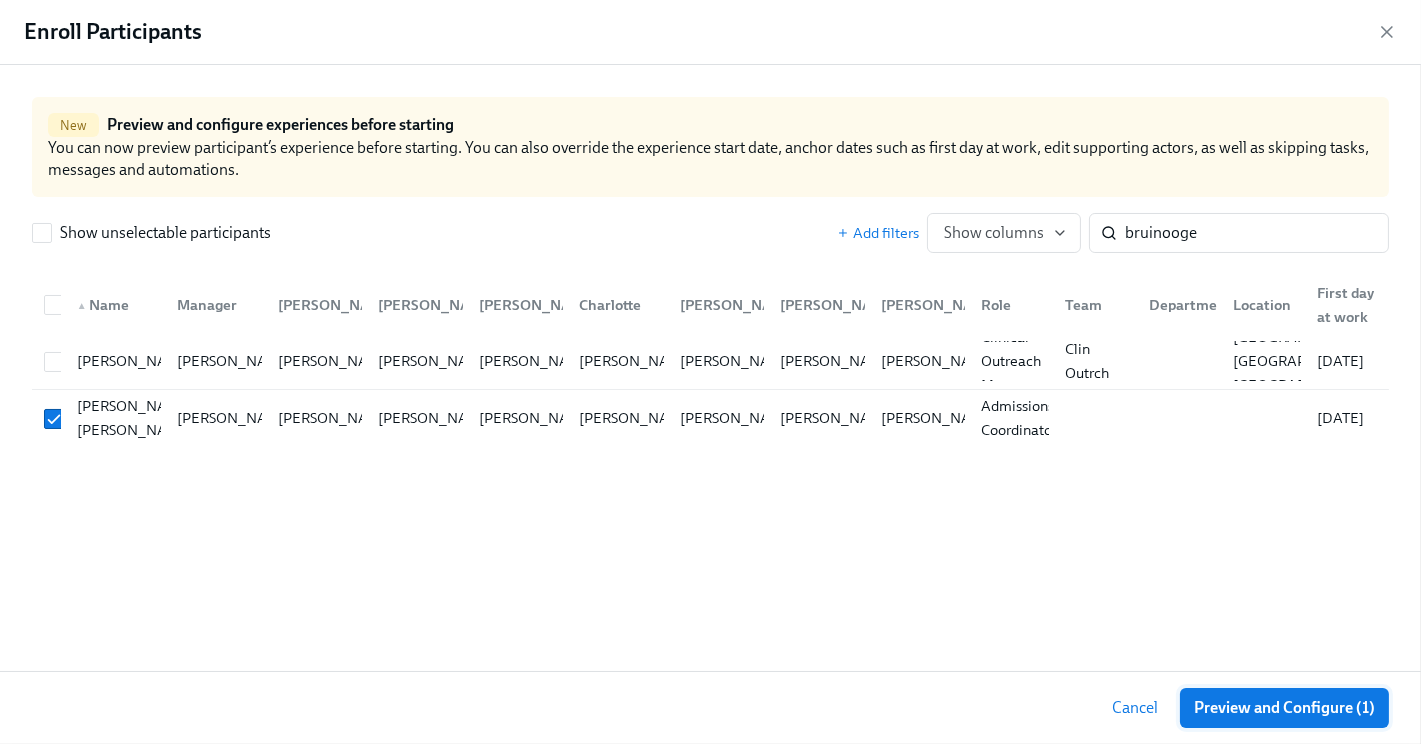 click on "Preview and Configure (1)" at bounding box center [1284, 708] 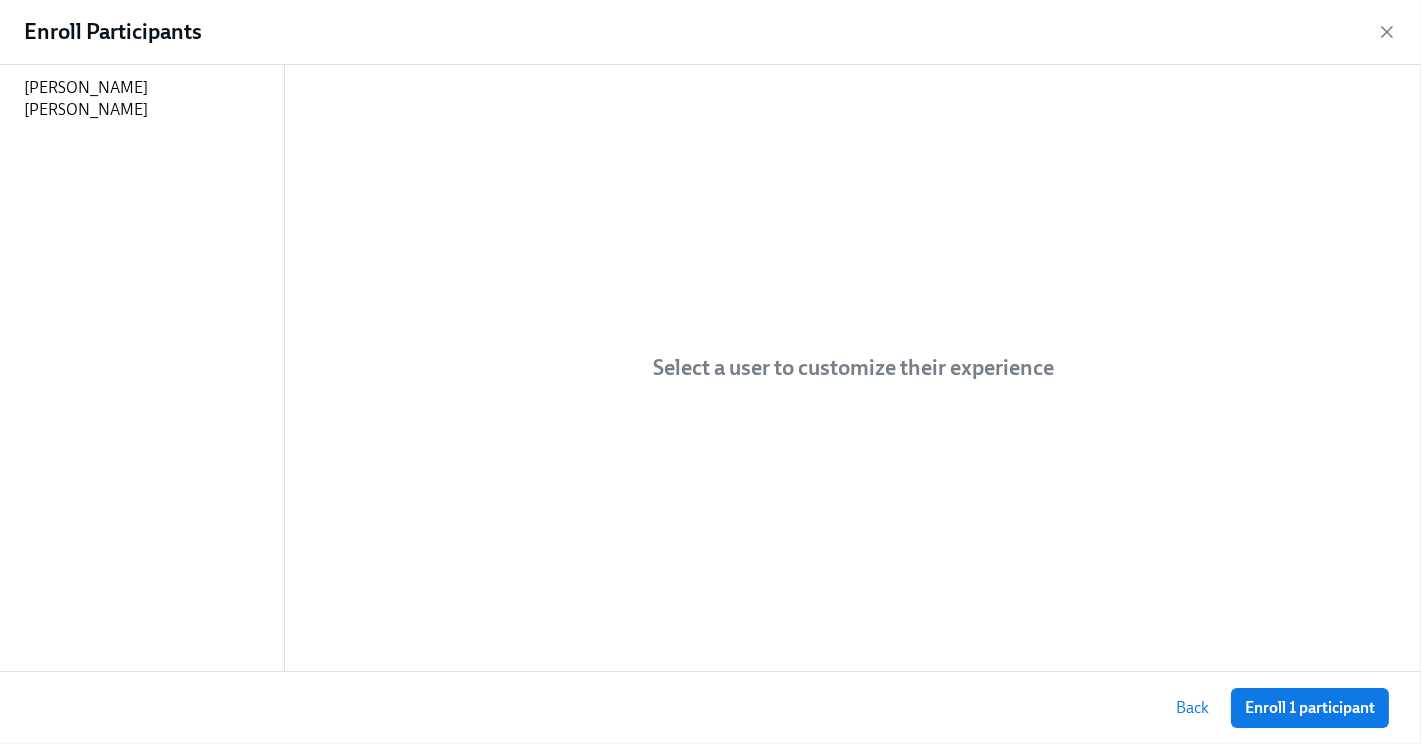 click on "Enroll 1 participant" at bounding box center (1310, 708) 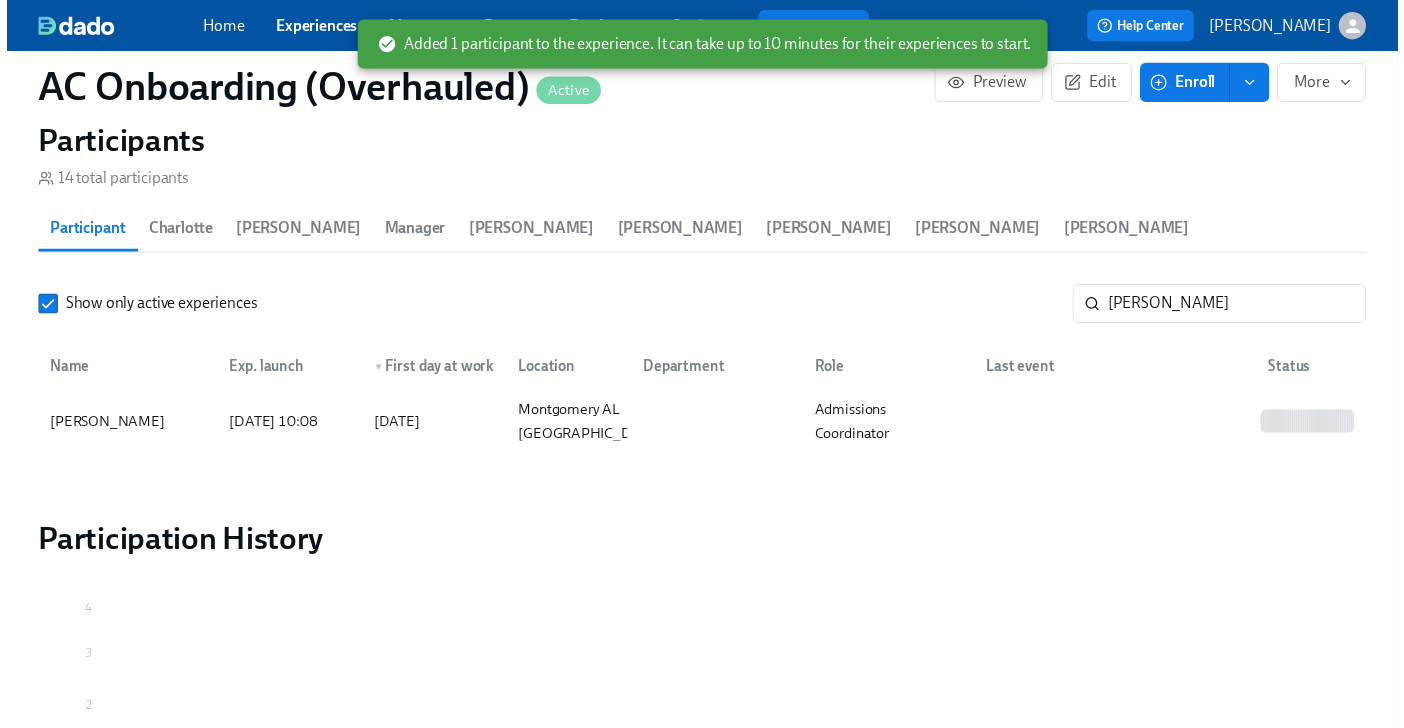 scroll, scrollTop: 0, scrollLeft: 18218, axis: horizontal 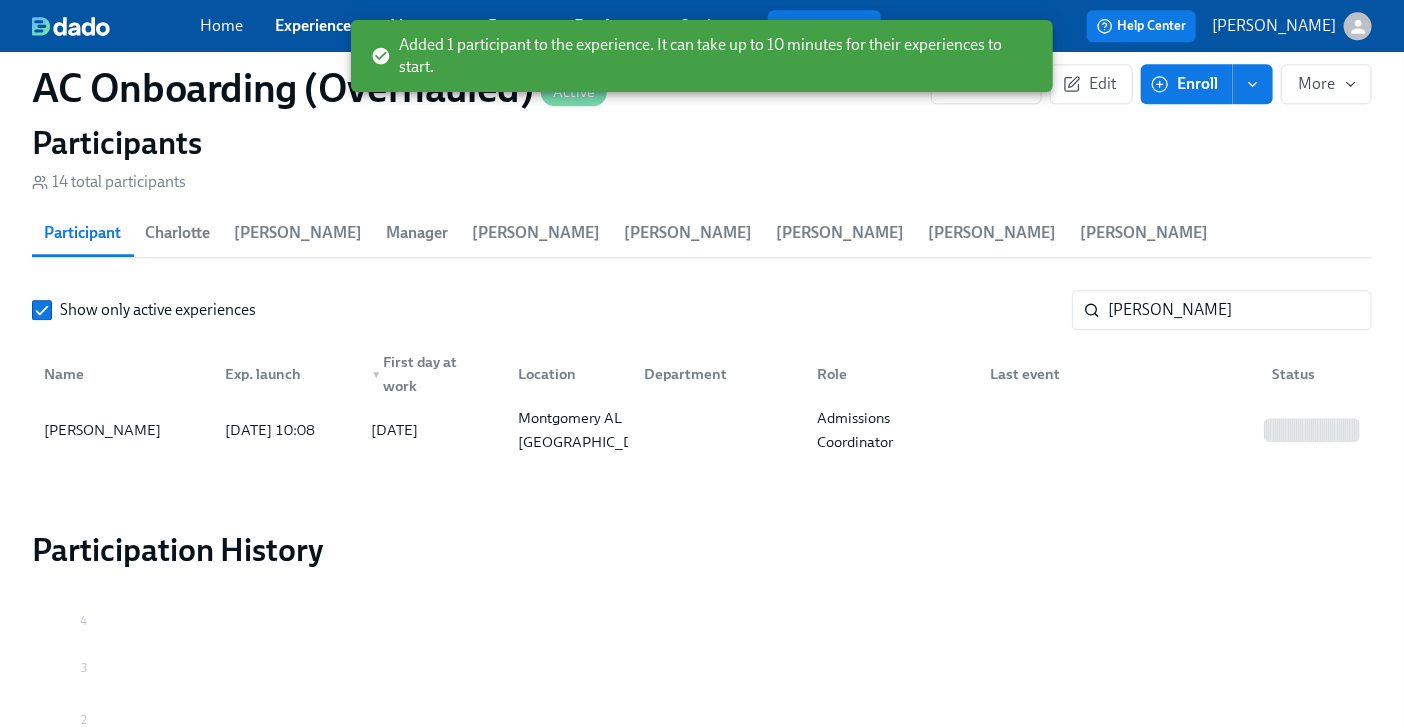 click on "Experiences" at bounding box center (316, 26) 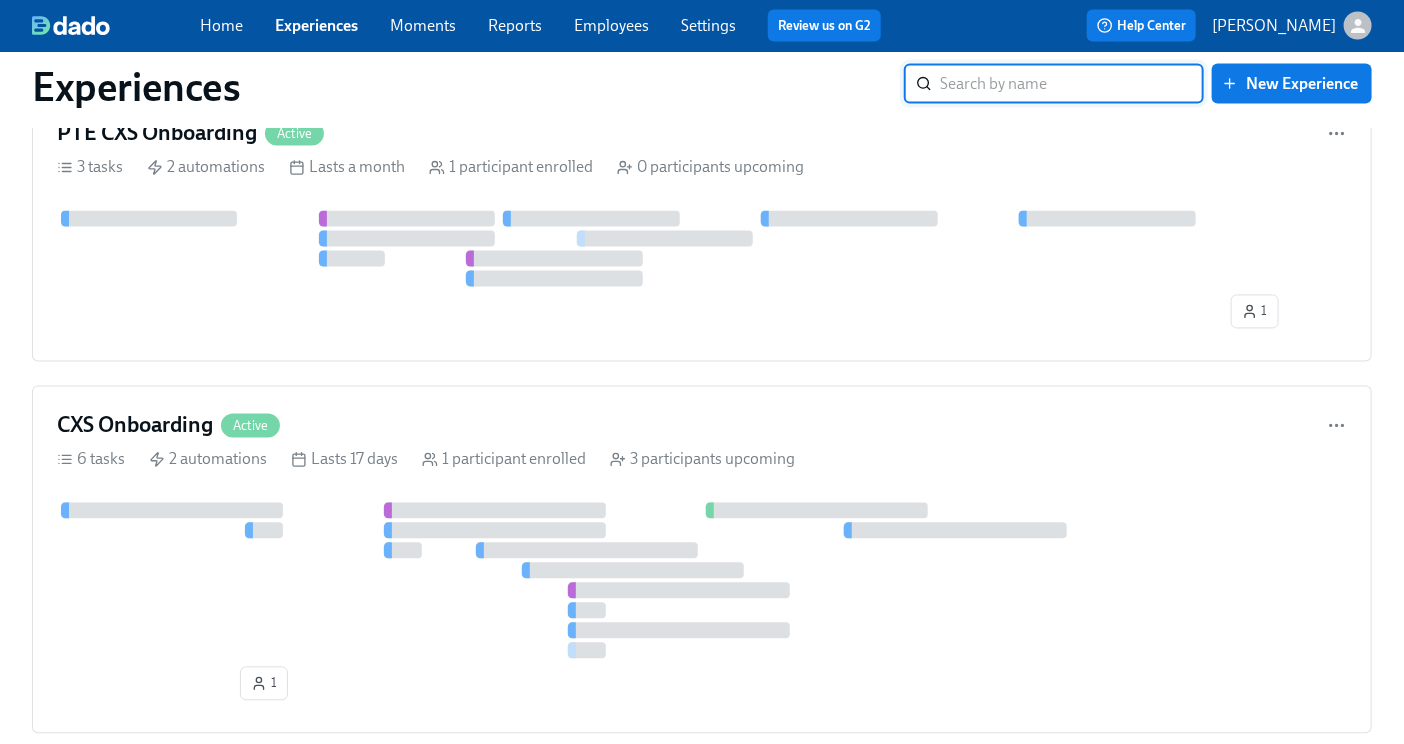 scroll, scrollTop: 7812, scrollLeft: 0, axis: vertical 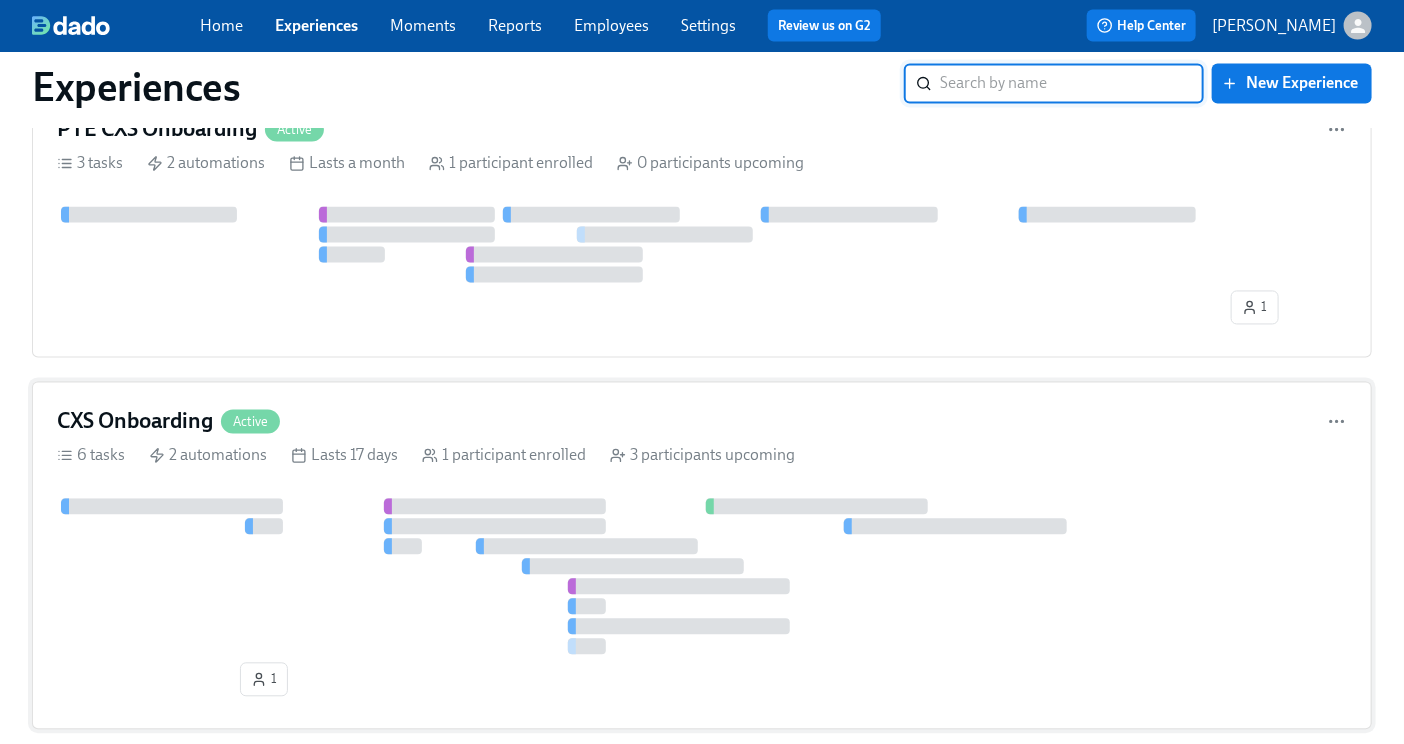 click at bounding box center (702, 577) 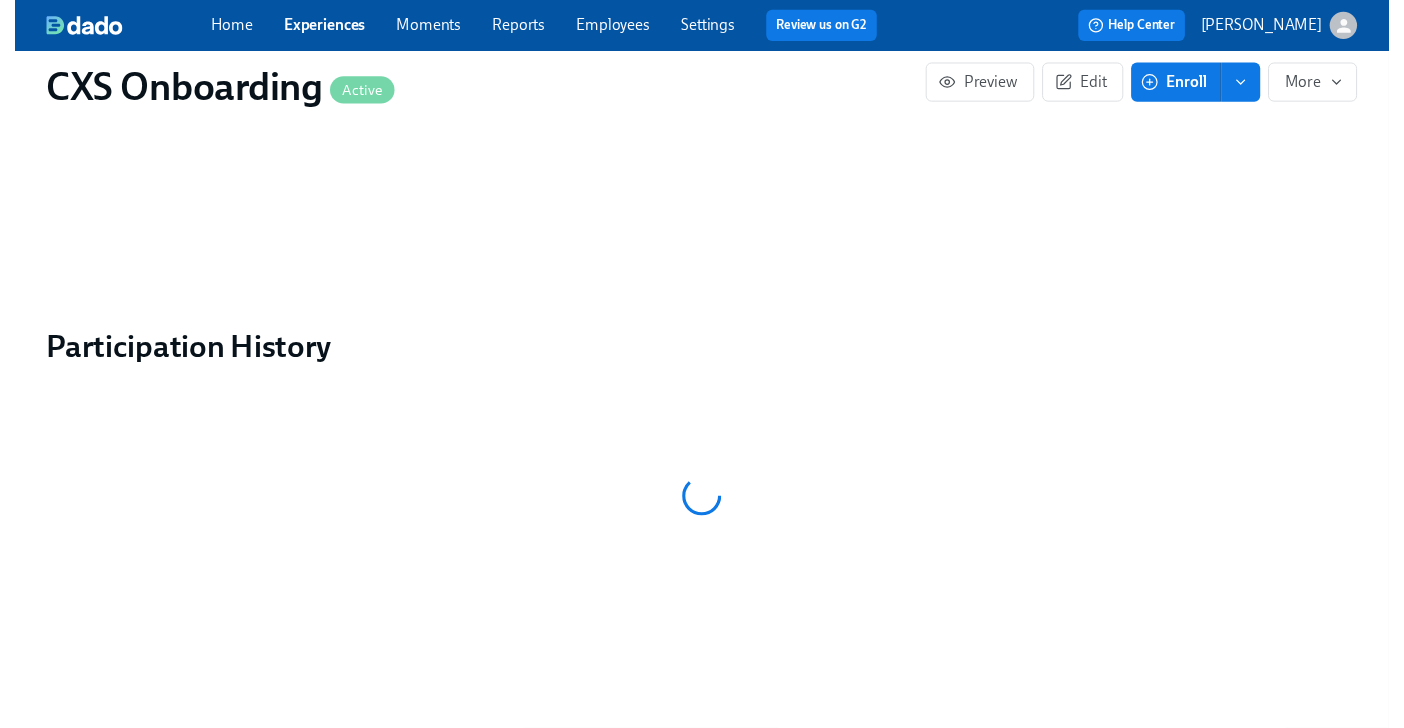 scroll, scrollTop: 0, scrollLeft: 0, axis: both 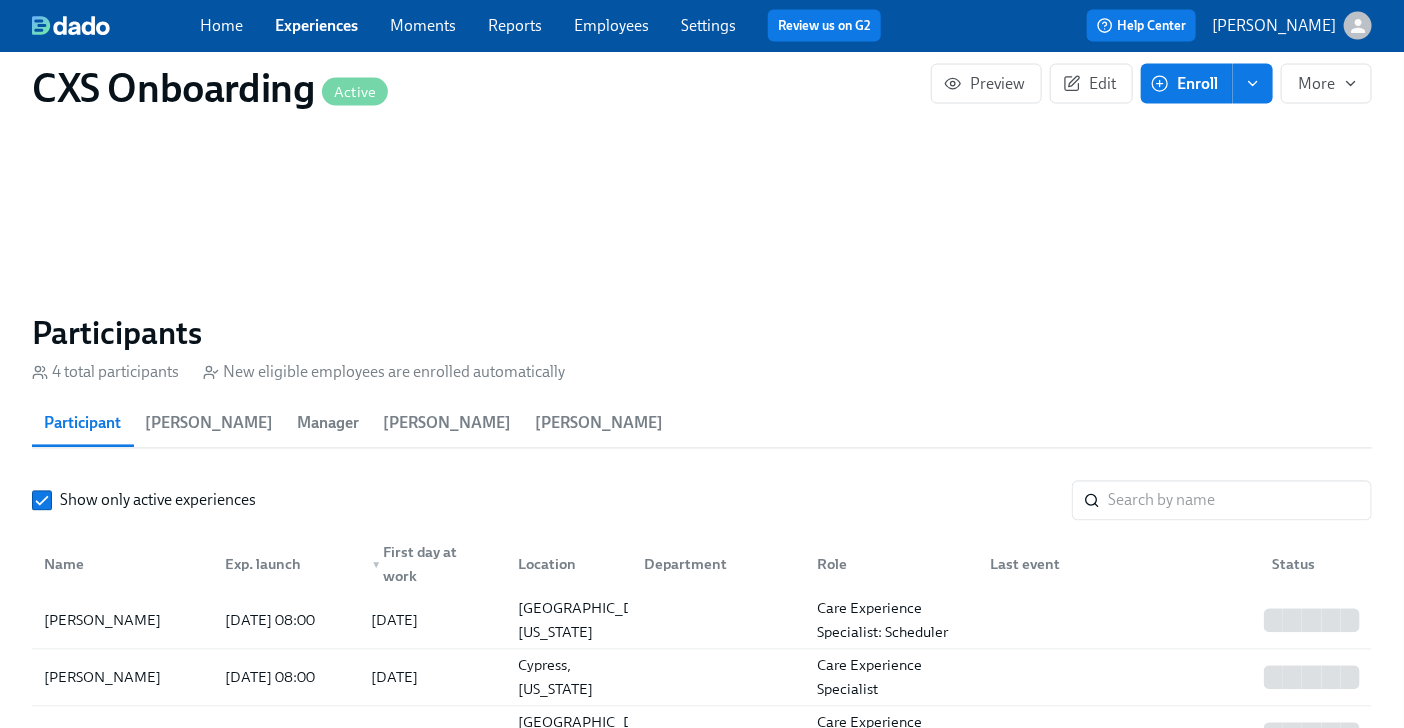 click on "Enroll" at bounding box center (1186, 84) 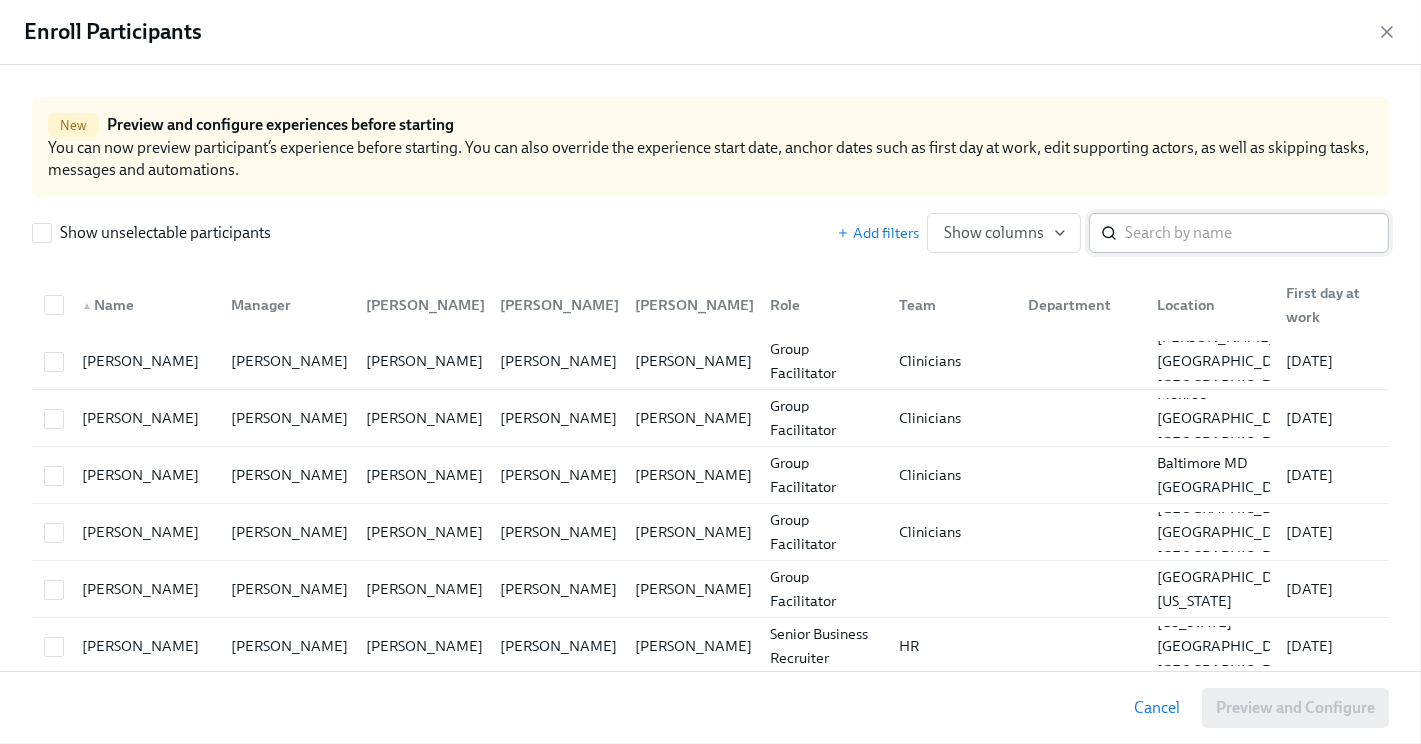 click at bounding box center (1257, 233) 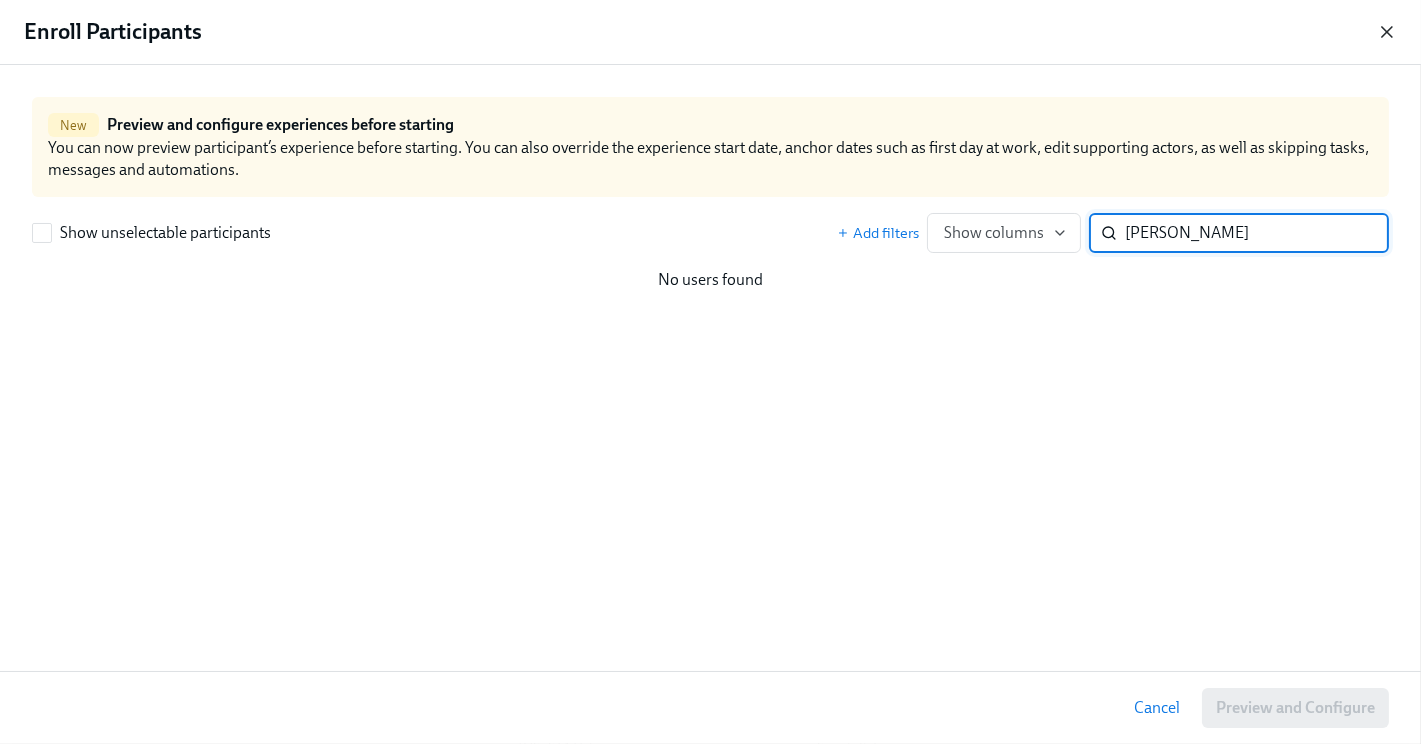 type on "[PERSON_NAME]" 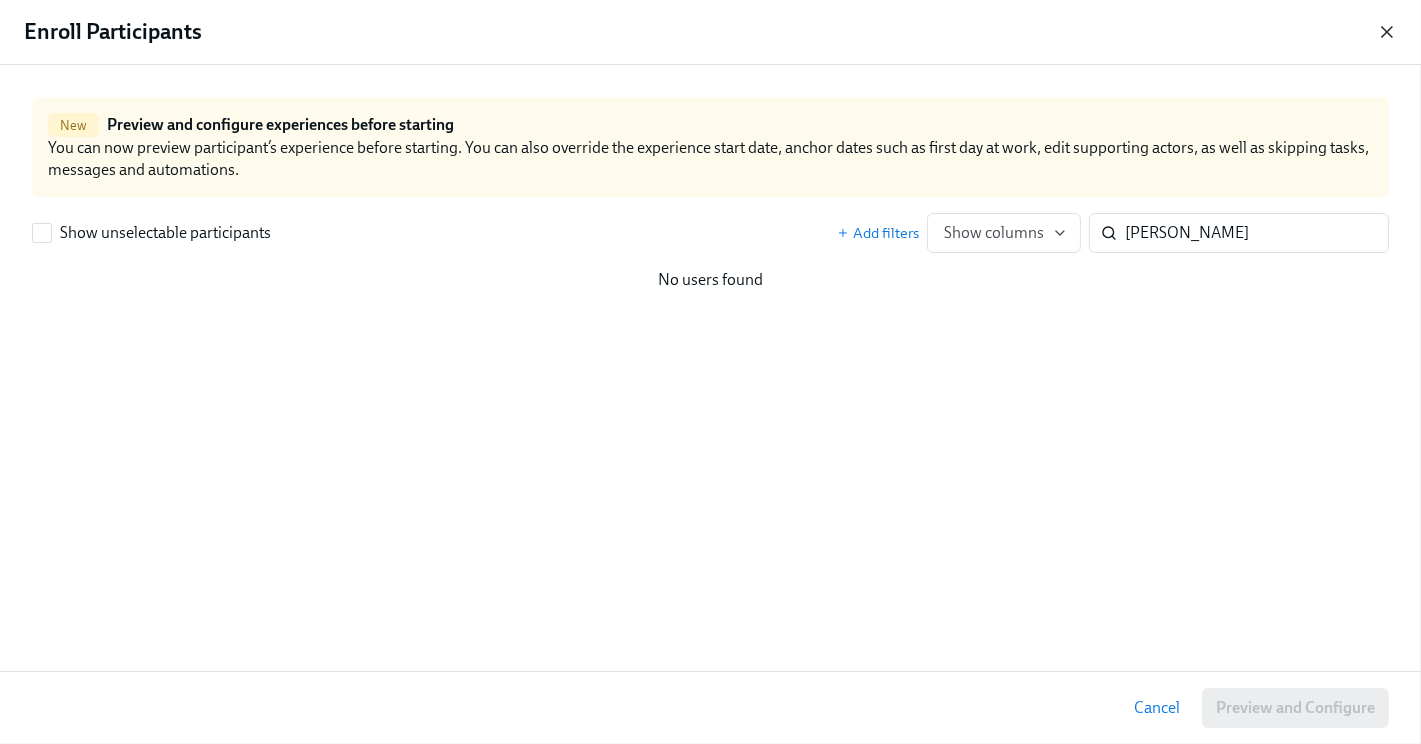 click 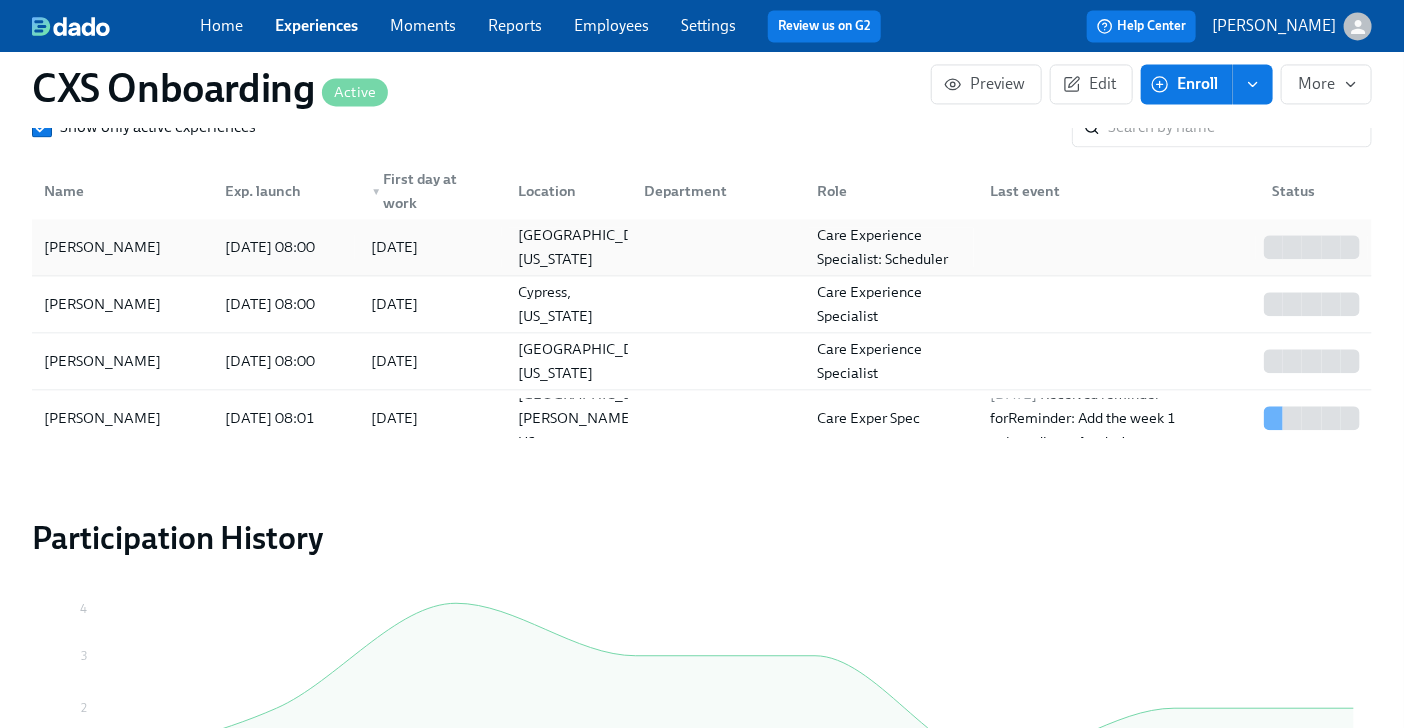 scroll, scrollTop: 1606, scrollLeft: 0, axis: vertical 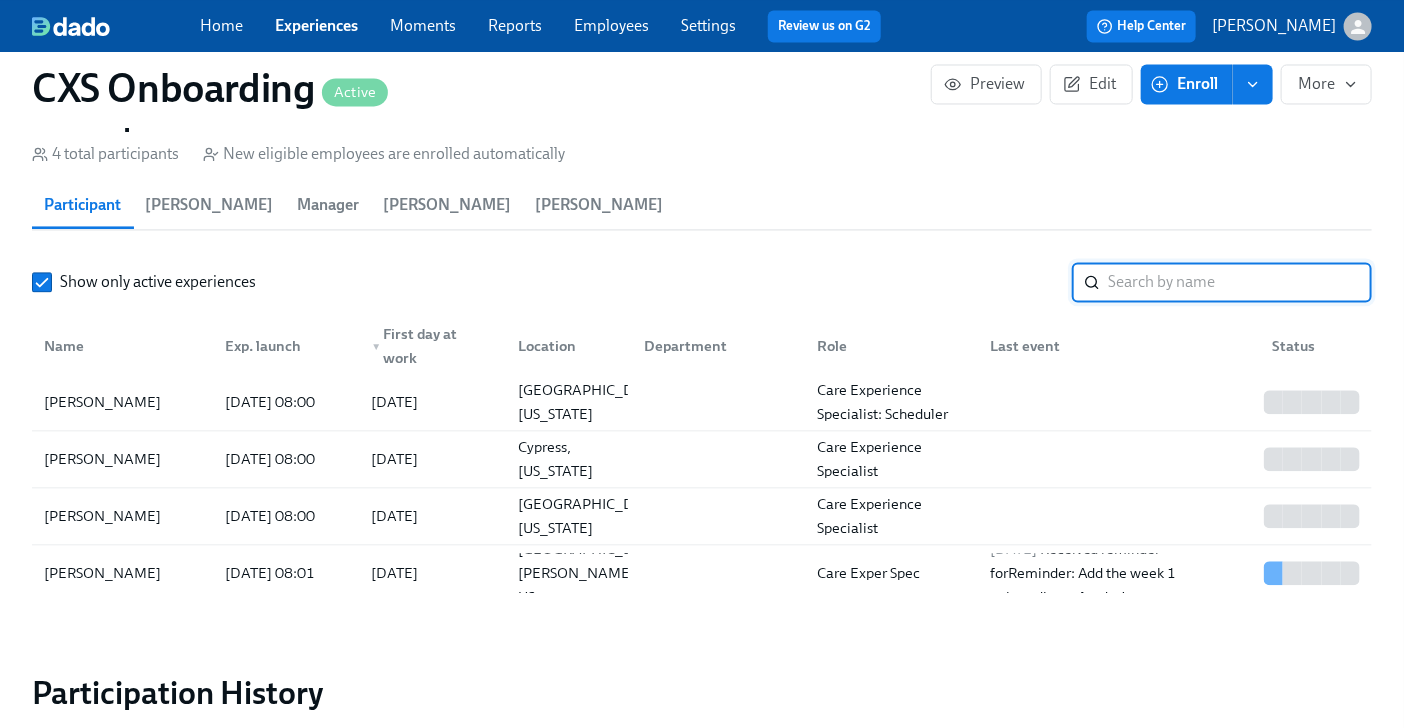 click at bounding box center [1240, 282] 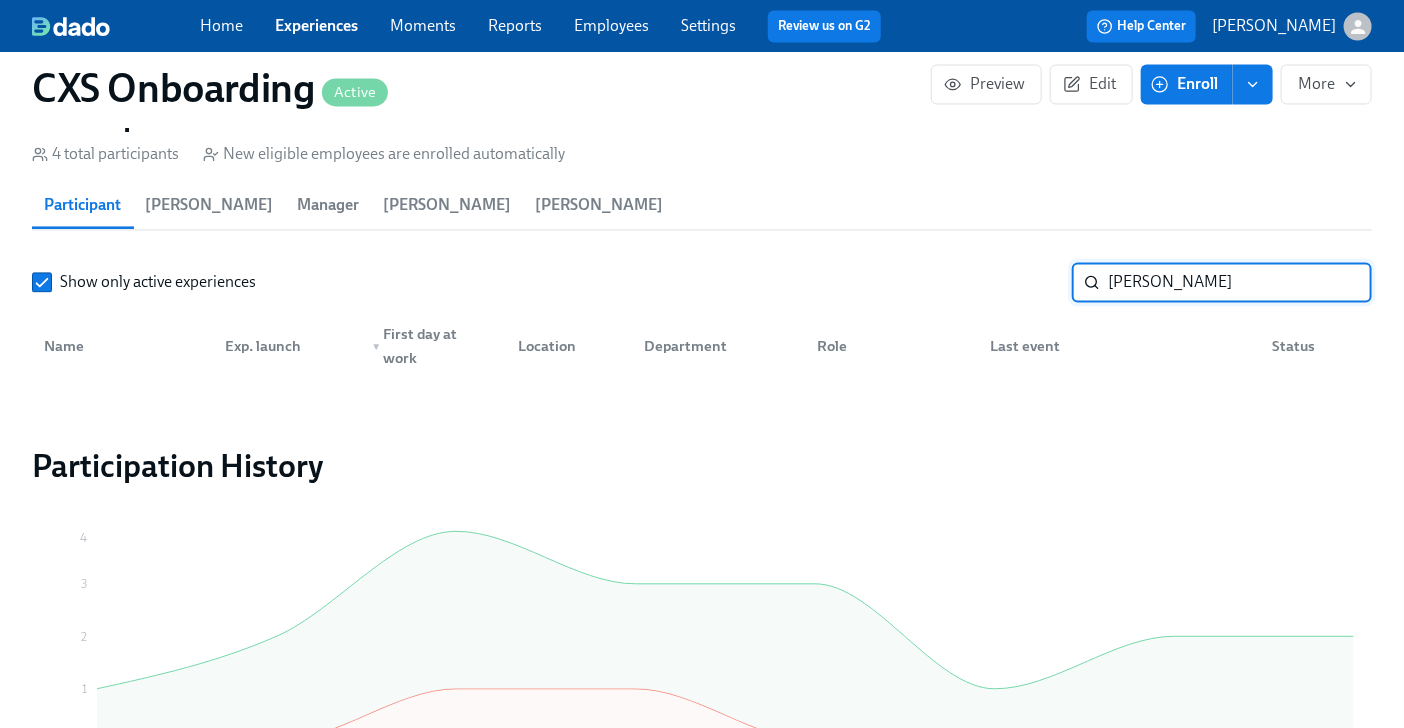 type on "[PERSON_NAME]" 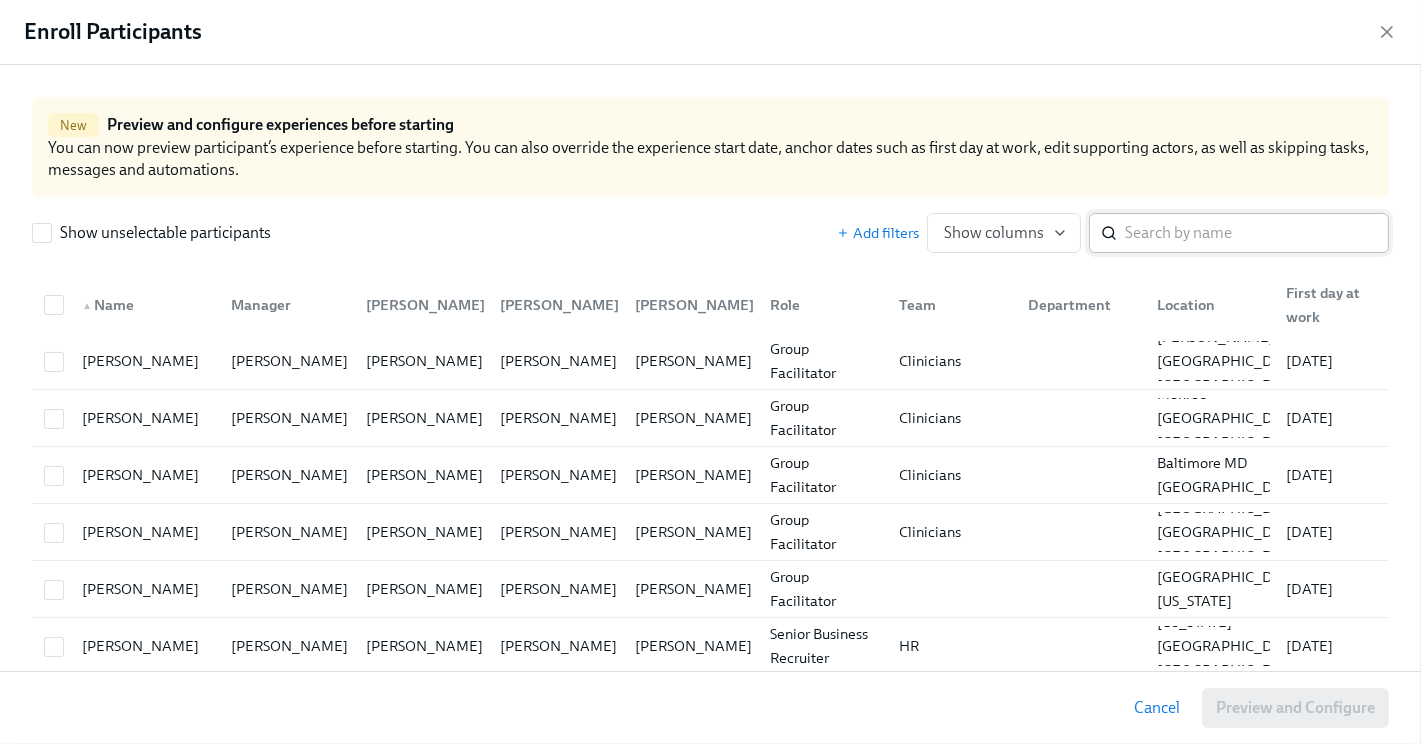 click at bounding box center (1257, 233) 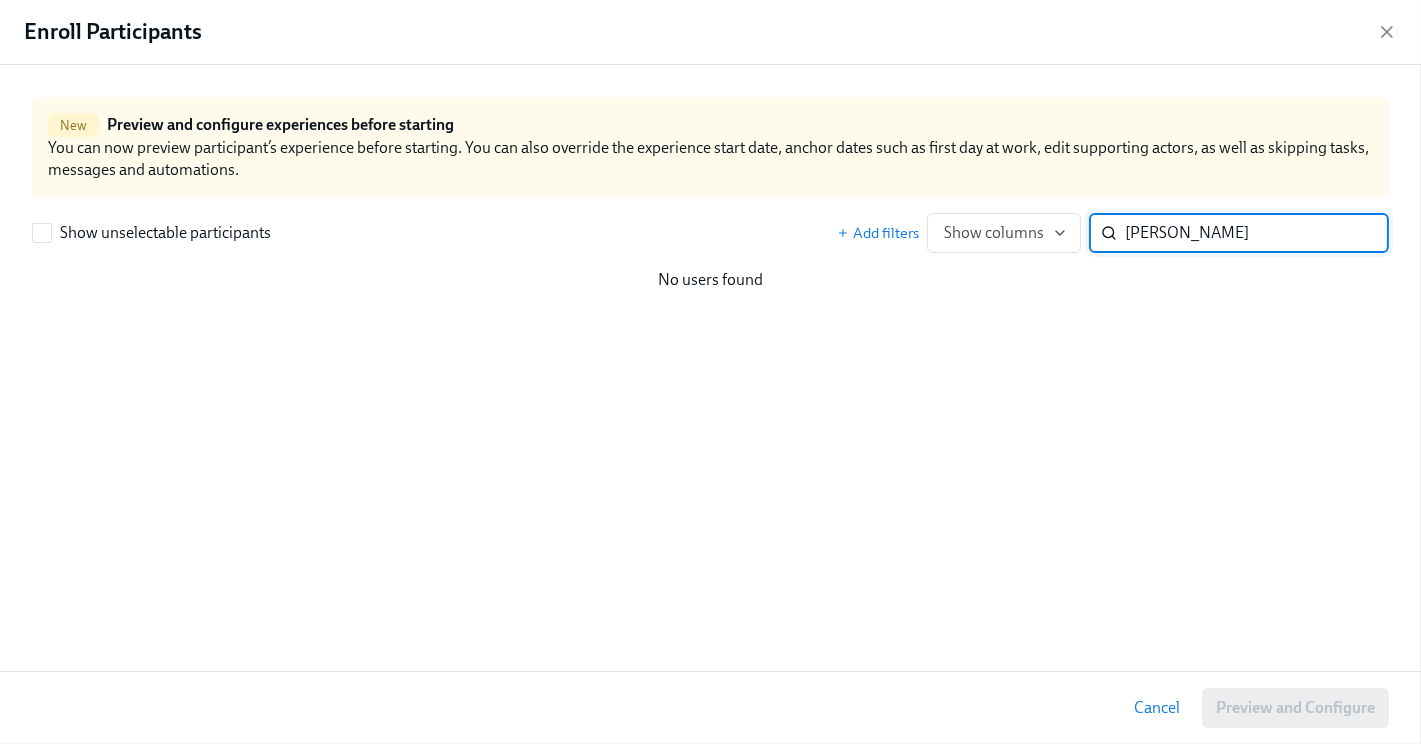 click on "[PERSON_NAME]" at bounding box center [1257, 233] 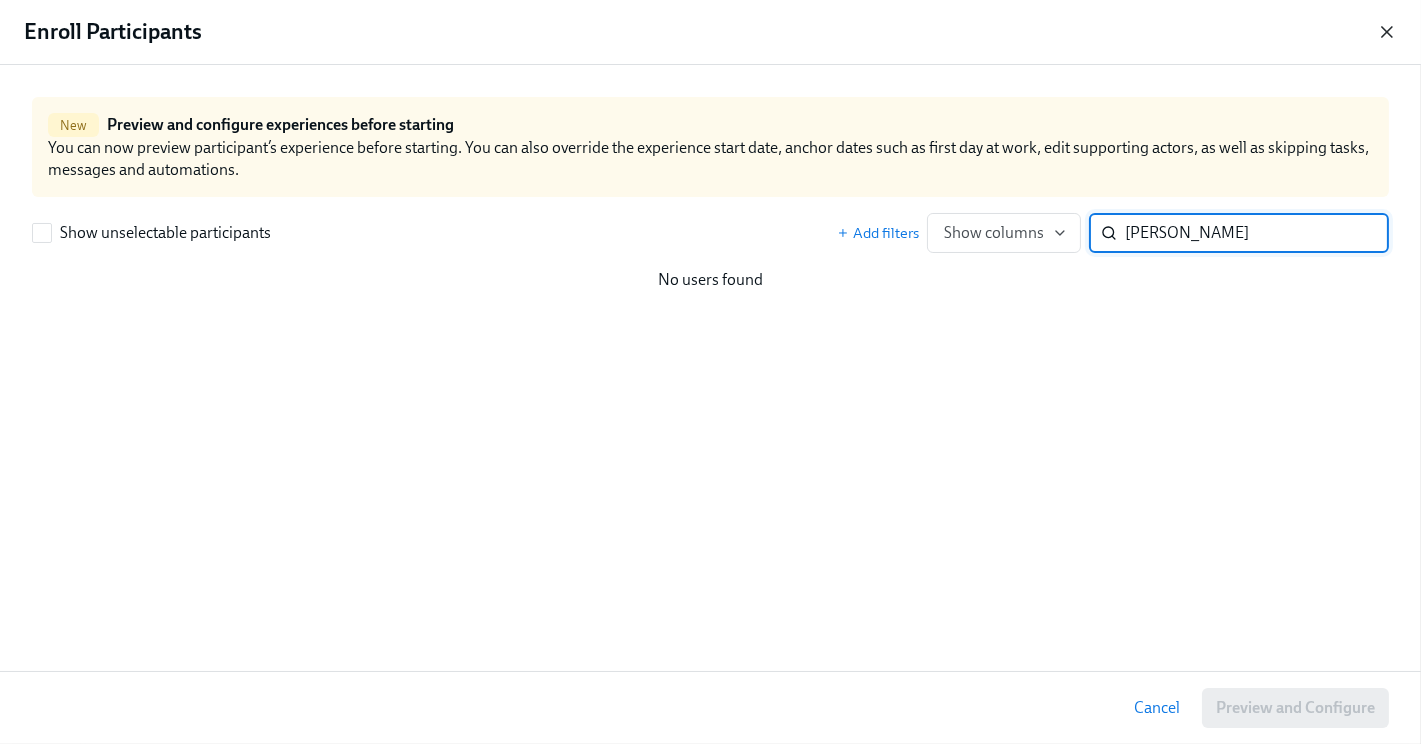 type on "[PERSON_NAME]" 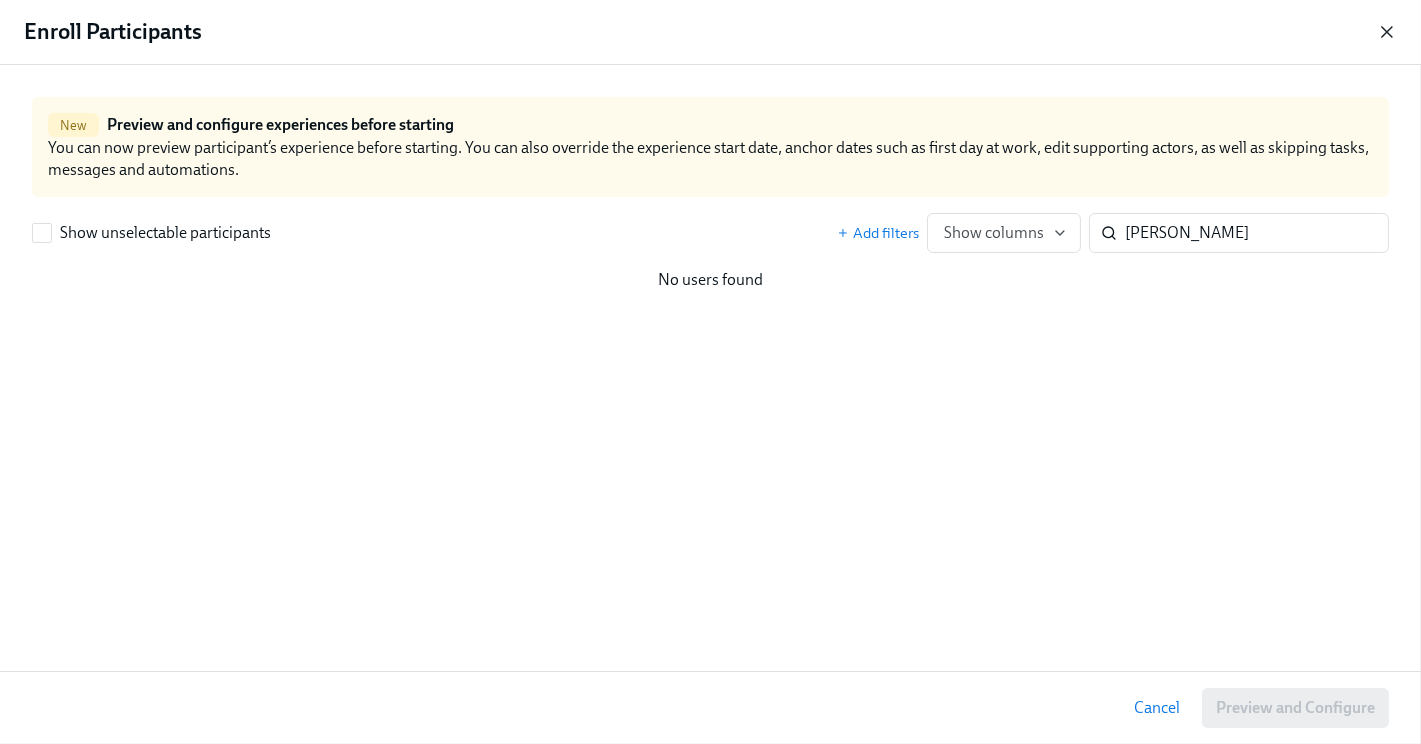 click 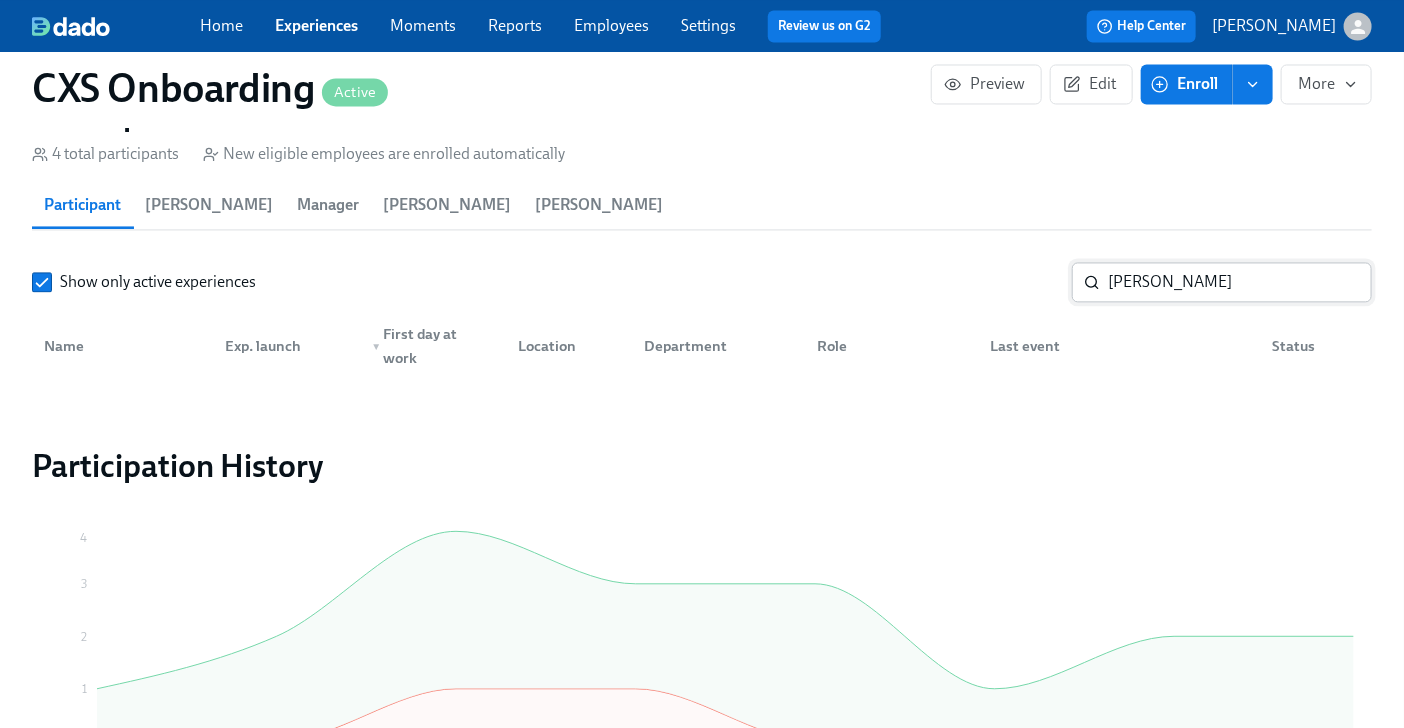 click on "[PERSON_NAME]" at bounding box center (1240, 282) 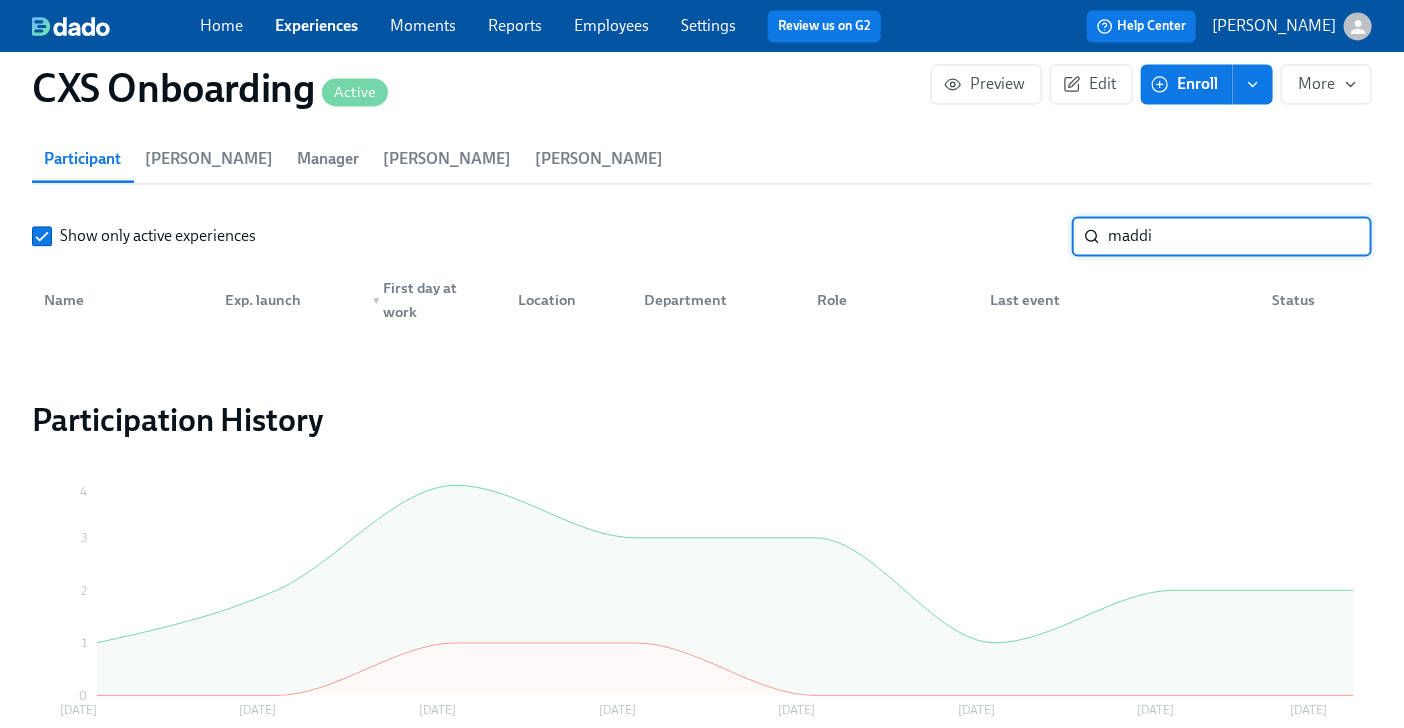 scroll, scrollTop: 1635, scrollLeft: 0, axis: vertical 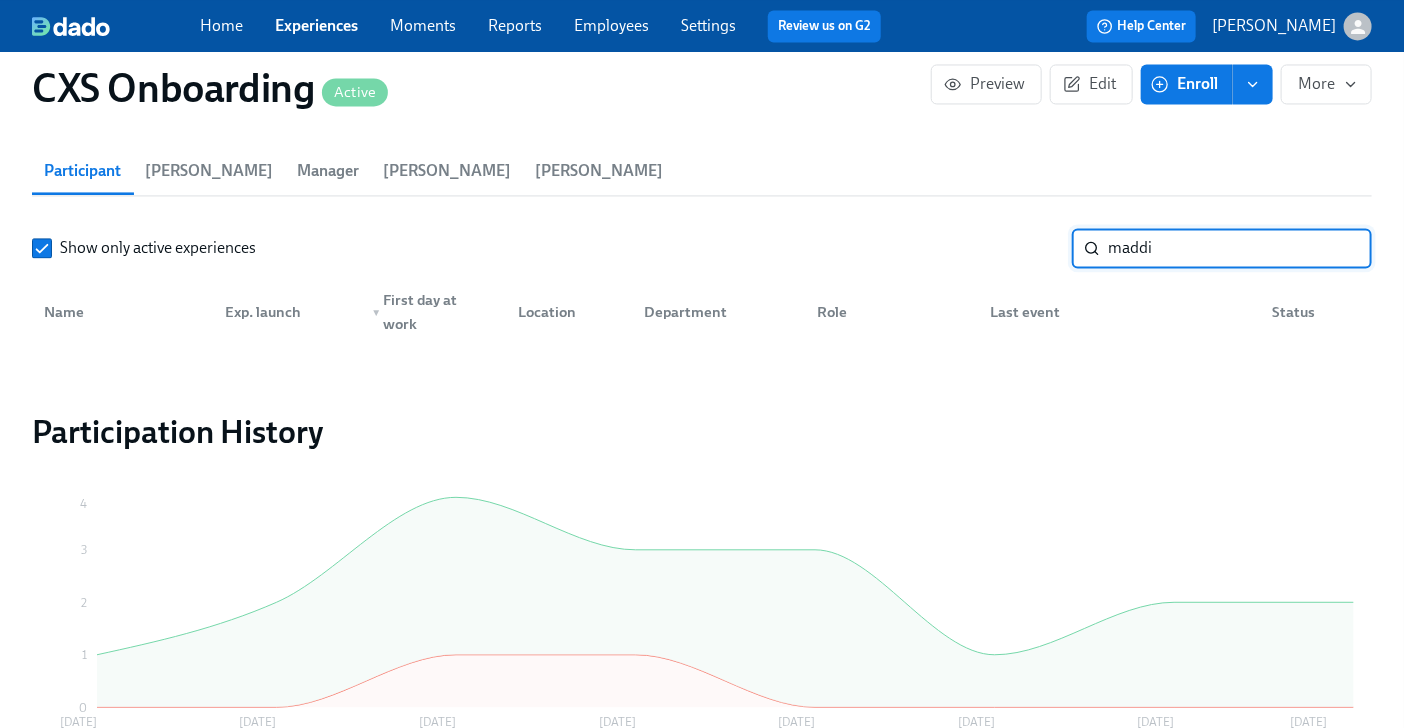 click on "maddi" at bounding box center [1240, 248] 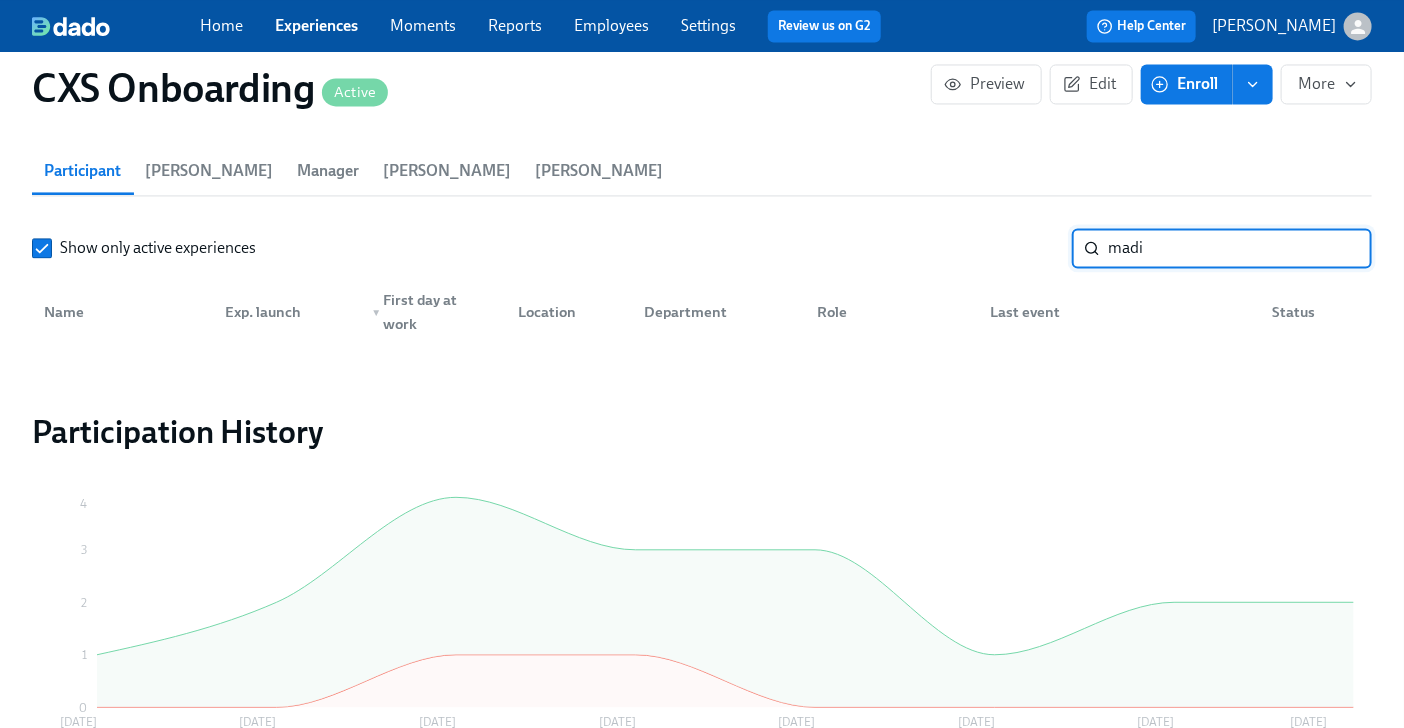 type on "madii" 